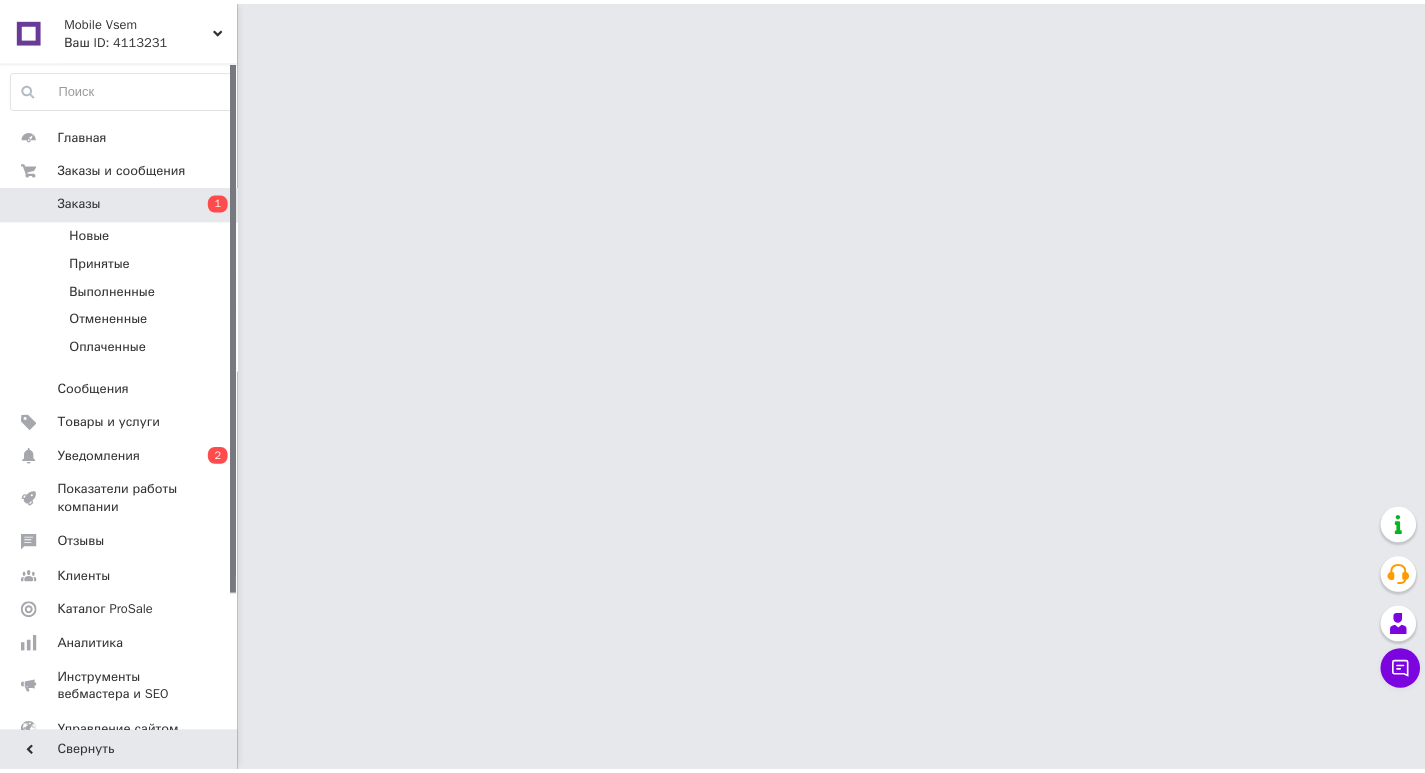 scroll, scrollTop: 0, scrollLeft: 0, axis: both 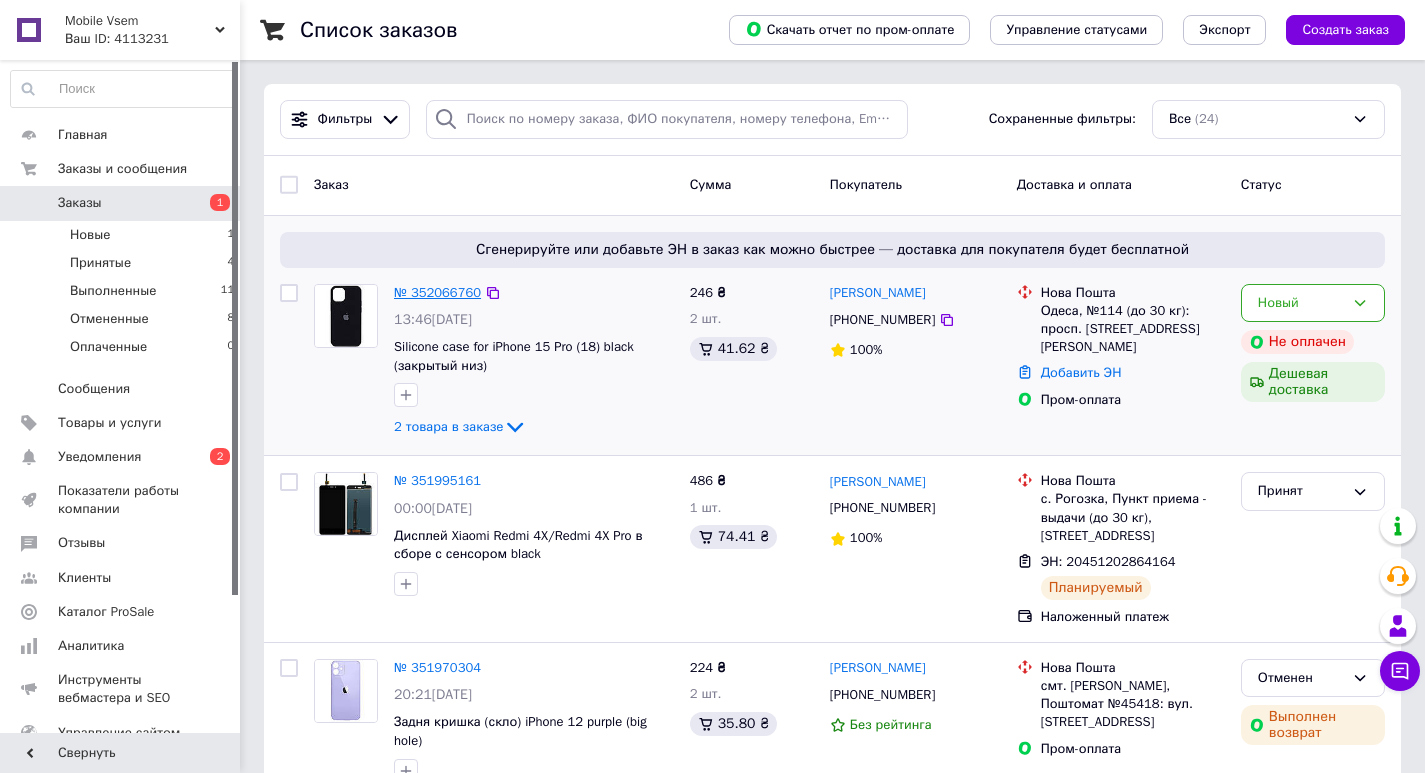 click on "№ 352066760" at bounding box center [437, 292] 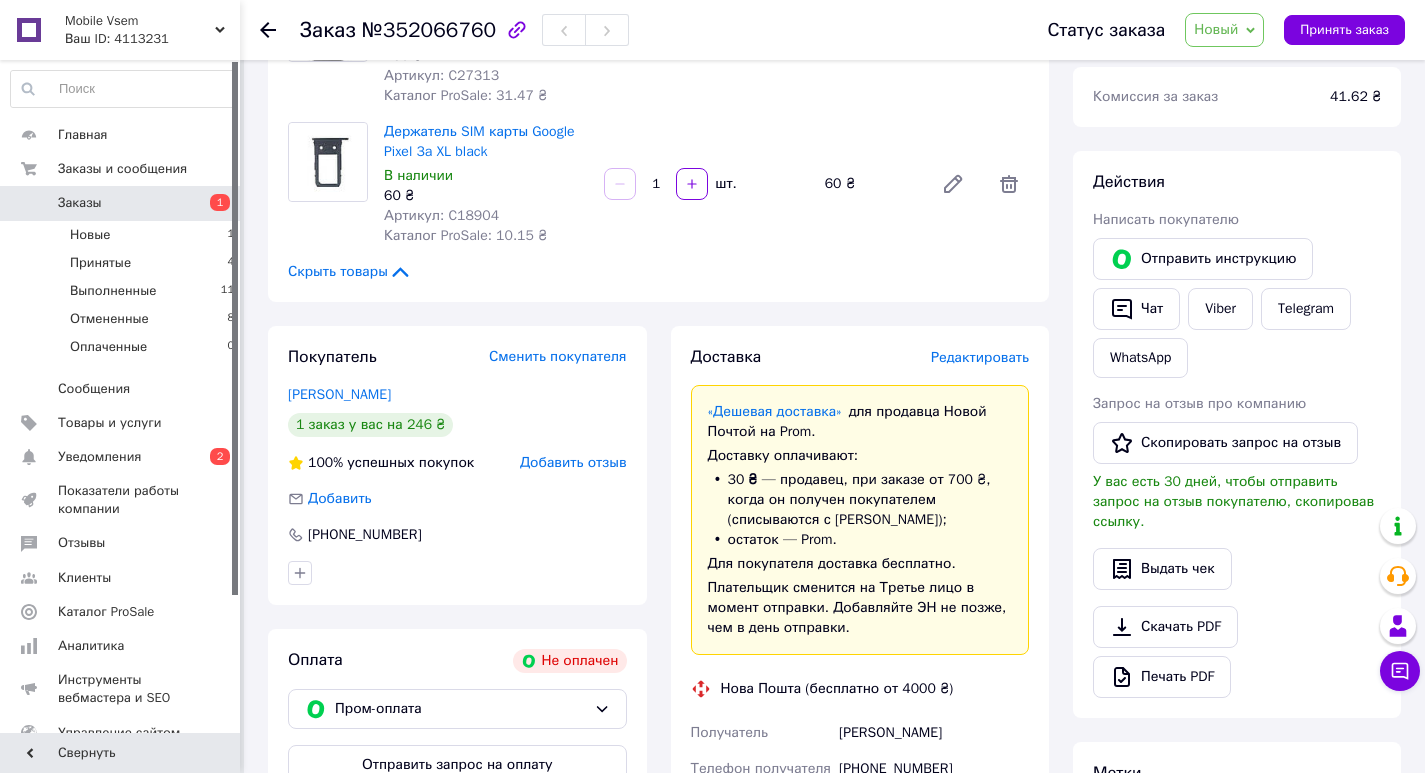 scroll, scrollTop: 200, scrollLeft: 0, axis: vertical 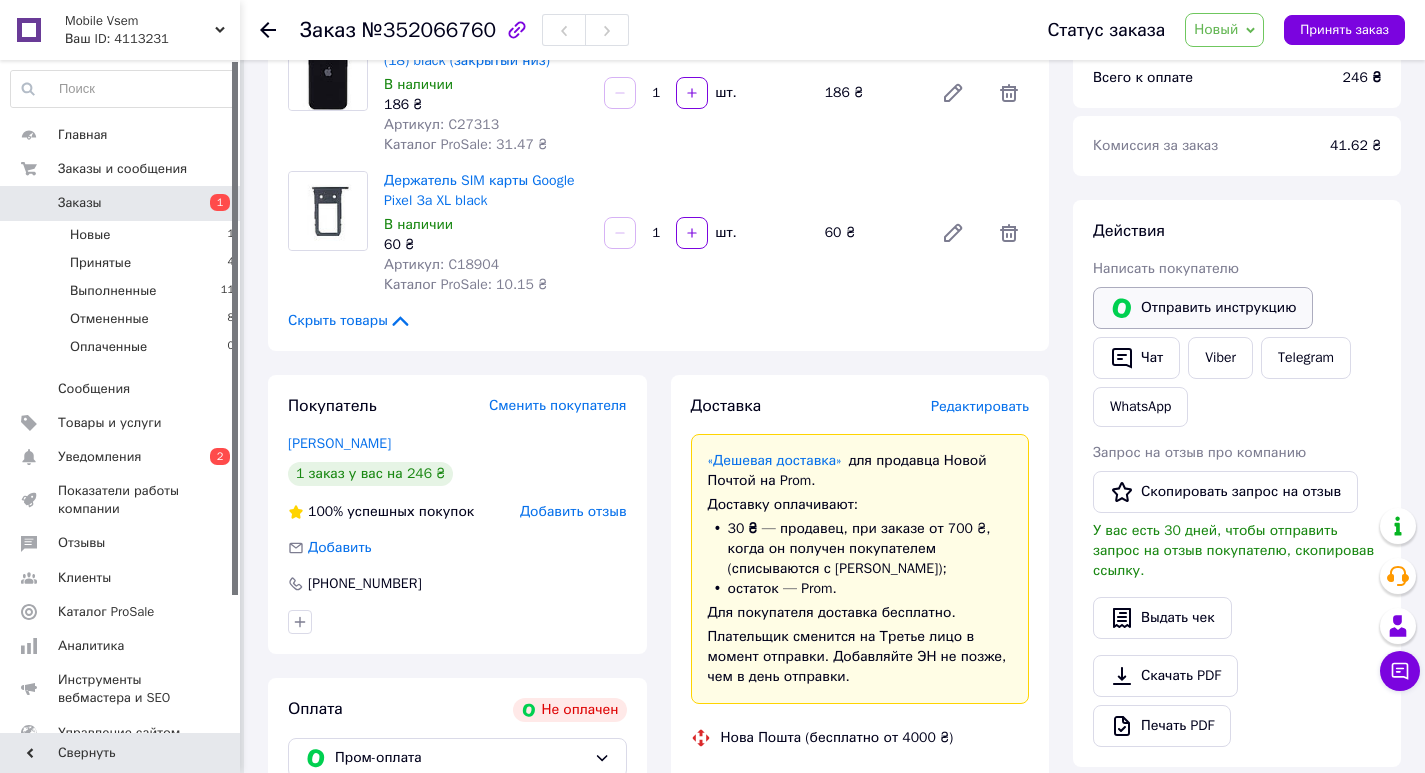 click on "Отправить инструкцию" at bounding box center (1203, 308) 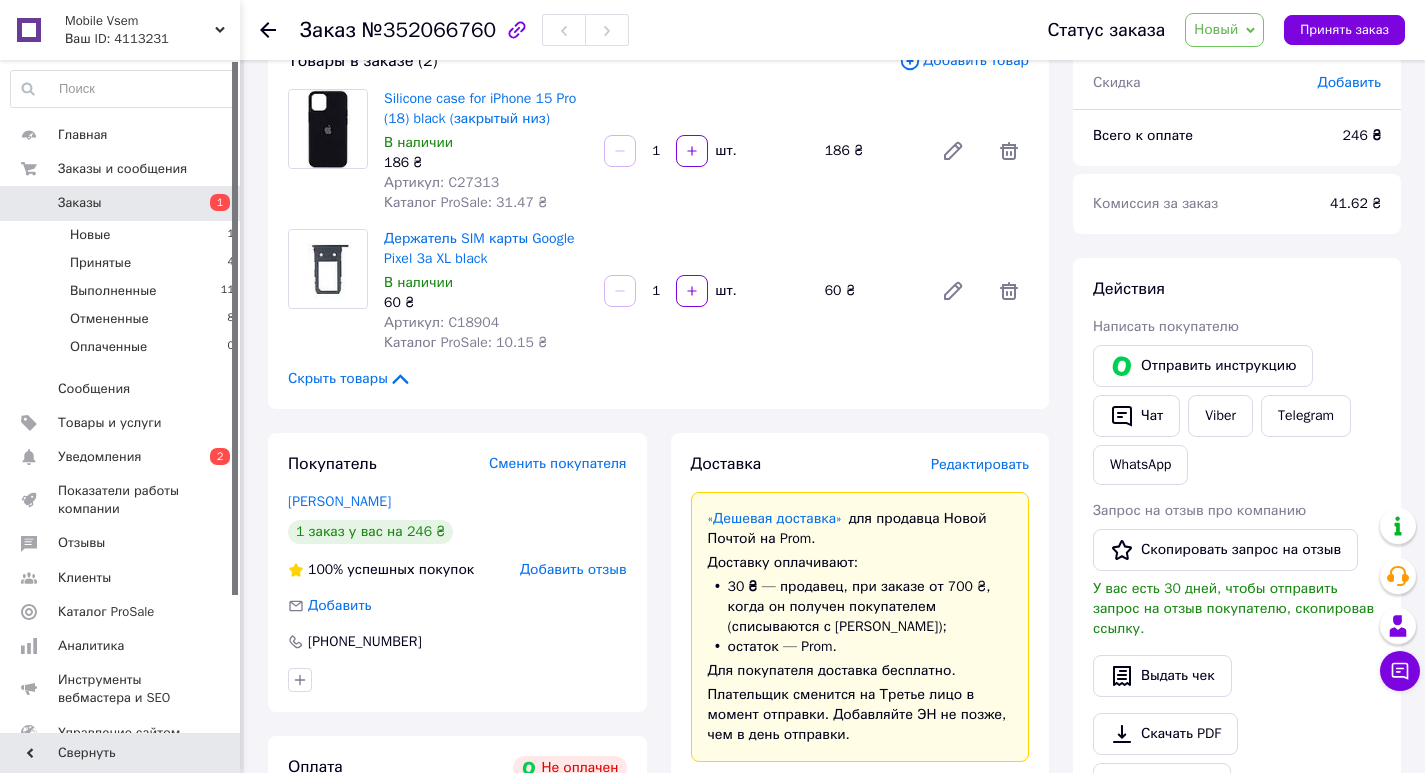 scroll, scrollTop: 0, scrollLeft: 0, axis: both 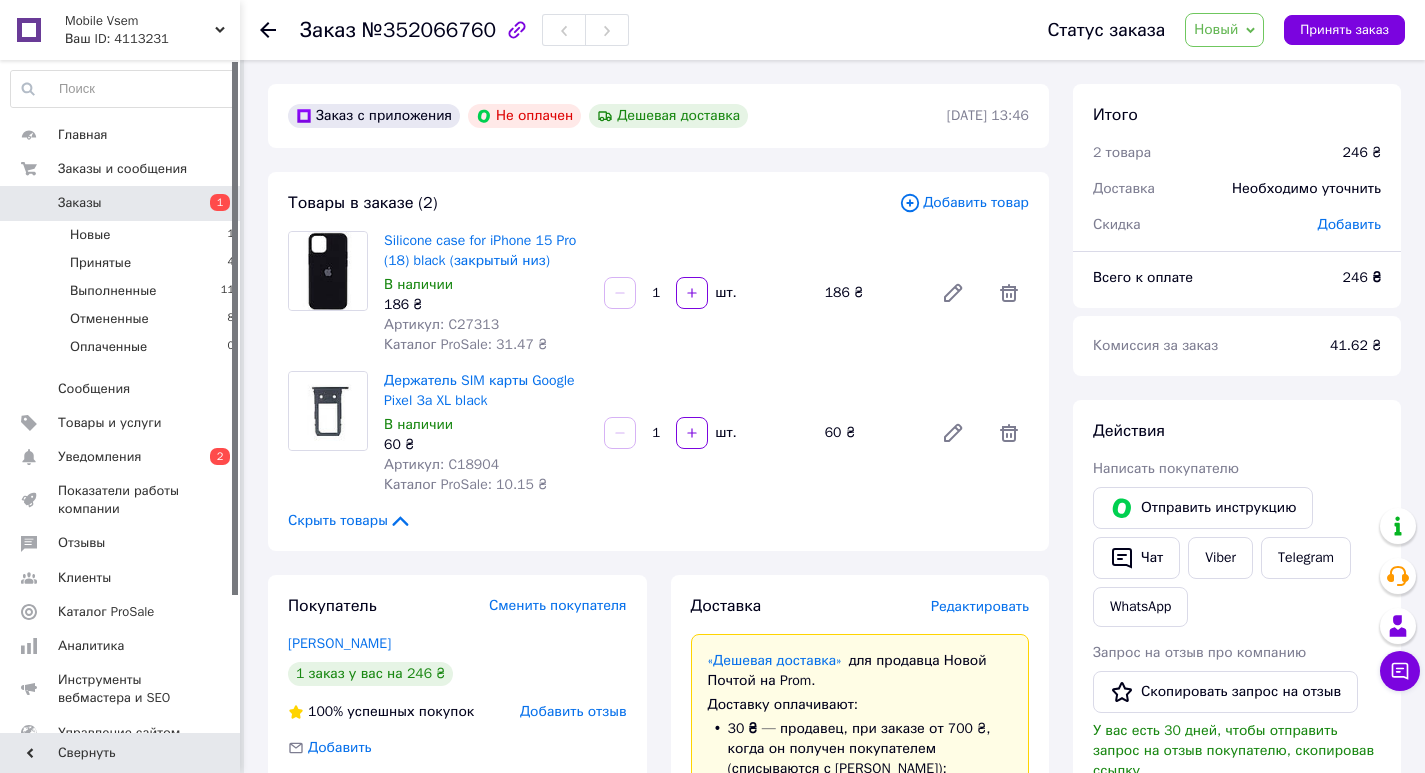 click on "Заказы 1" at bounding box center (123, 203) 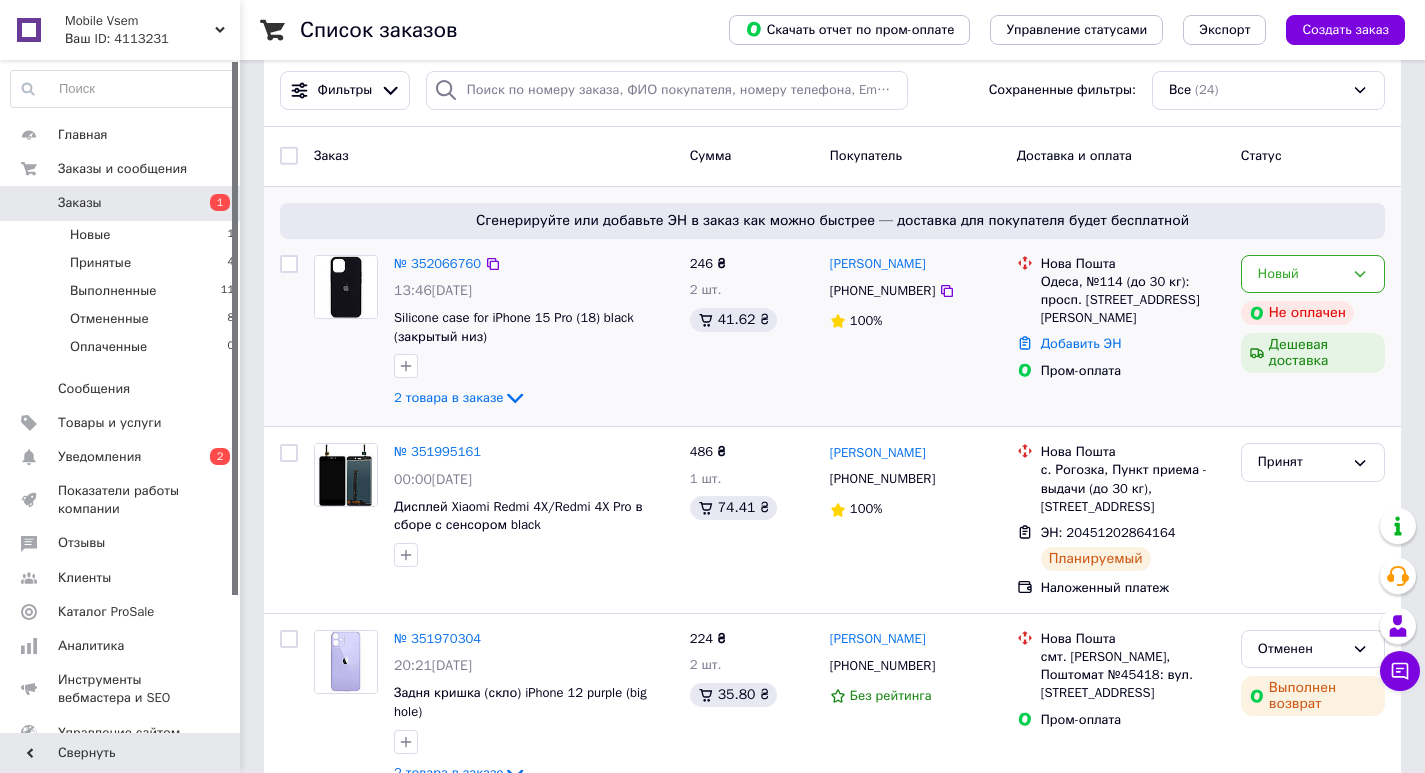 scroll, scrollTop: 200, scrollLeft: 0, axis: vertical 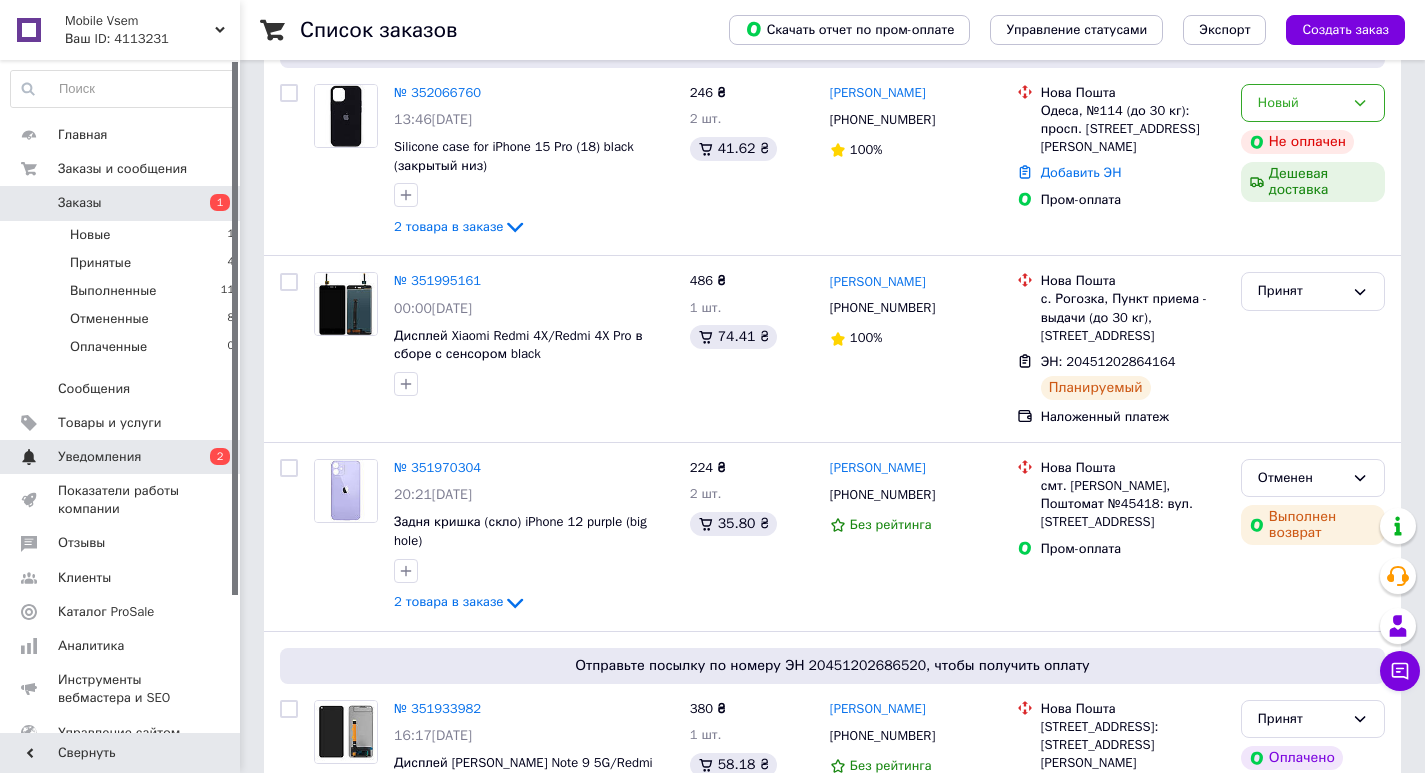 click on "Уведомления" at bounding box center (121, 457) 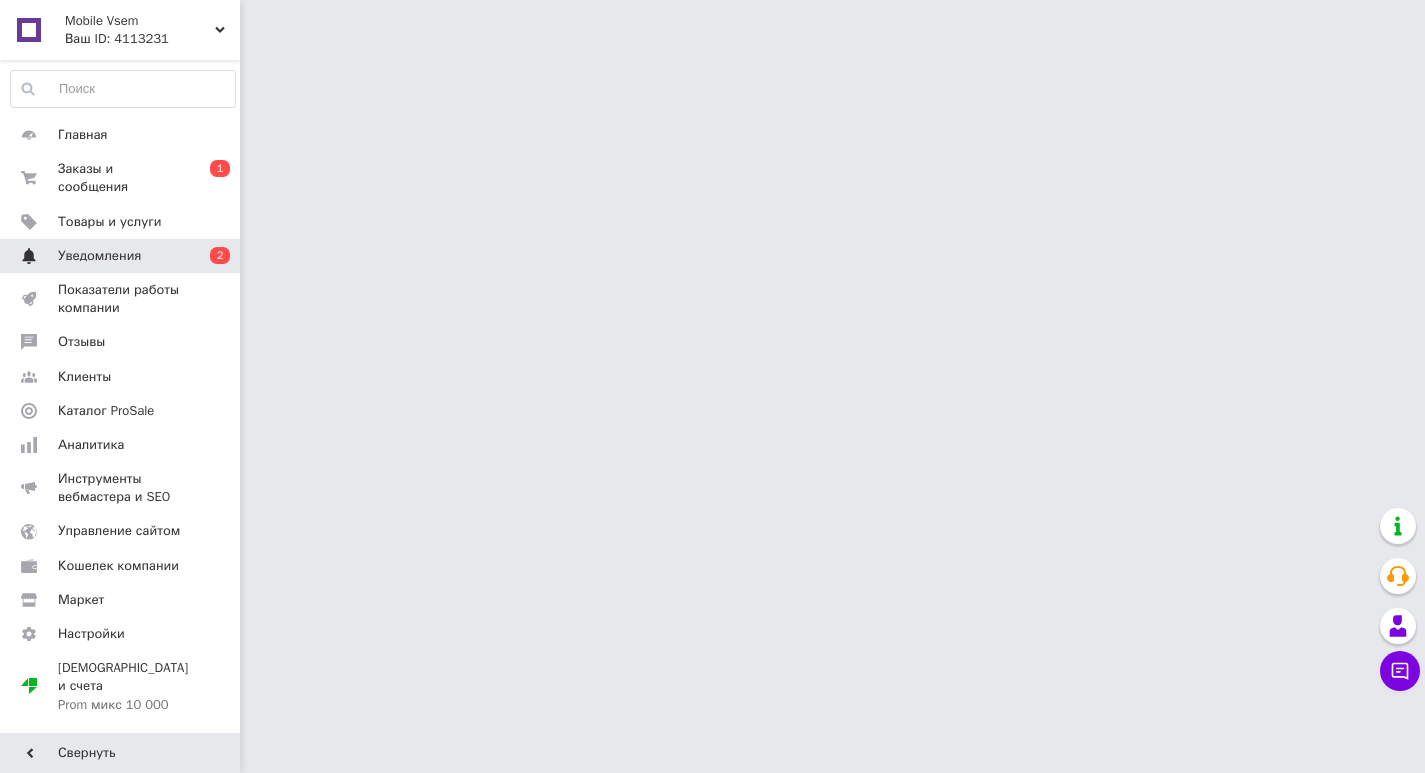 scroll, scrollTop: 0, scrollLeft: 0, axis: both 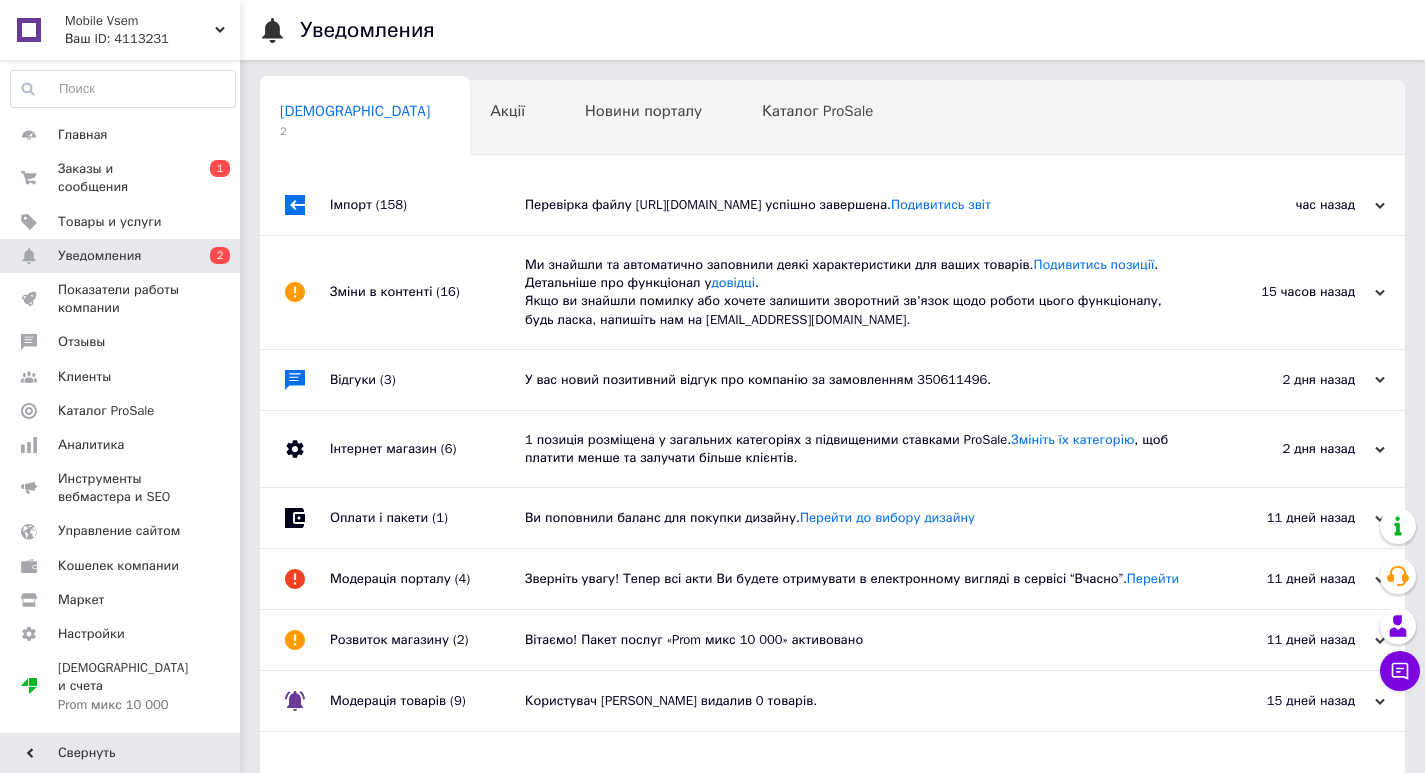 click on "Перевірка файлу [URL][DOMAIN_NAME] успішно завершена.  Подивитись звіт" at bounding box center (855, 205) 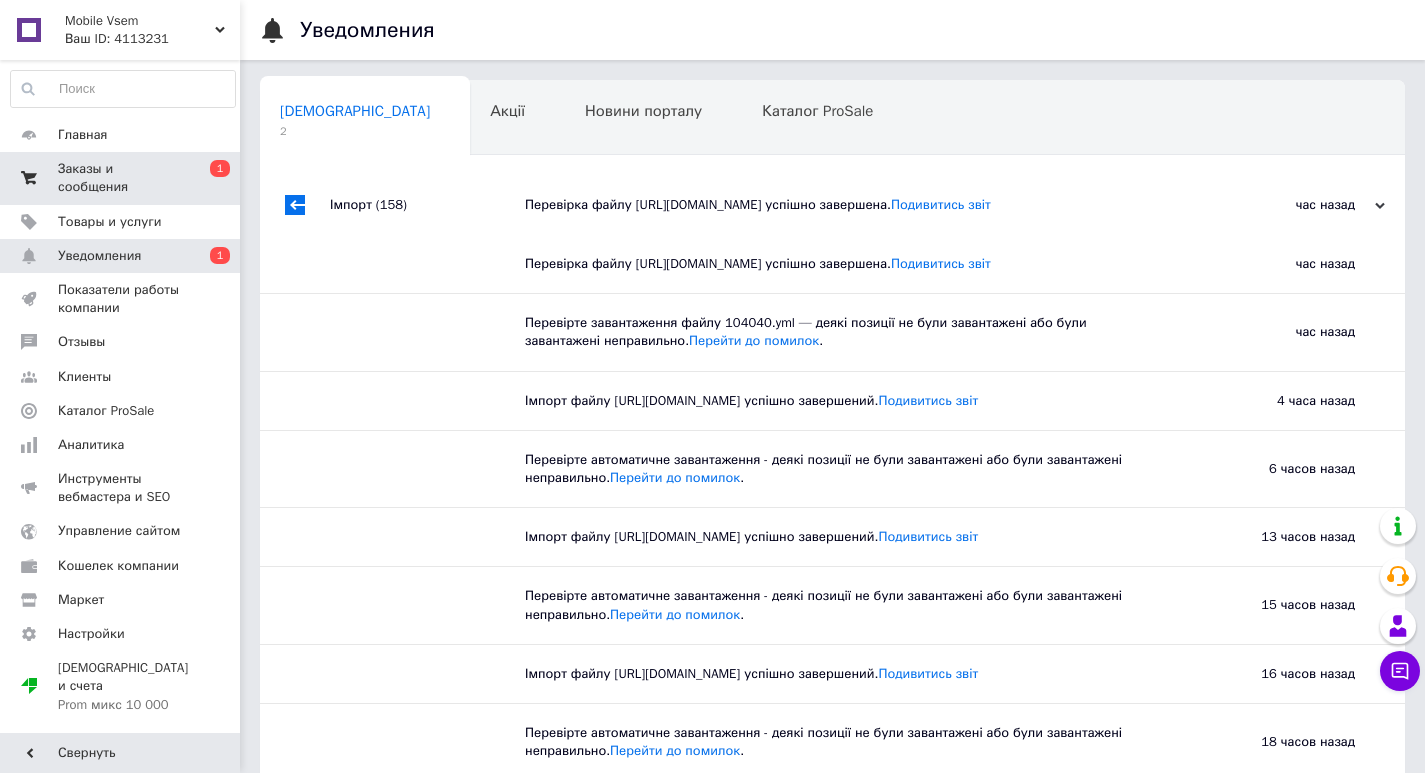 click on "Заказы и сообщения" at bounding box center (121, 178) 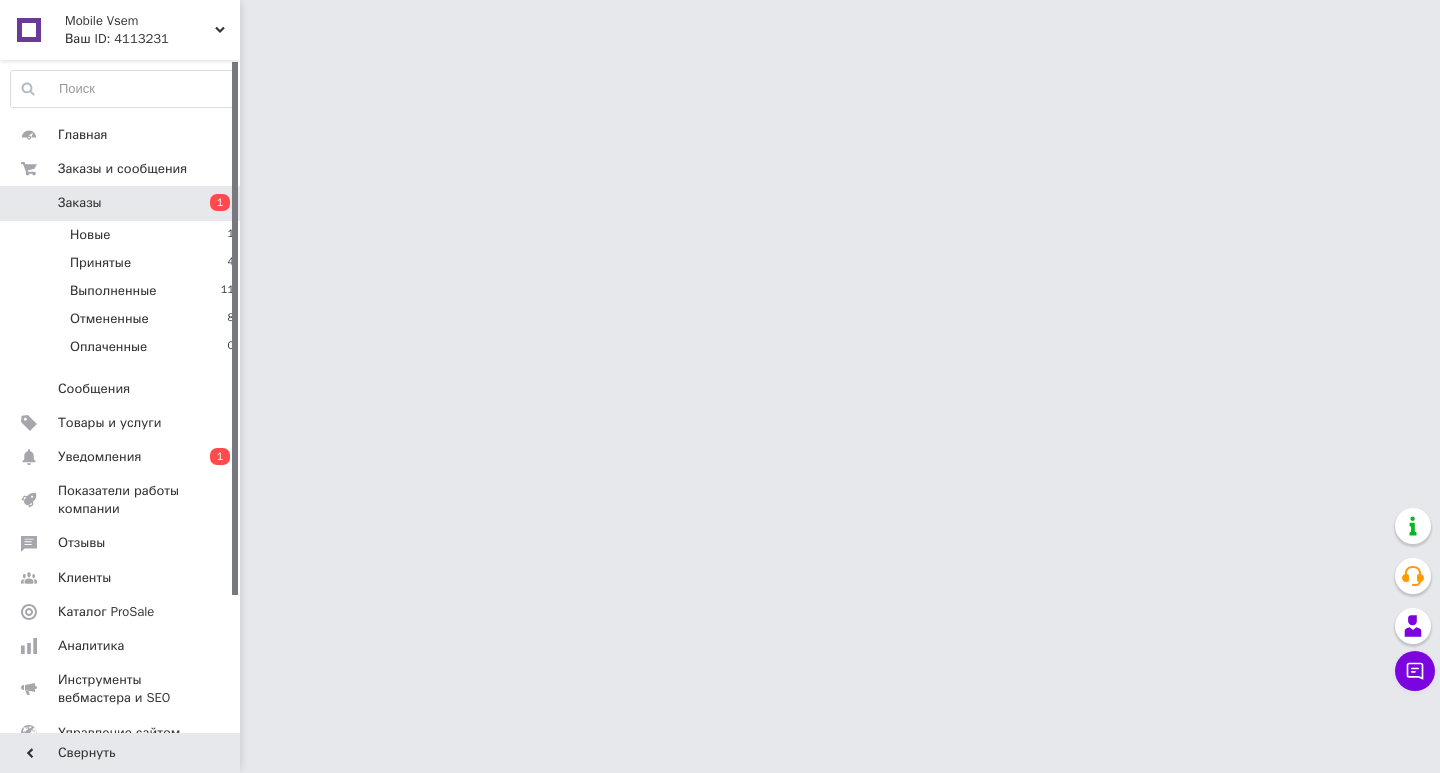 click on "Заказы" at bounding box center [121, 203] 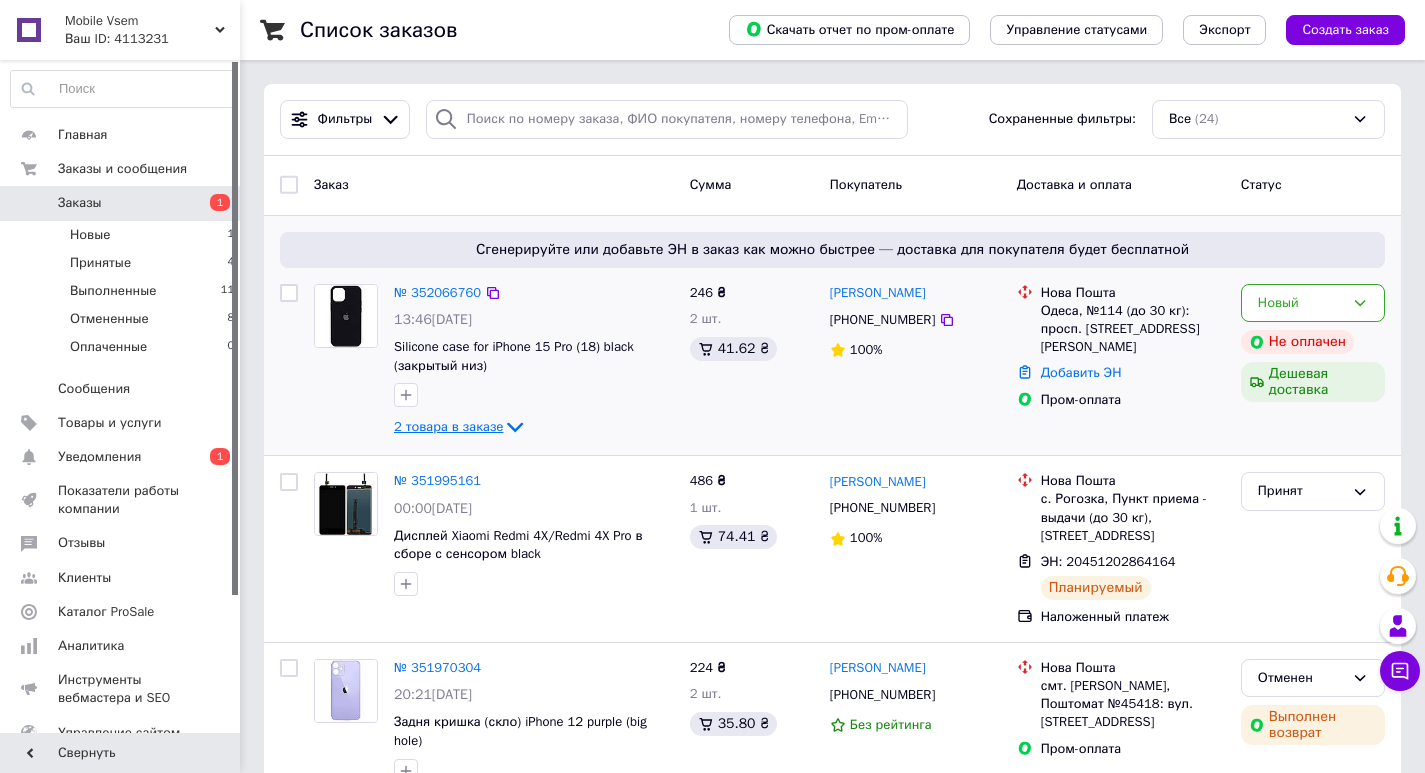 click 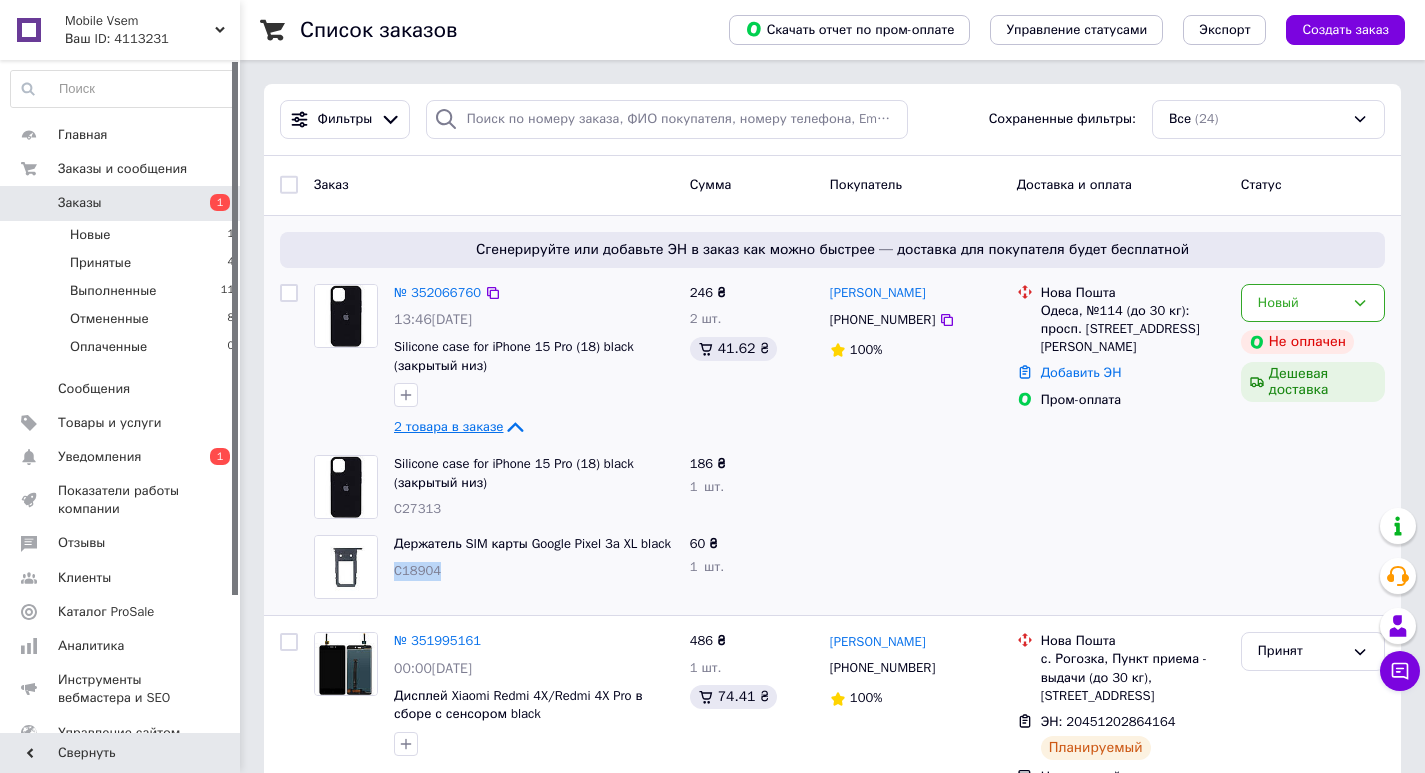 drag, startPoint x: 467, startPoint y: 570, endPoint x: 395, endPoint y: 571, distance: 72.00694 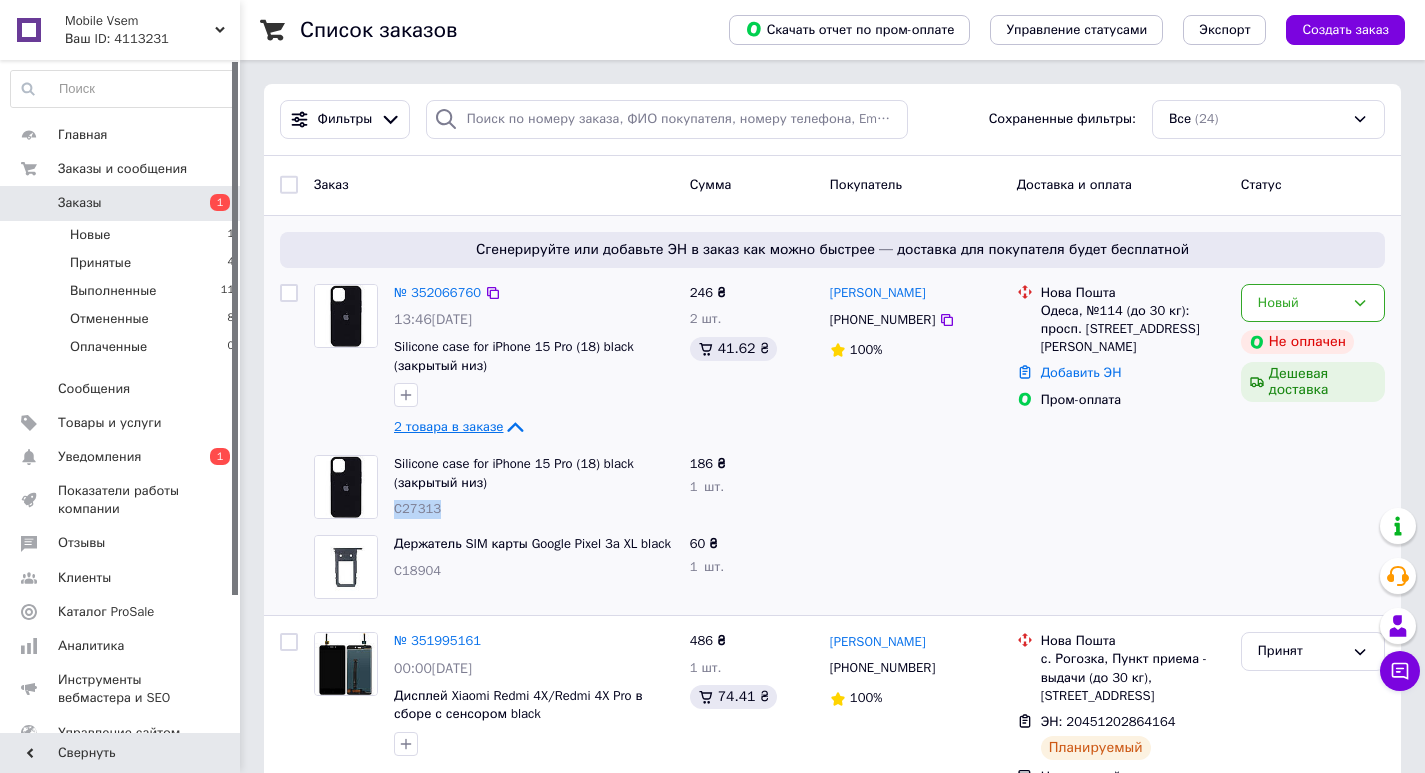 drag, startPoint x: 459, startPoint y: 506, endPoint x: 393, endPoint y: 512, distance: 66.27216 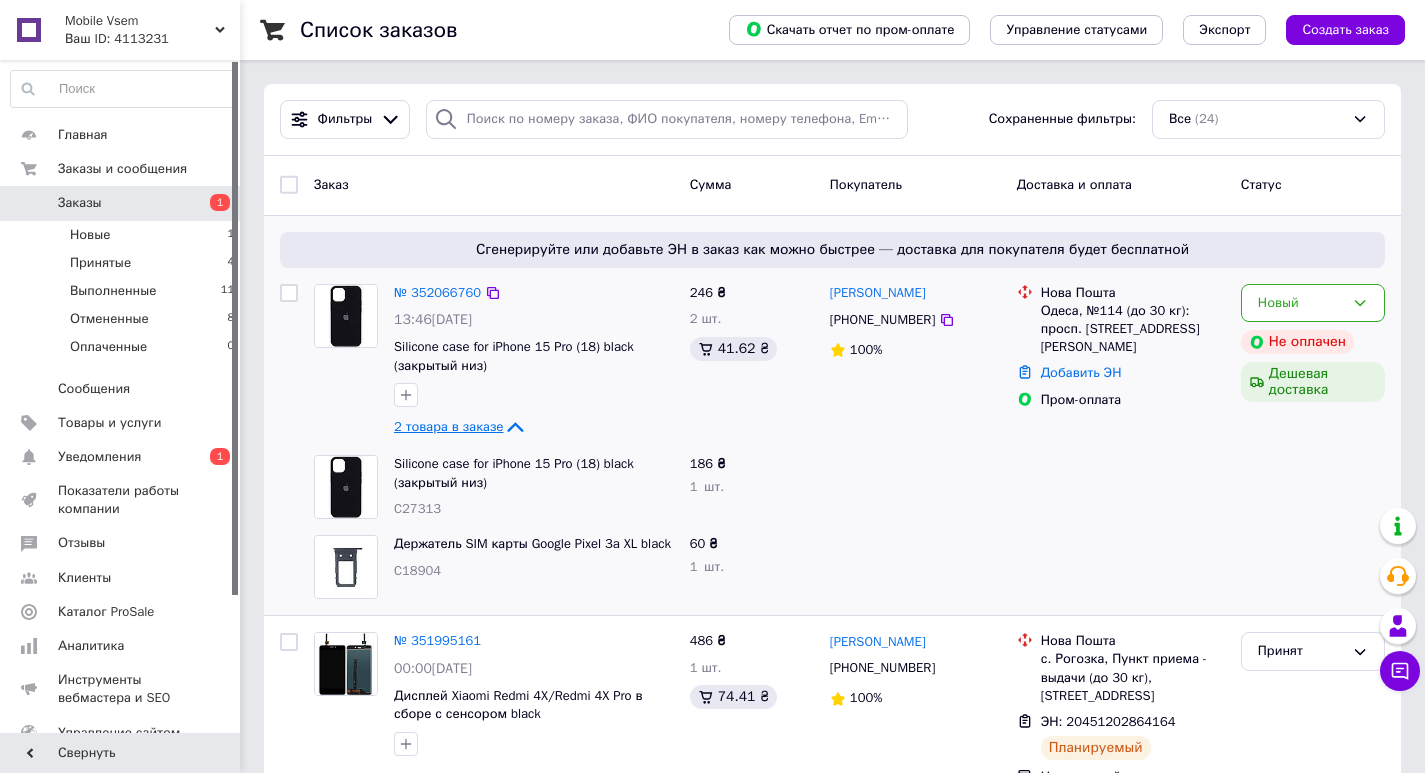 click on "C18904" at bounding box center (534, 571) 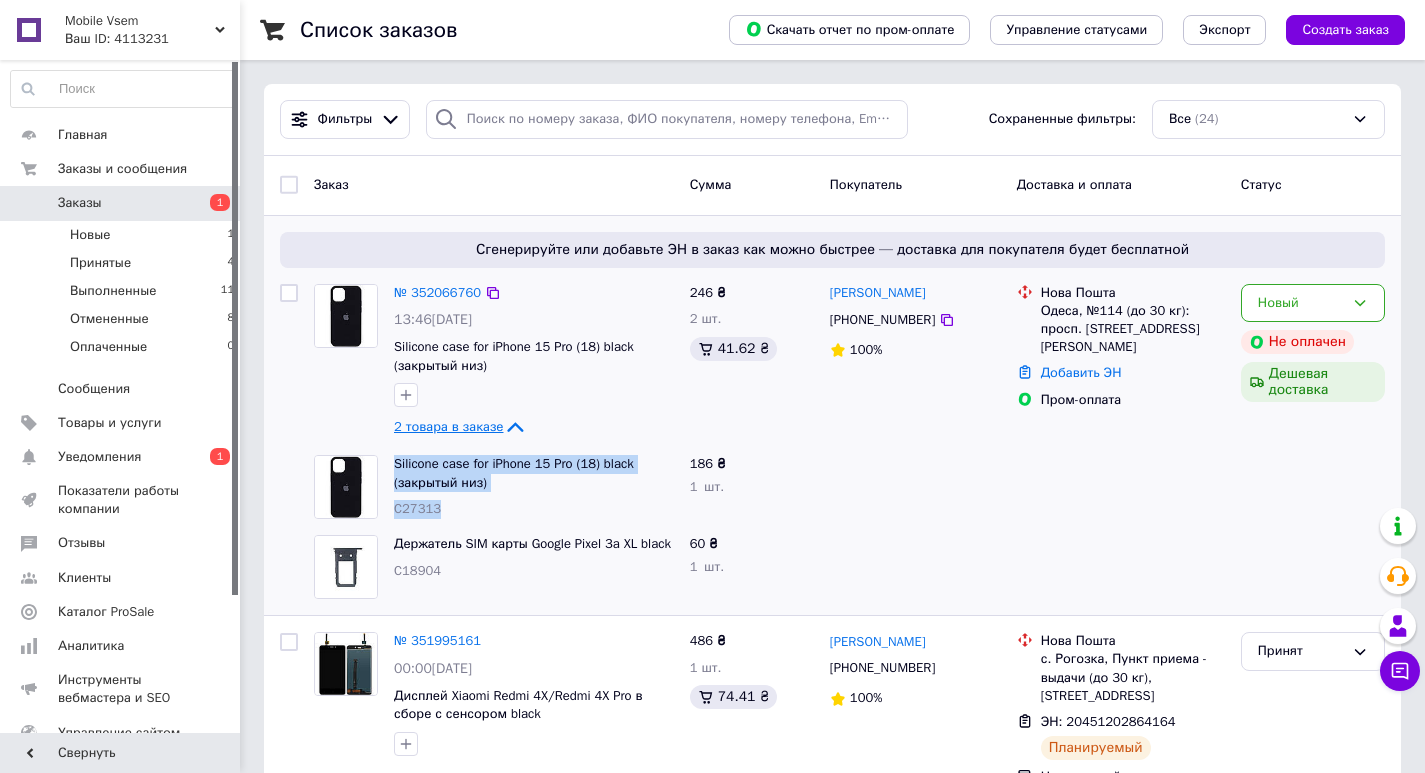 drag, startPoint x: 448, startPoint y: 510, endPoint x: 383, endPoint y: 507, distance: 65.06919 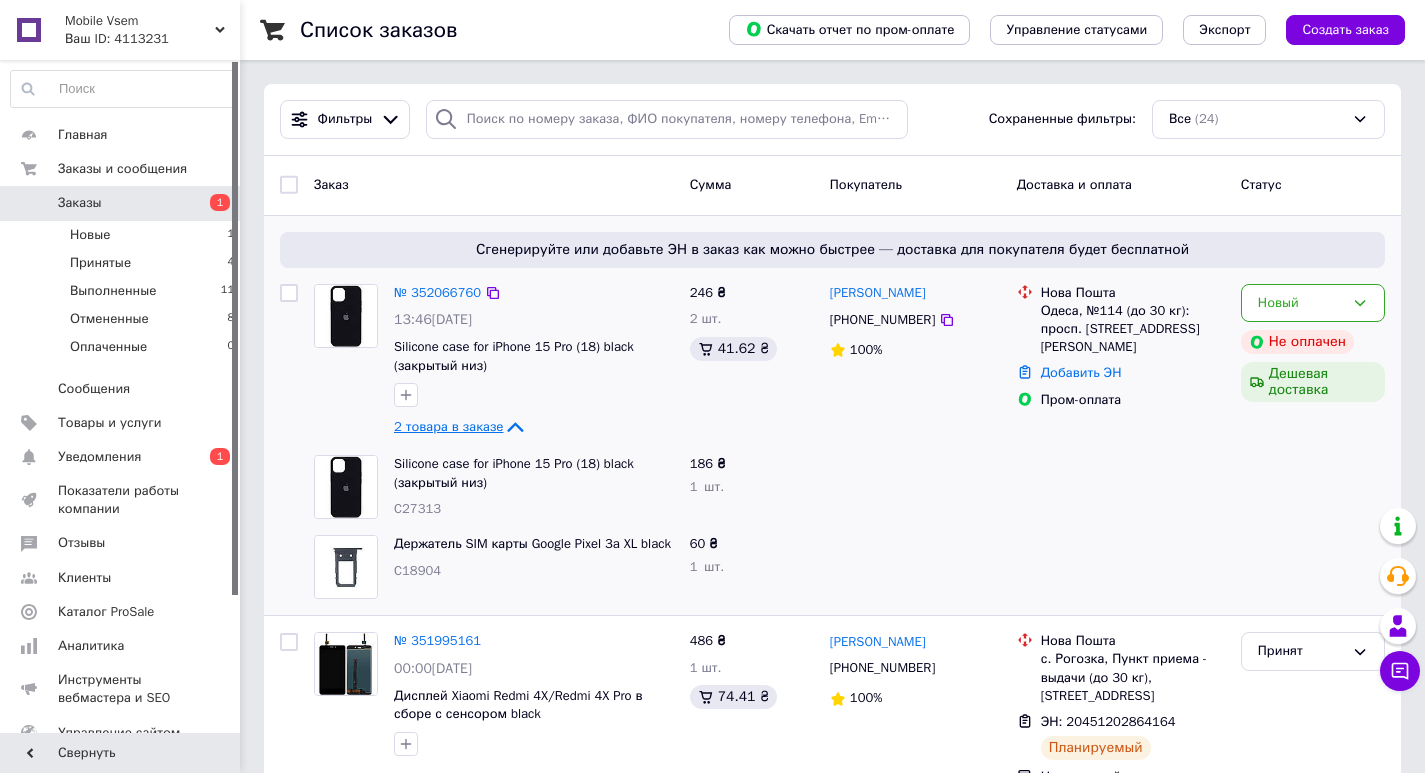 click at bounding box center (915, 487) 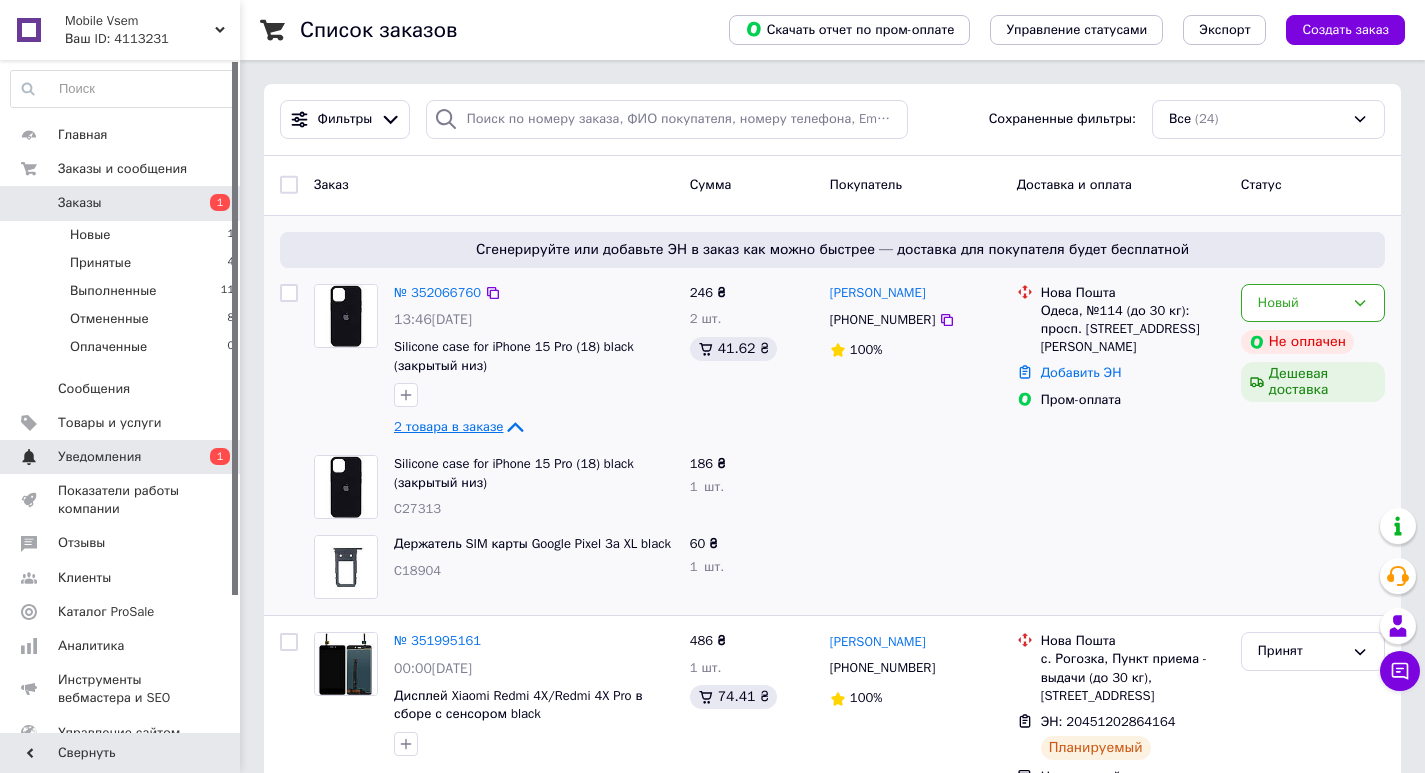 click on "Уведомления" at bounding box center (121, 457) 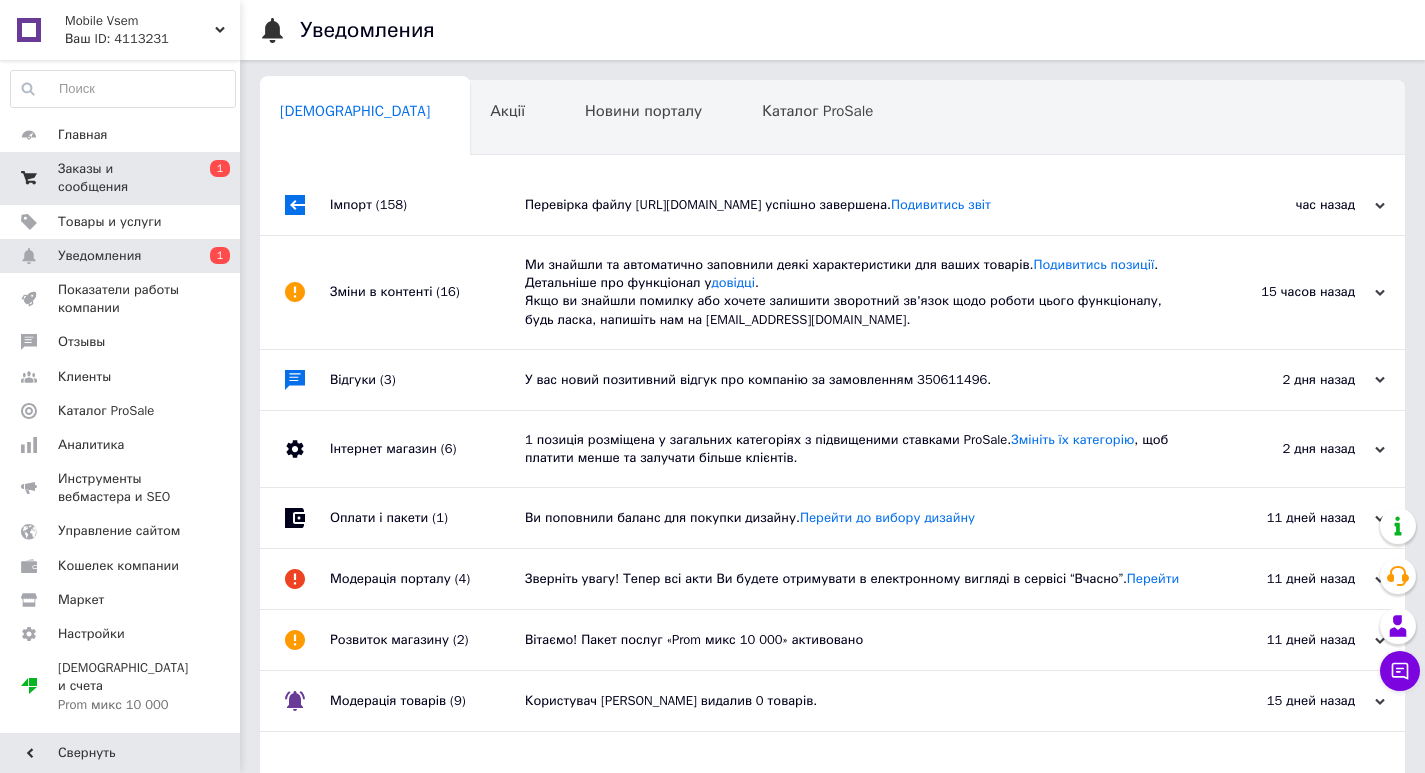 click on "Заказы и сообщения" at bounding box center (121, 178) 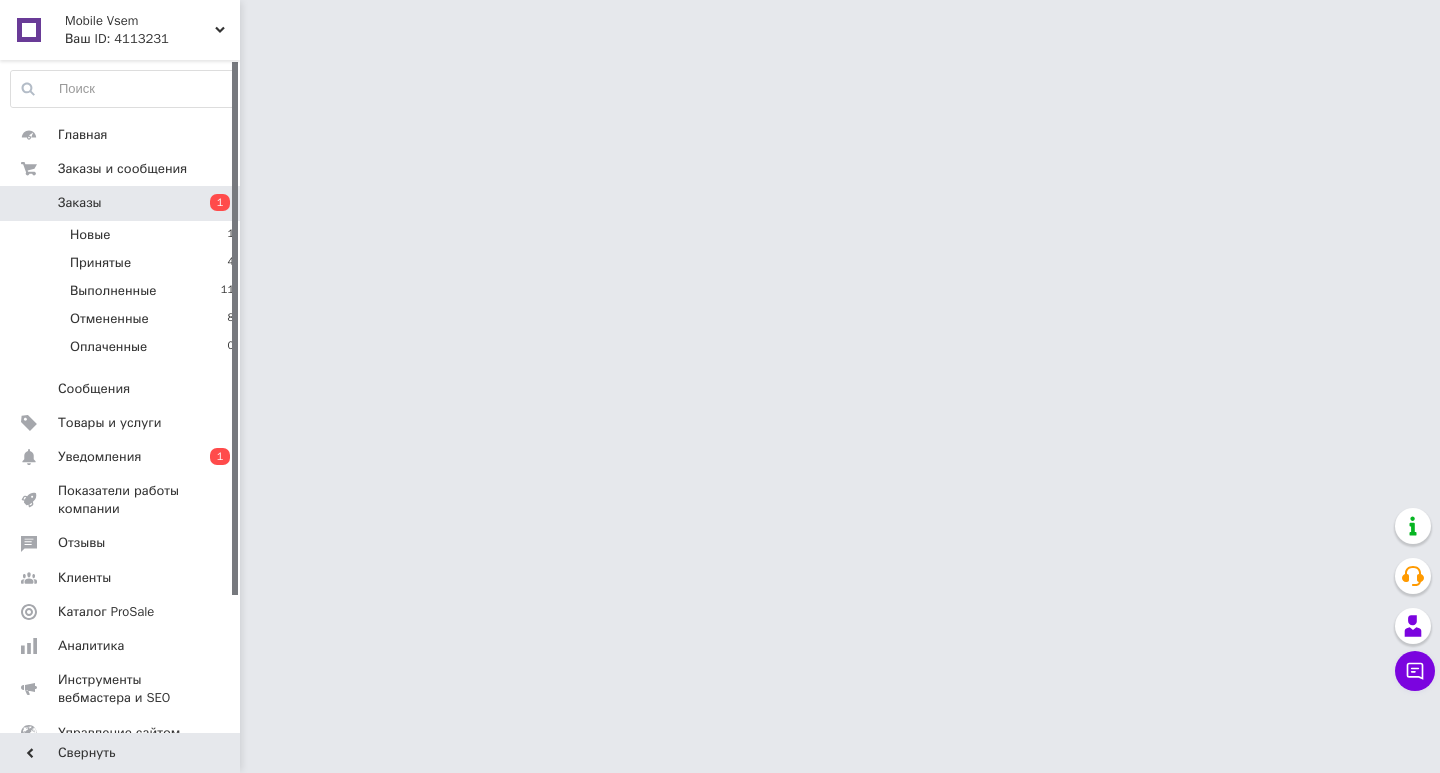 click on "Заказы" at bounding box center (121, 203) 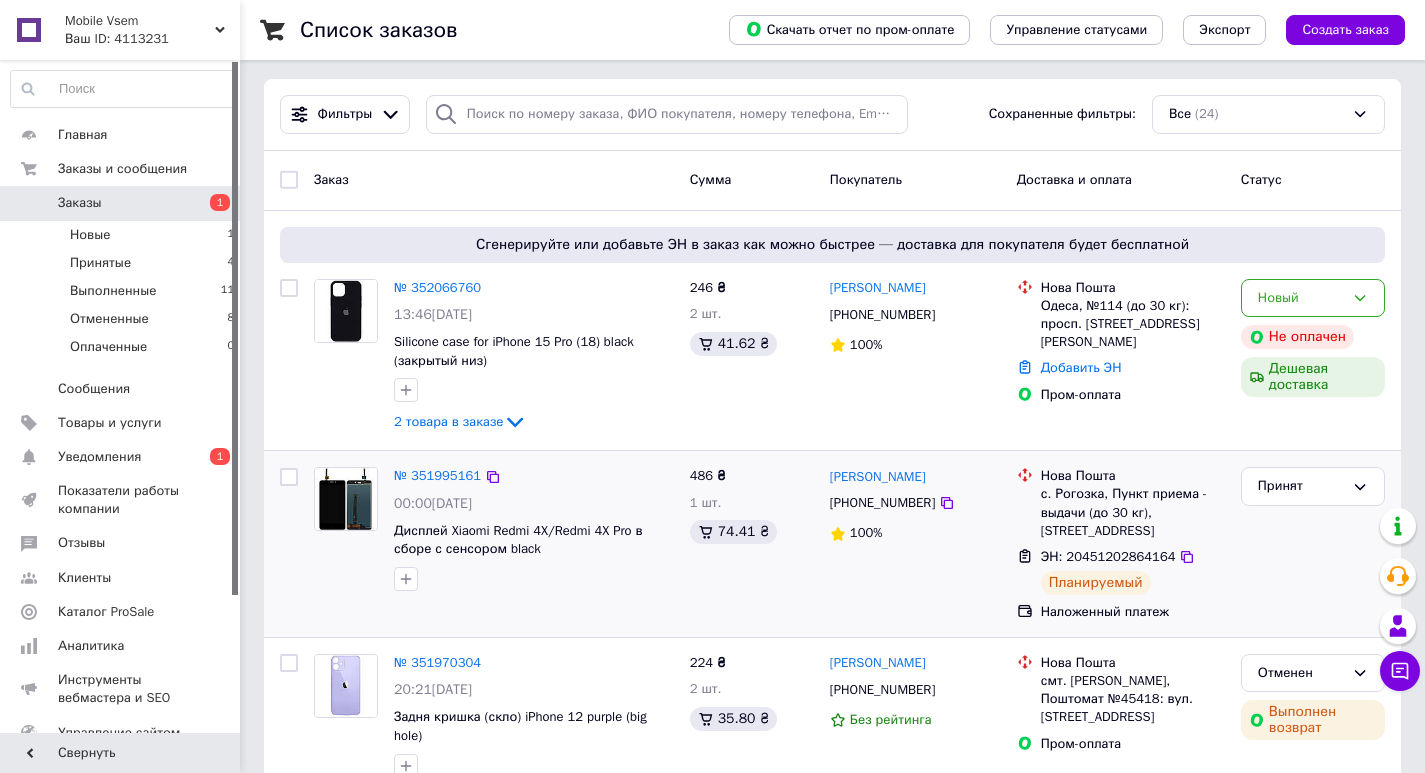 scroll, scrollTop: 0, scrollLeft: 0, axis: both 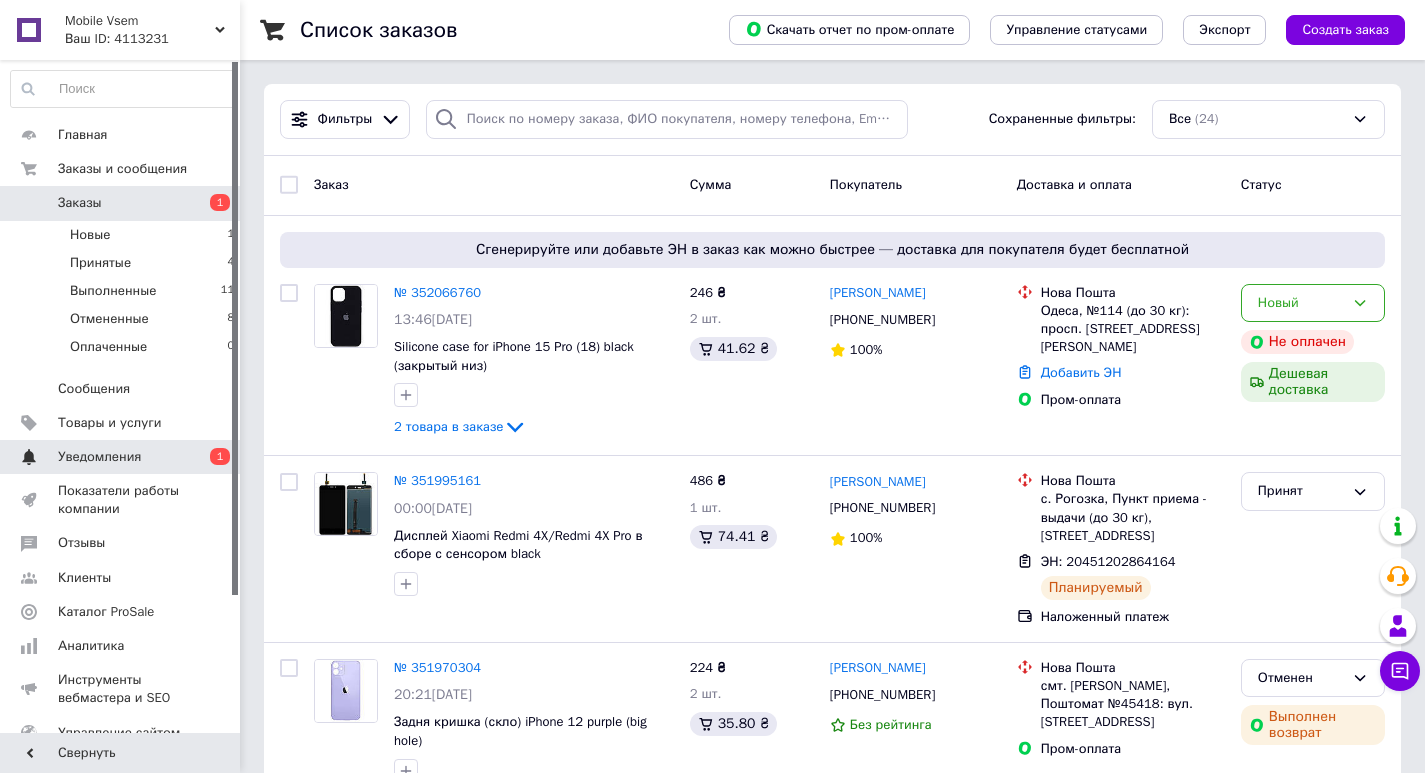 click on "Уведомления 0 1" at bounding box center [123, 457] 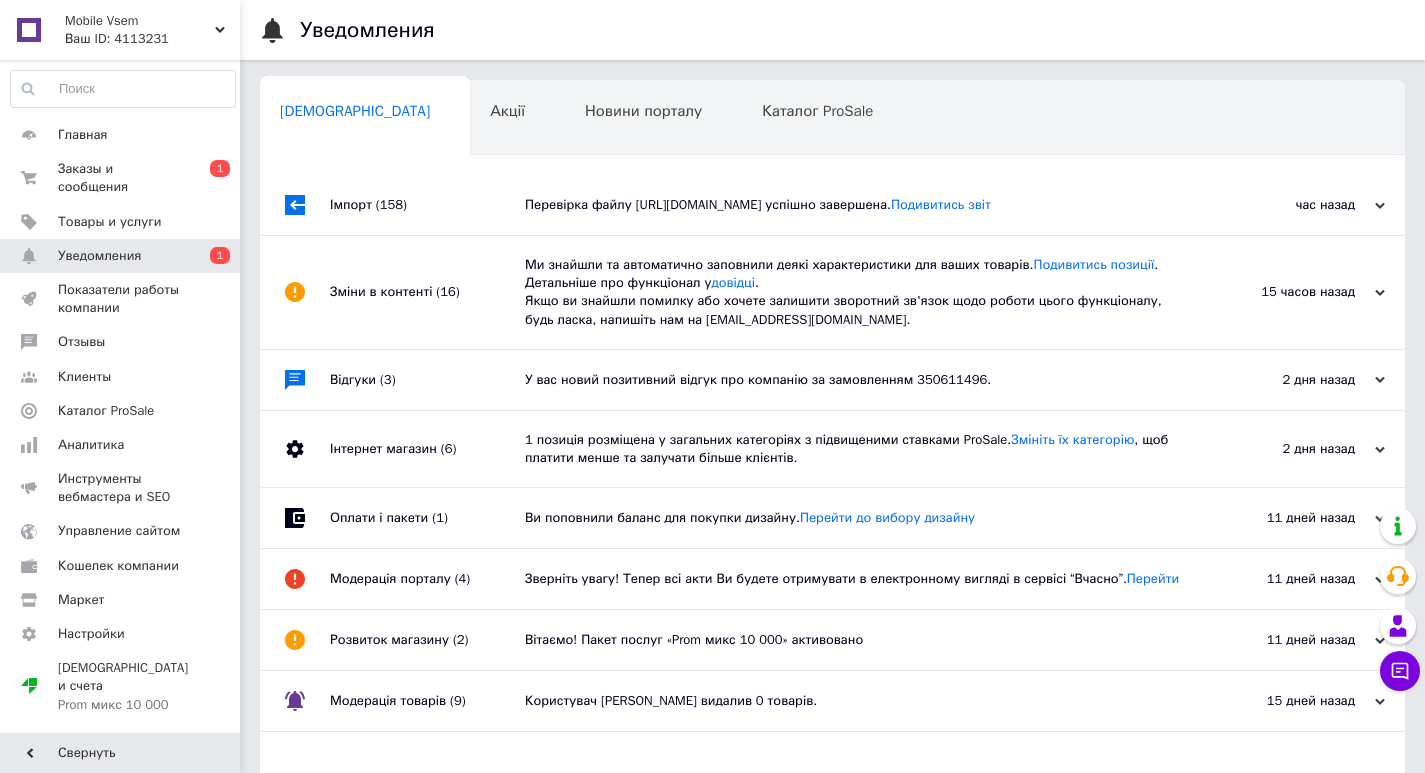 click on "Ми знайшли та автоматично заповнили деякі характеристики для ваших товарів.  Подивитись позиції . Детальніше про функціонал у  довідці . Якщо ви знайшли помилку або хочете залишити зворотний зв'язок щодо роботи цього функціоналу, будь ласка, напишіть нам на [EMAIL_ADDRESS][DOMAIN_NAME]." at bounding box center (855, 292) 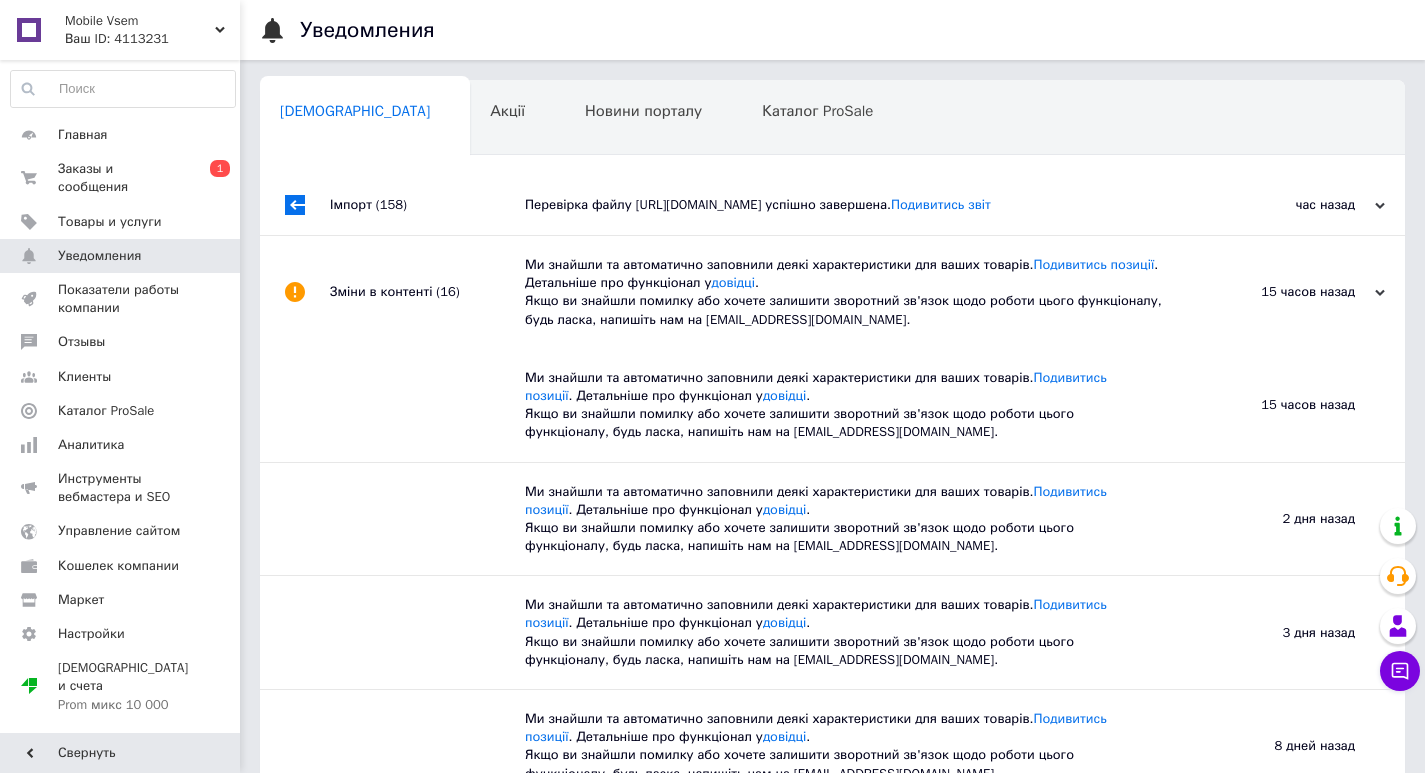 click on "Перевірка файлу [URL][DOMAIN_NAME] успішно завершена.  Подивитись звіт" at bounding box center (855, 205) 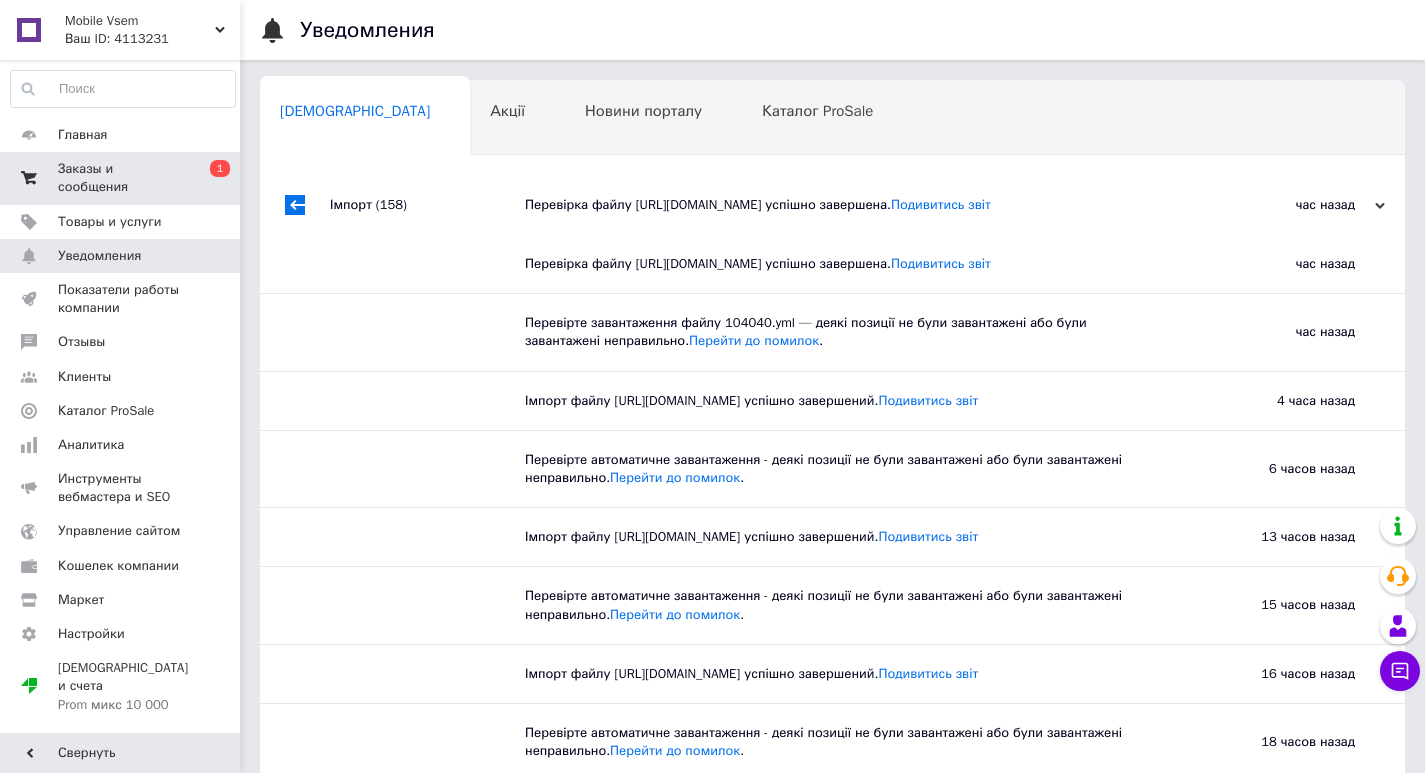 click on "Заказы и сообщения" at bounding box center [121, 178] 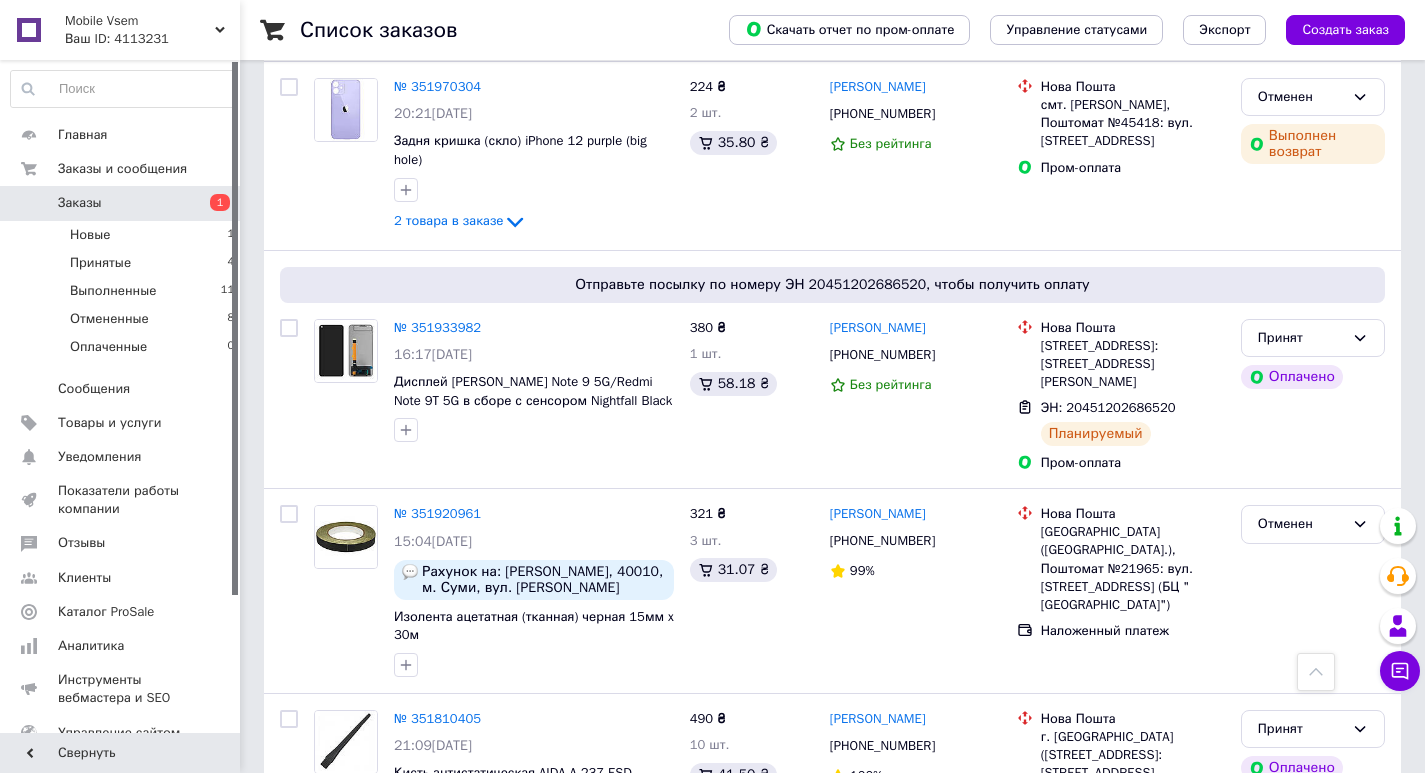 scroll, scrollTop: 600, scrollLeft: 0, axis: vertical 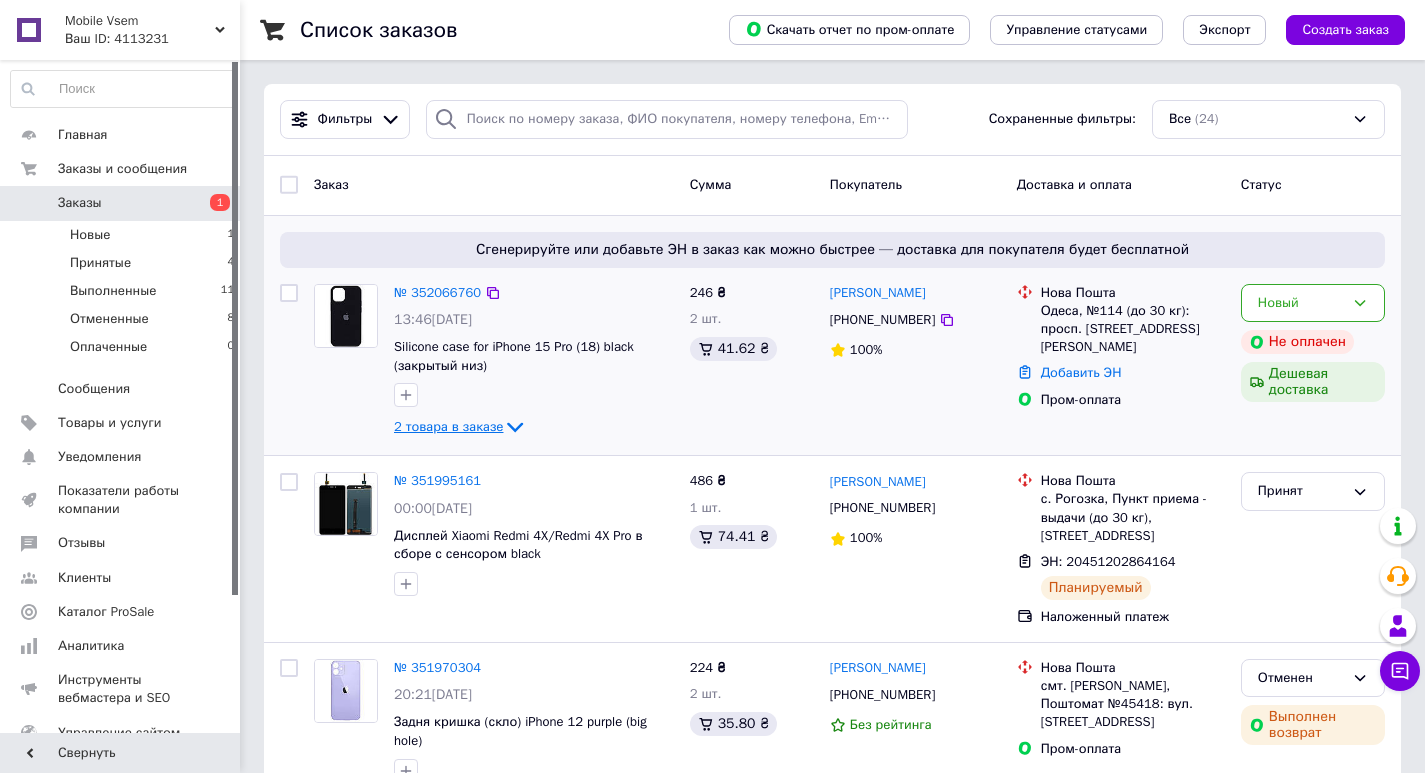 click 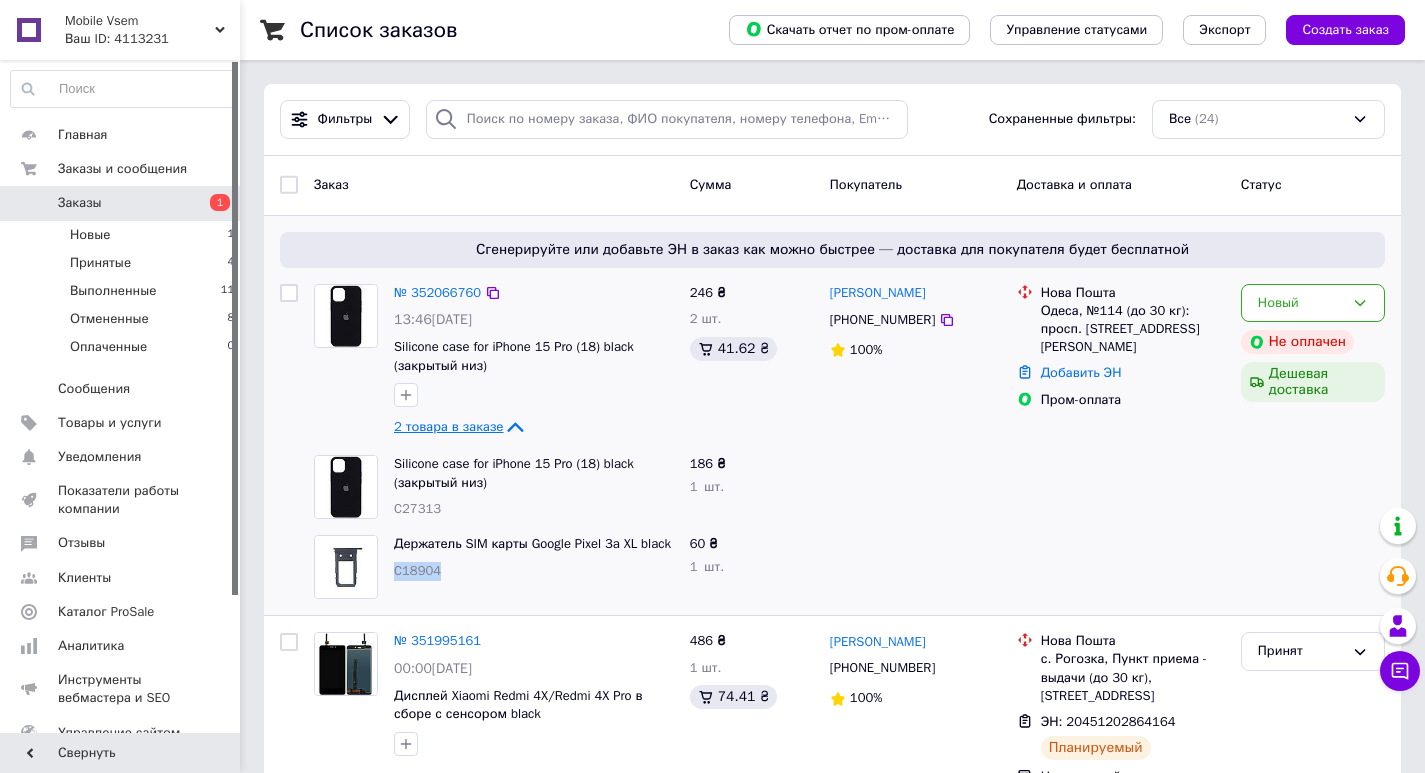 drag, startPoint x: 455, startPoint y: 567, endPoint x: 396, endPoint y: 567, distance: 59 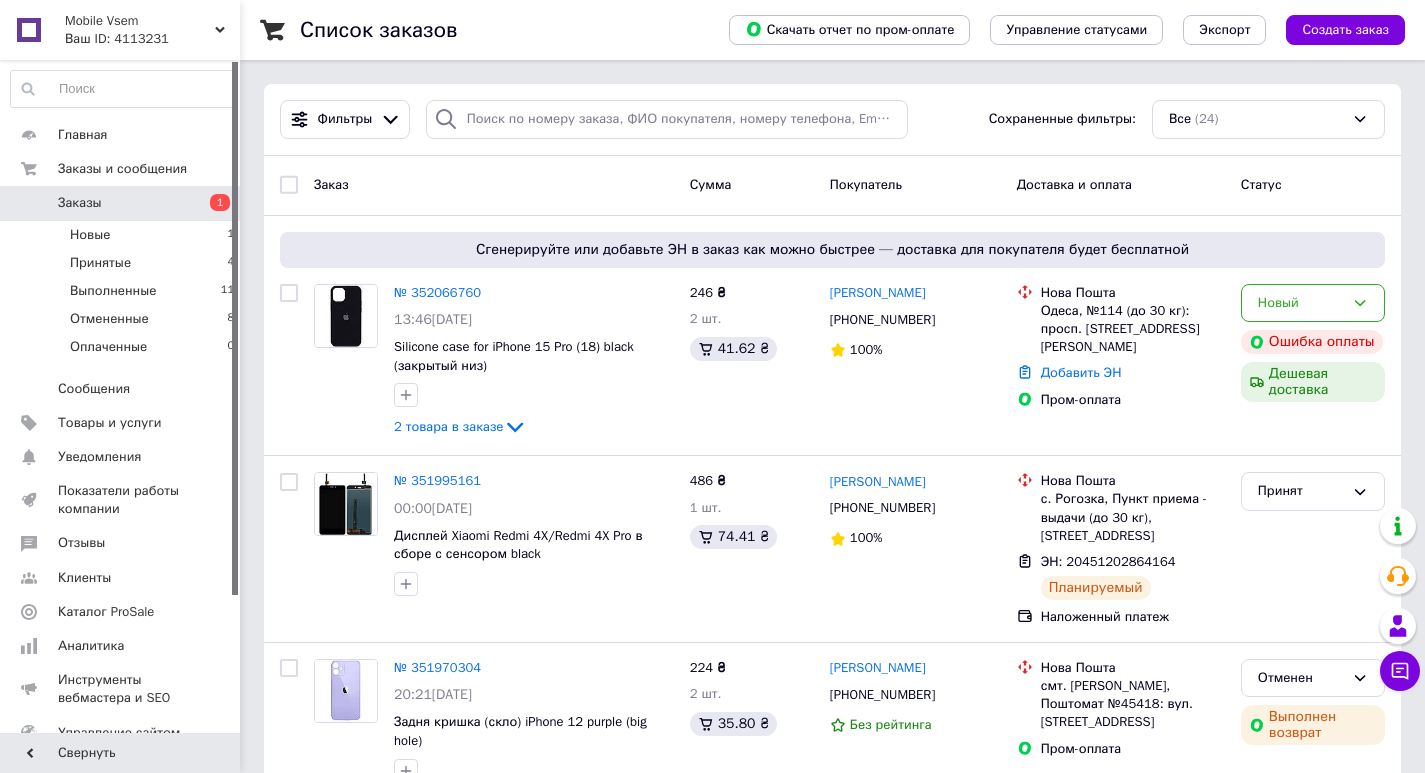 click on "Заказы 1" at bounding box center [123, 203] 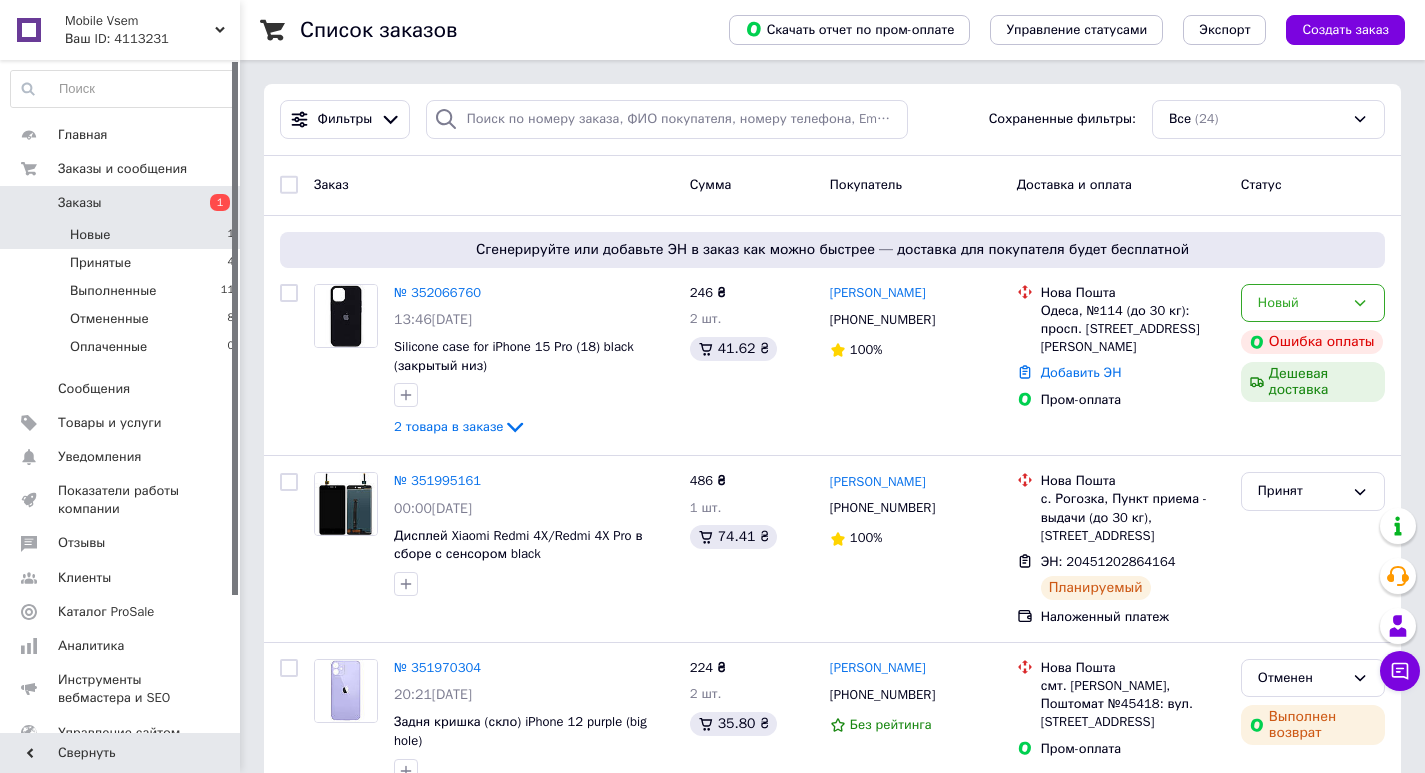 click on "Новые 1" at bounding box center (123, 235) 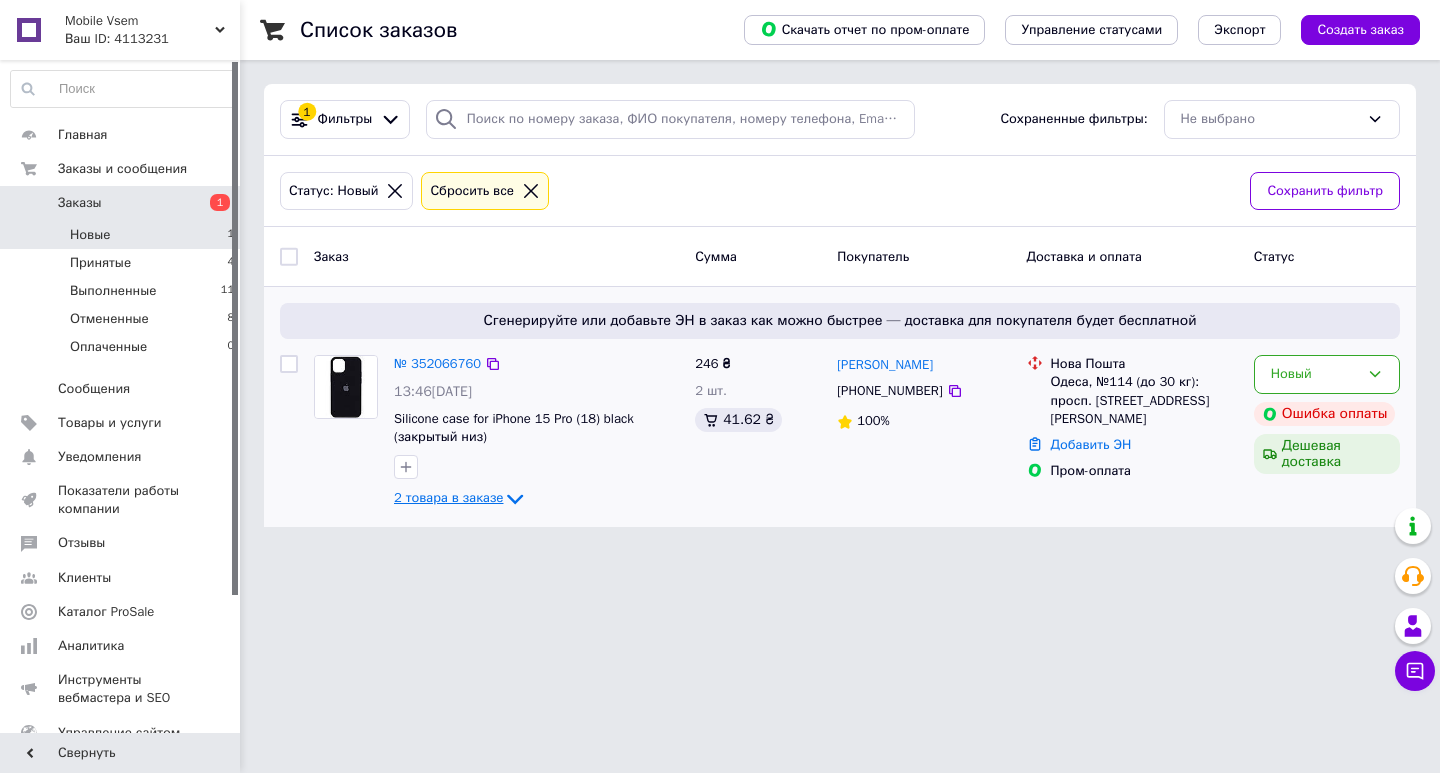 click on "2 товара в заказе" at bounding box center [448, 498] 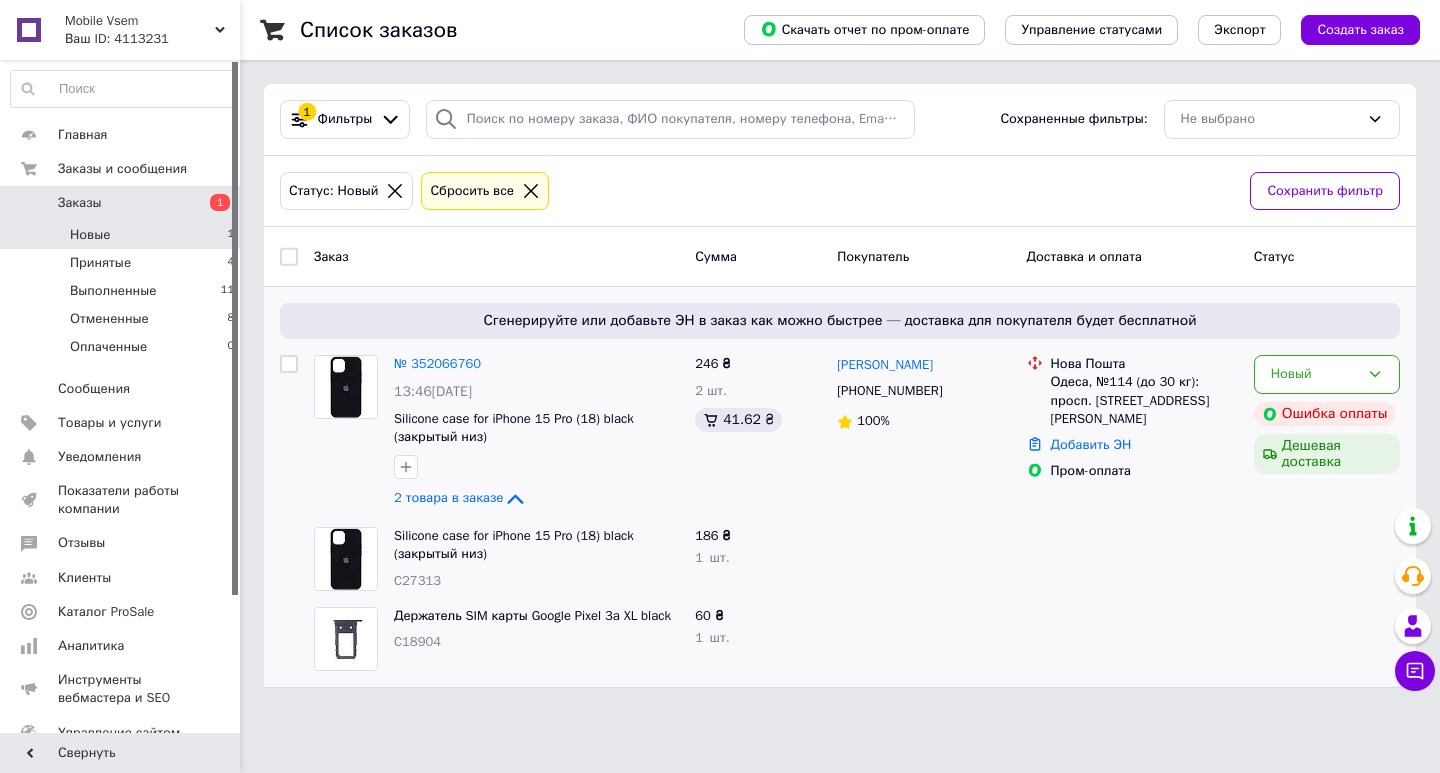 click on "Заказы" at bounding box center [121, 203] 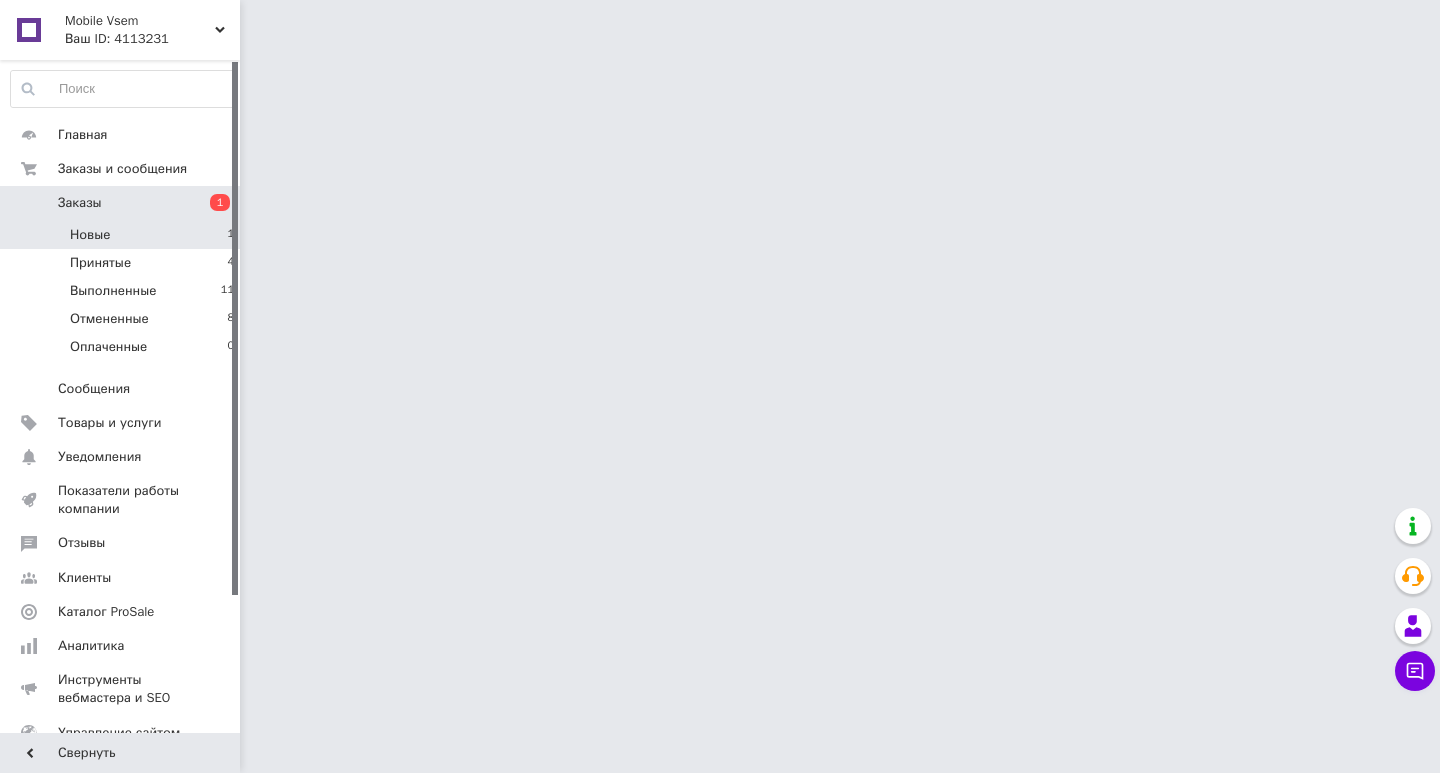 click on "Новые 1" at bounding box center [123, 235] 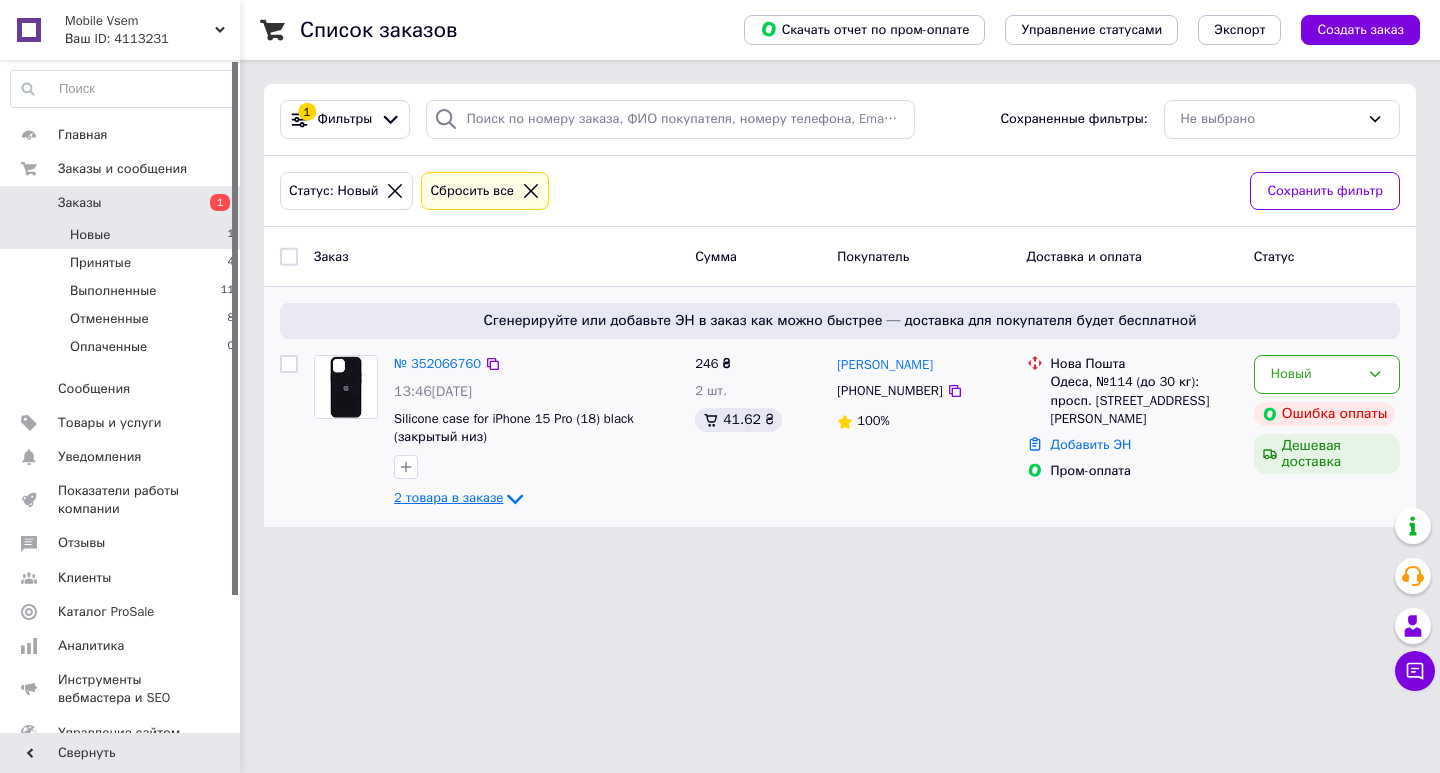 click on "2 товара в заказе" at bounding box center [448, 498] 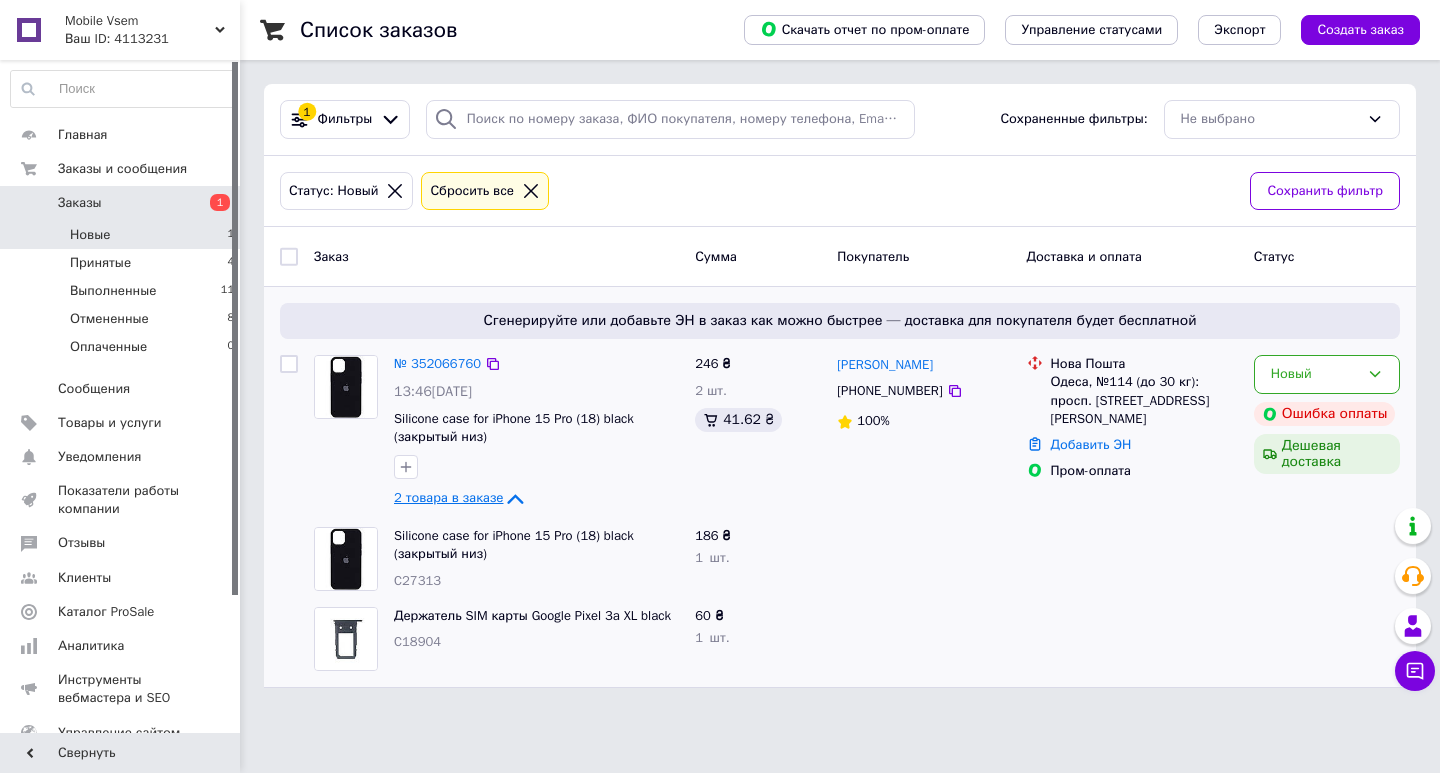 click on "2 товара в заказе" at bounding box center (448, 498) 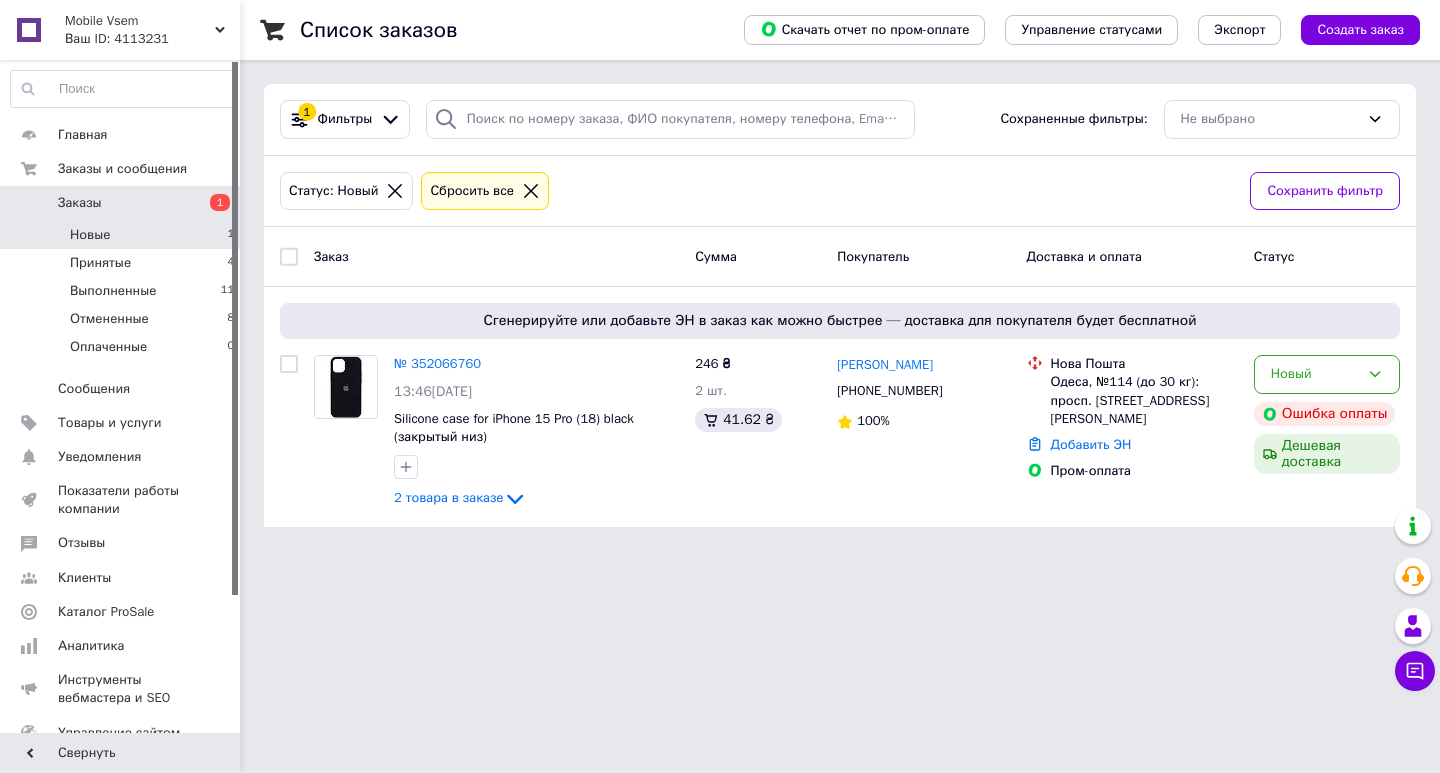 click on "Новые 1" at bounding box center [123, 235] 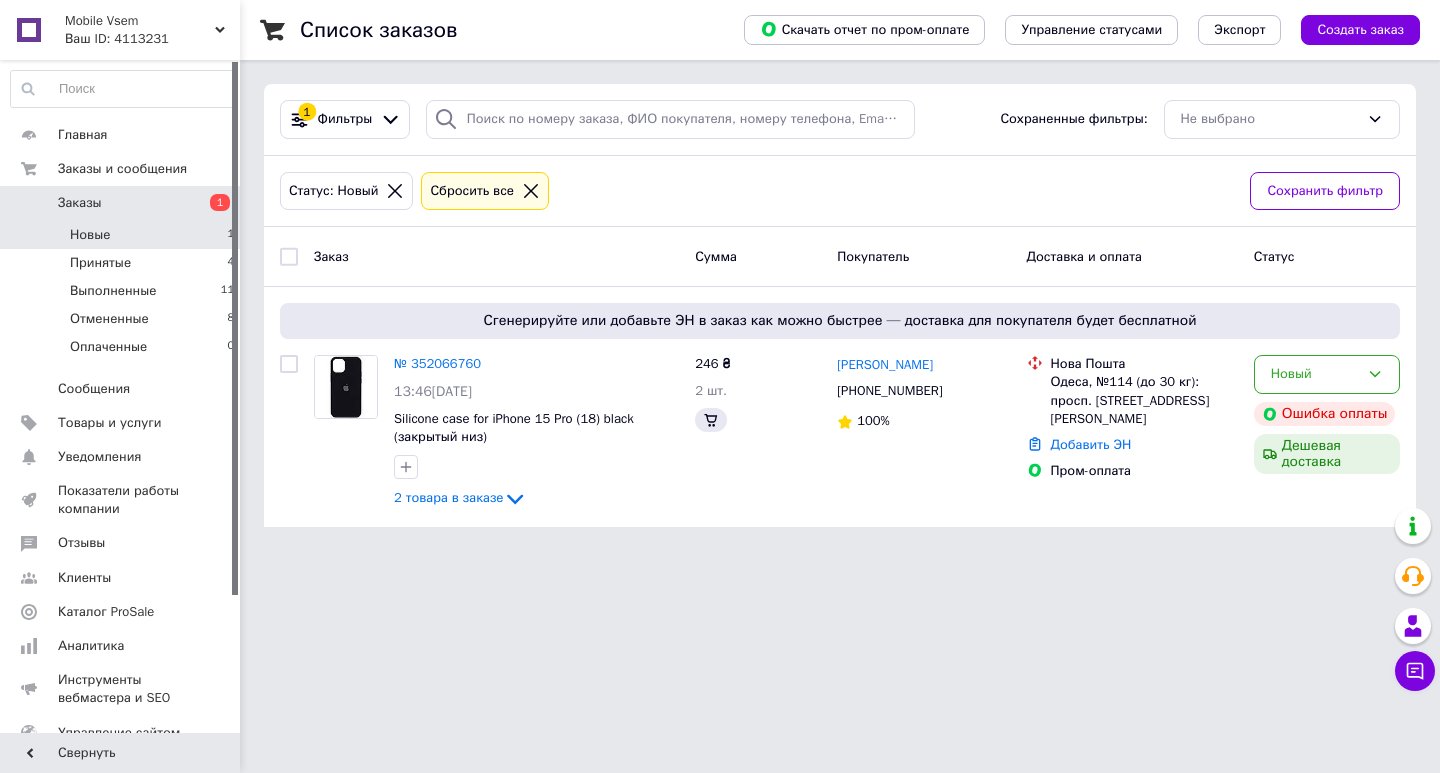 click on "Новые 1" at bounding box center (123, 235) 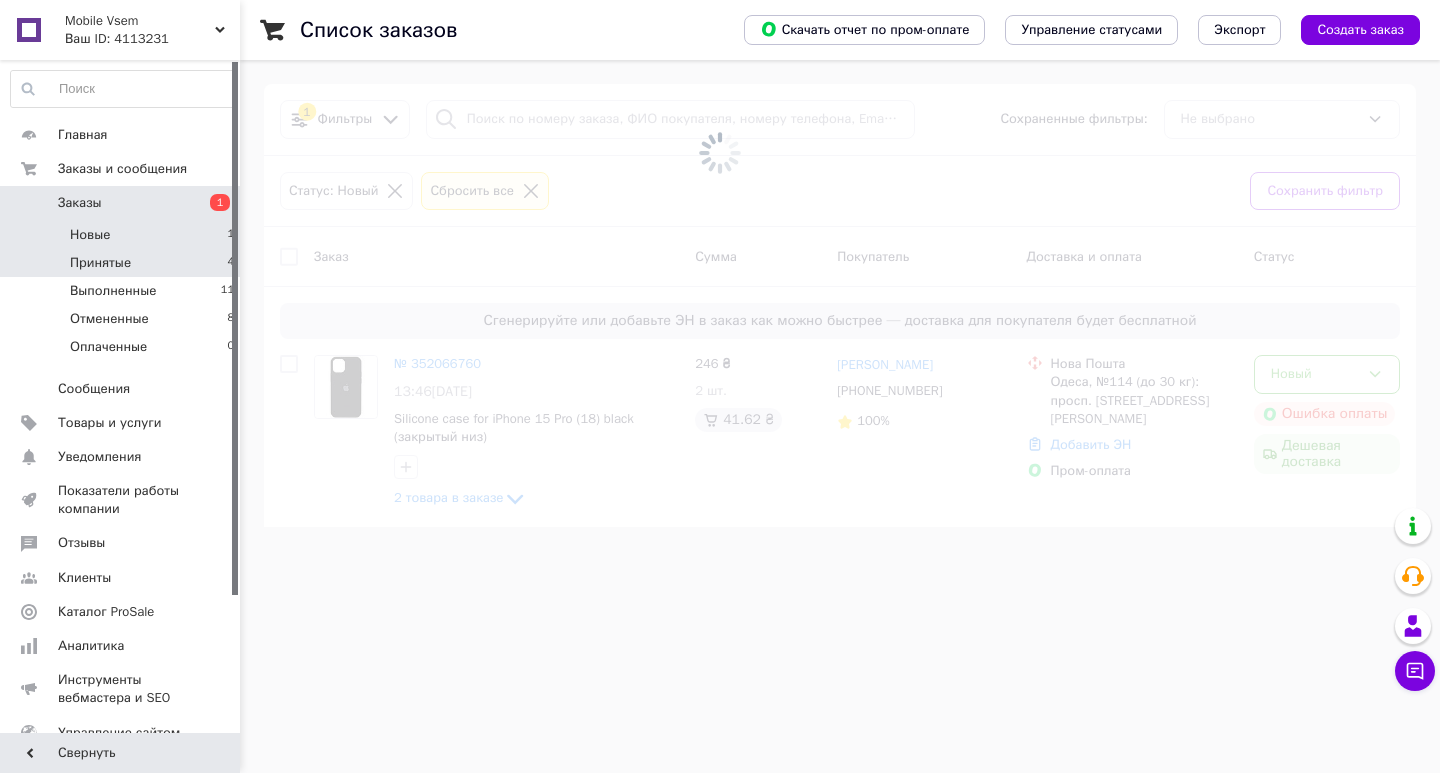 click on "Принятые" at bounding box center (100, 263) 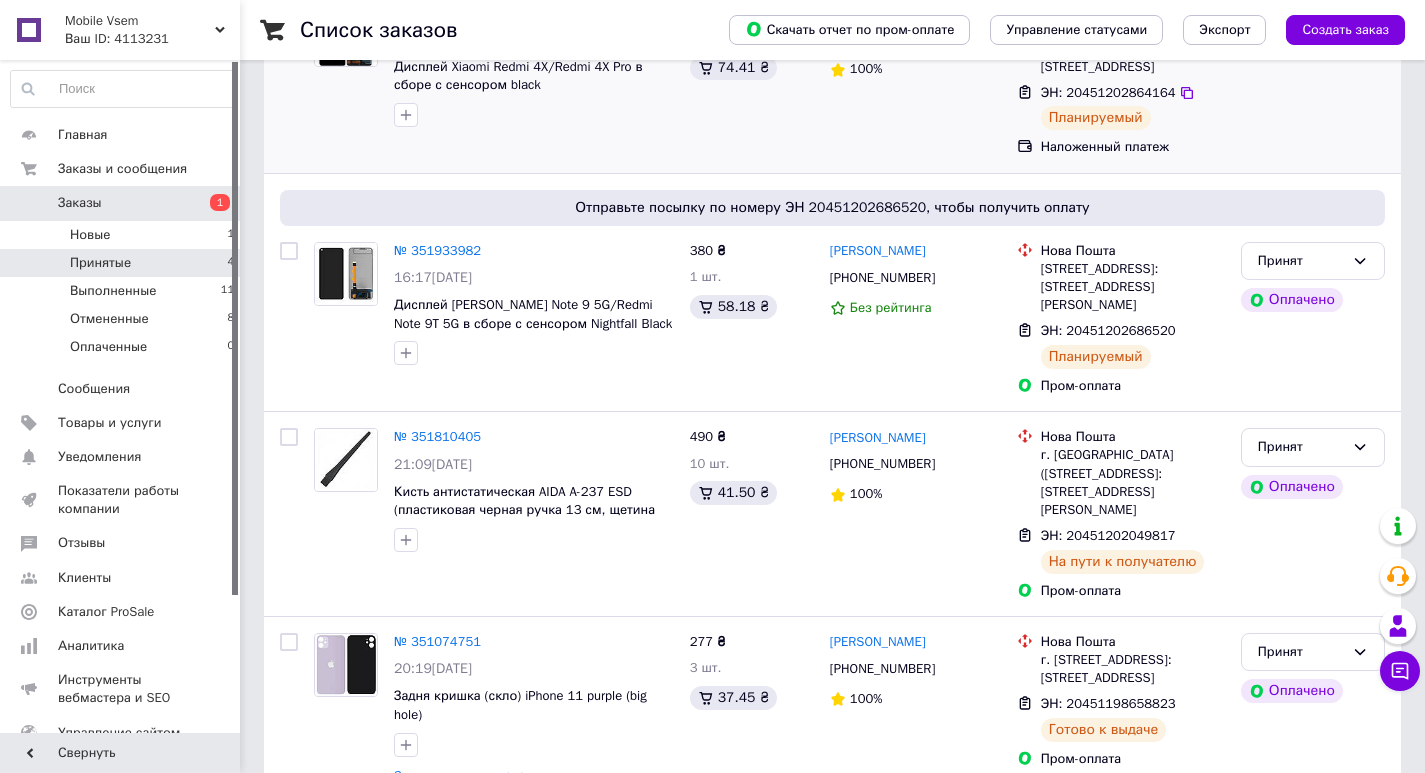 scroll, scrollTop: 319, scrollLeft: 0, axis: vertical 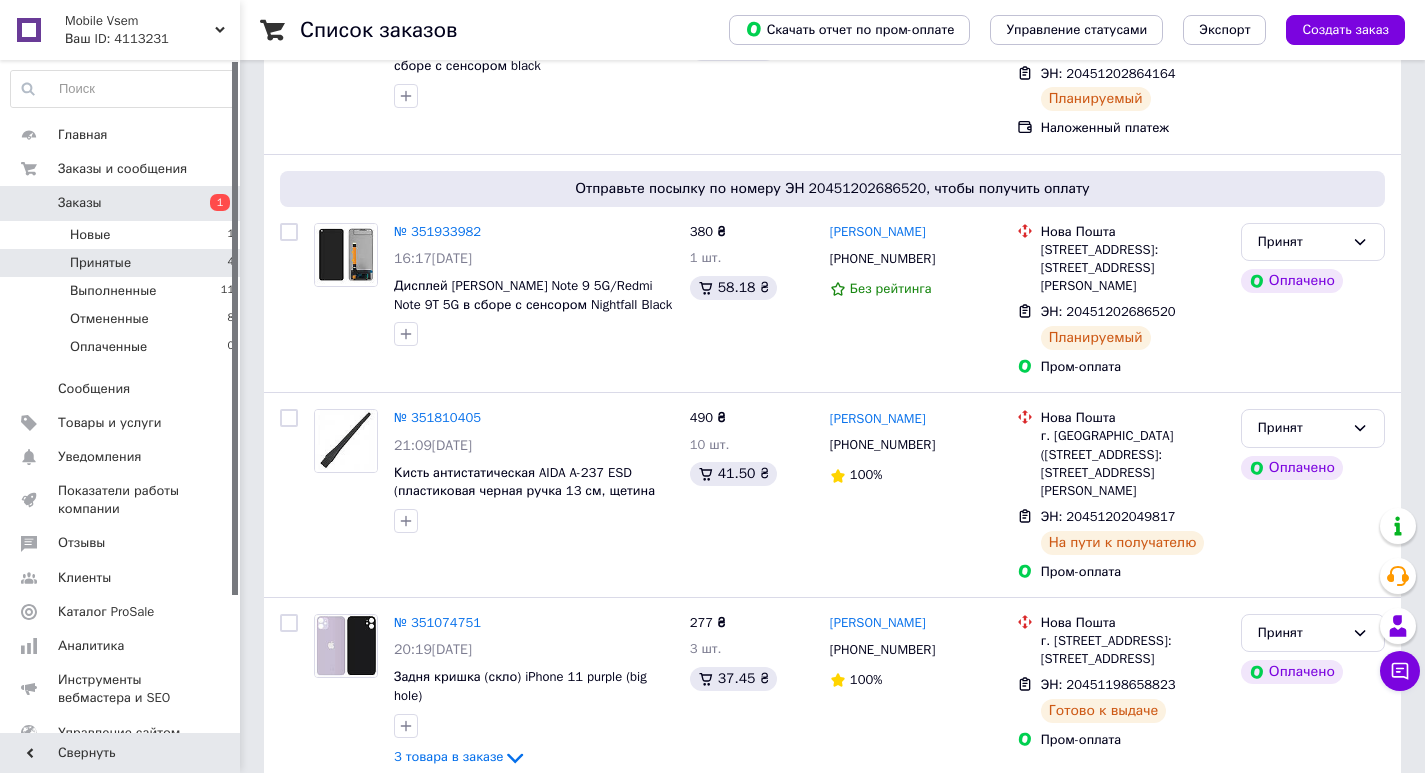 click on "Заказы" at bounding box center [121, 203] 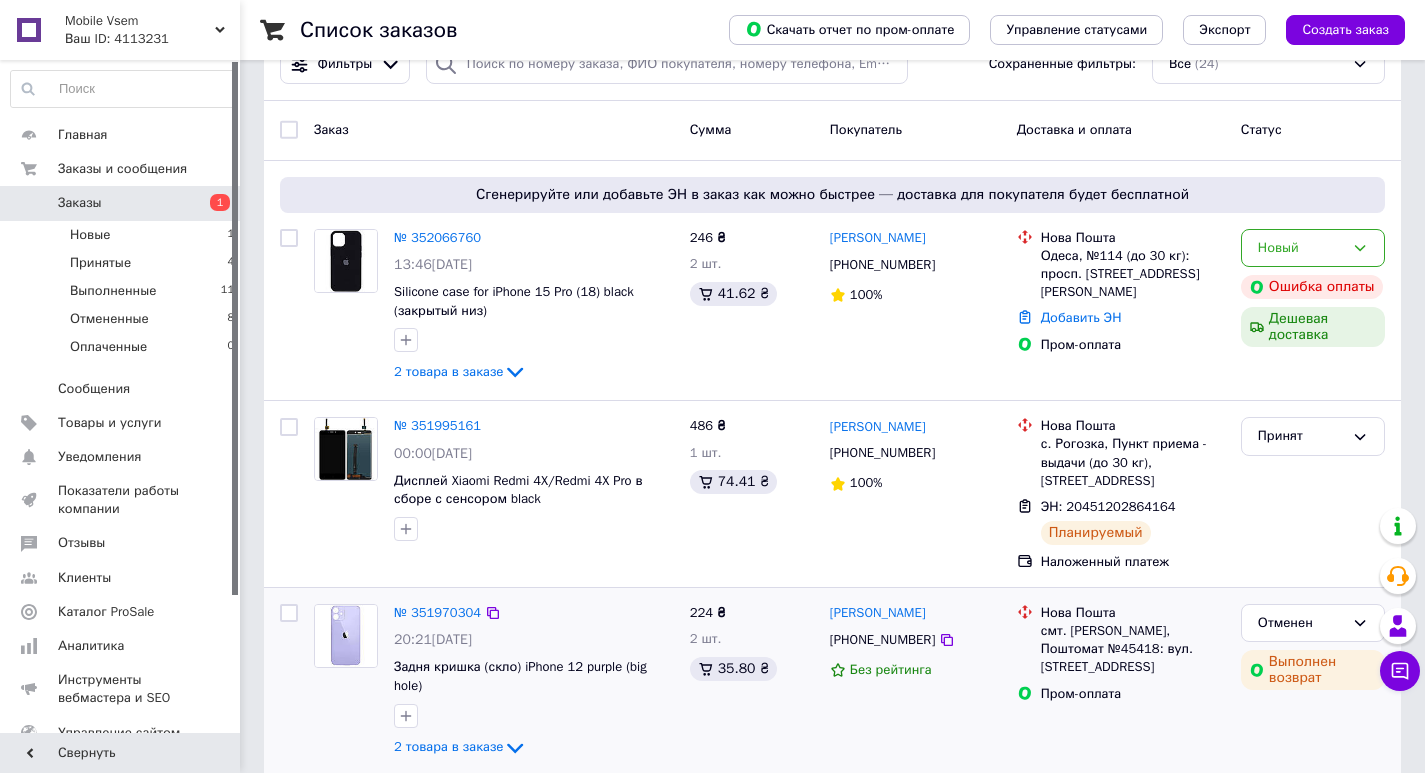 scroll, scrollTop: 100, scrollLeft: 0, axis: vertical 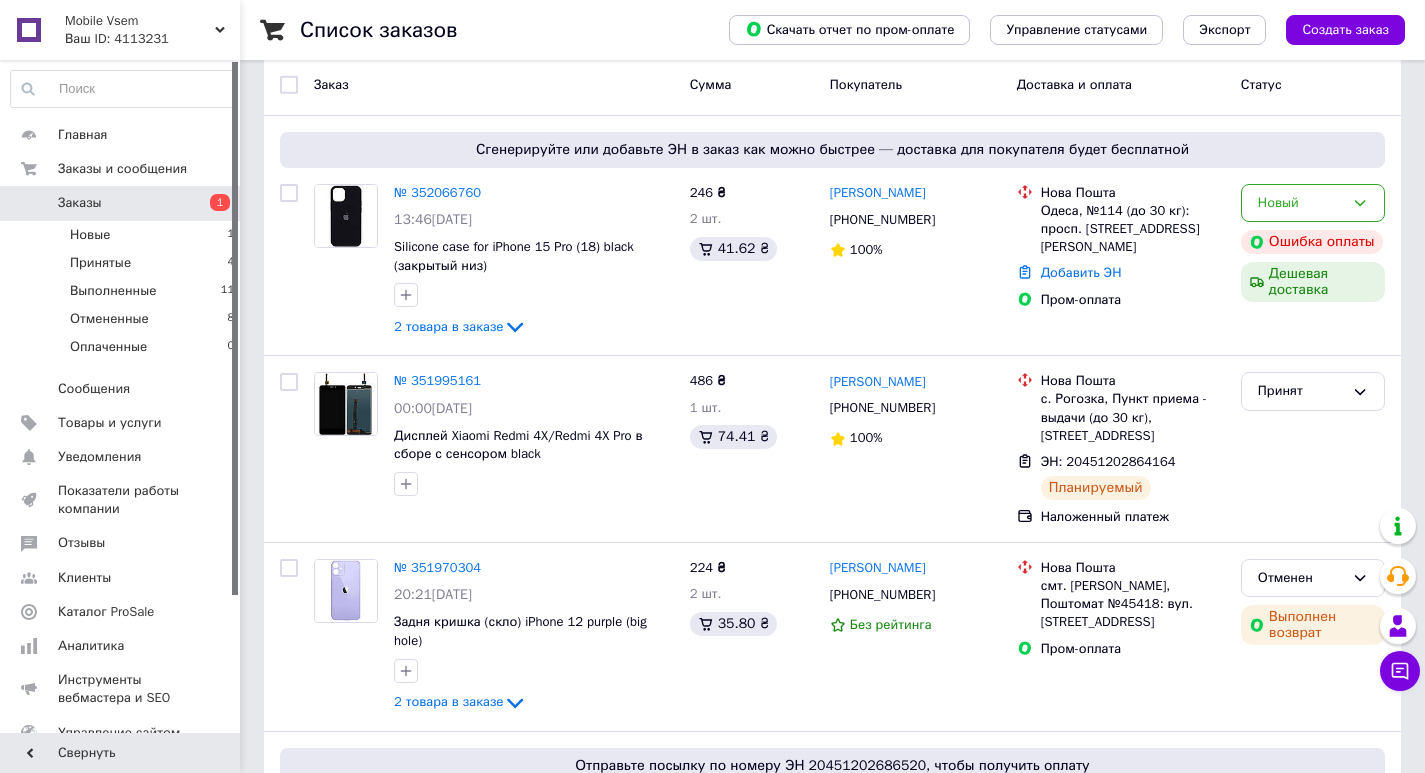 click on "Заказы" at bounding box center [80, 203] 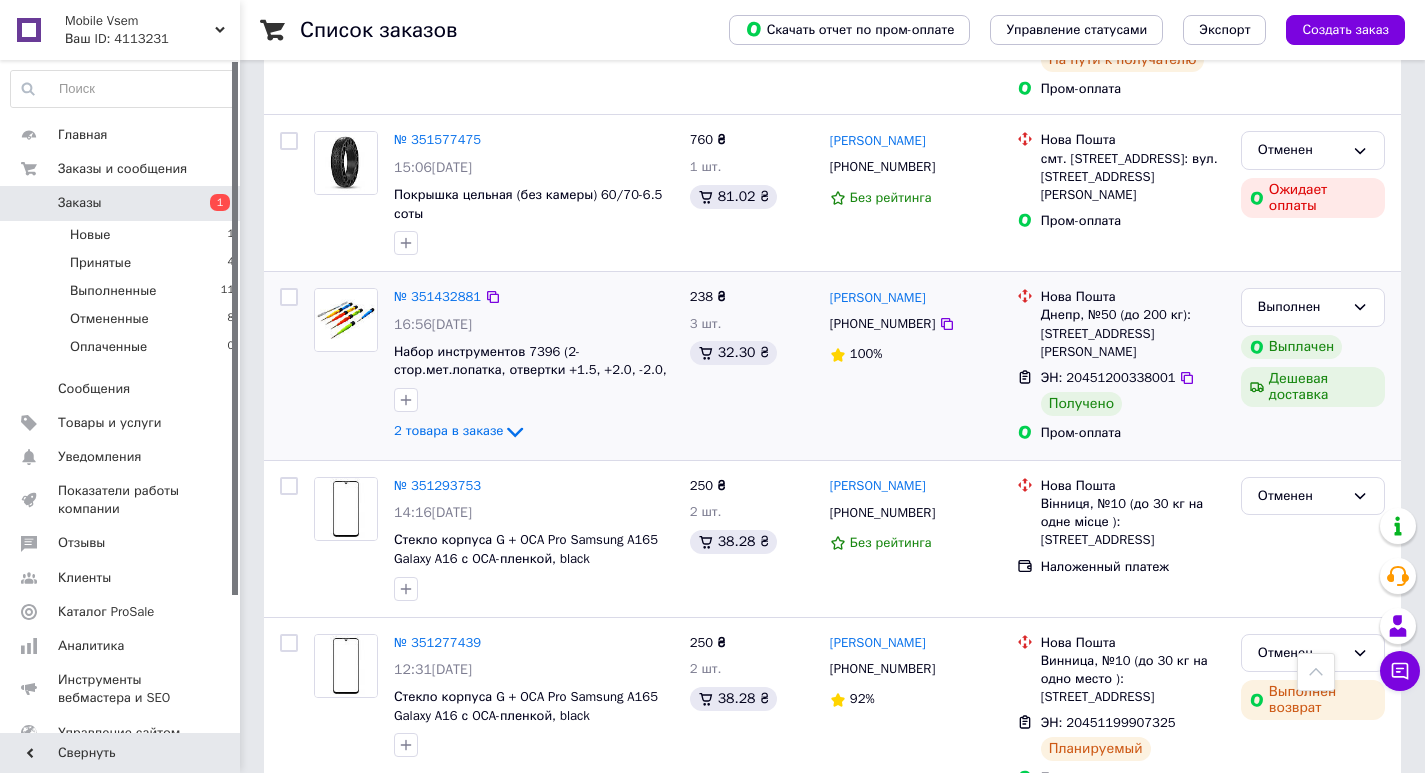 scroll, scrollTop: 1400, scrollLeft: 0, axis: vertical 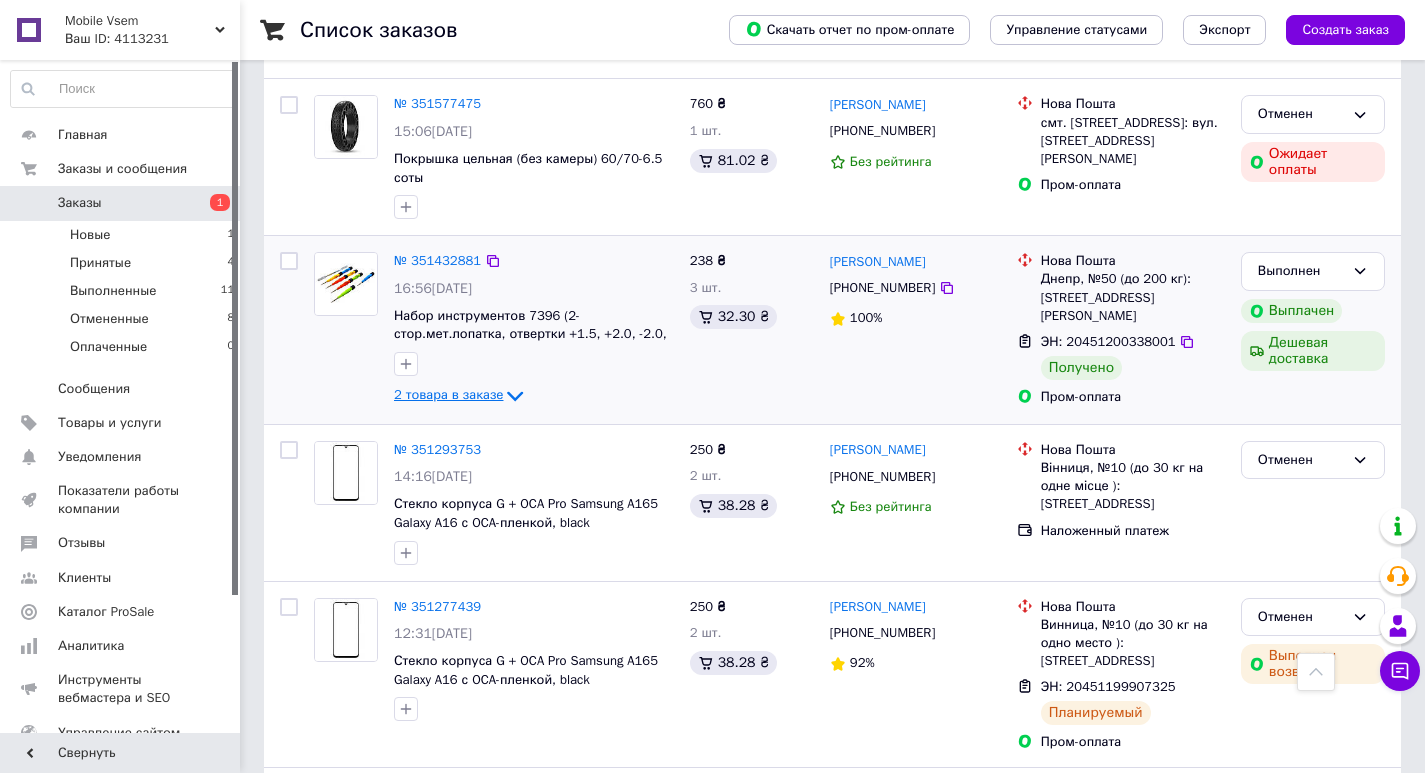 click 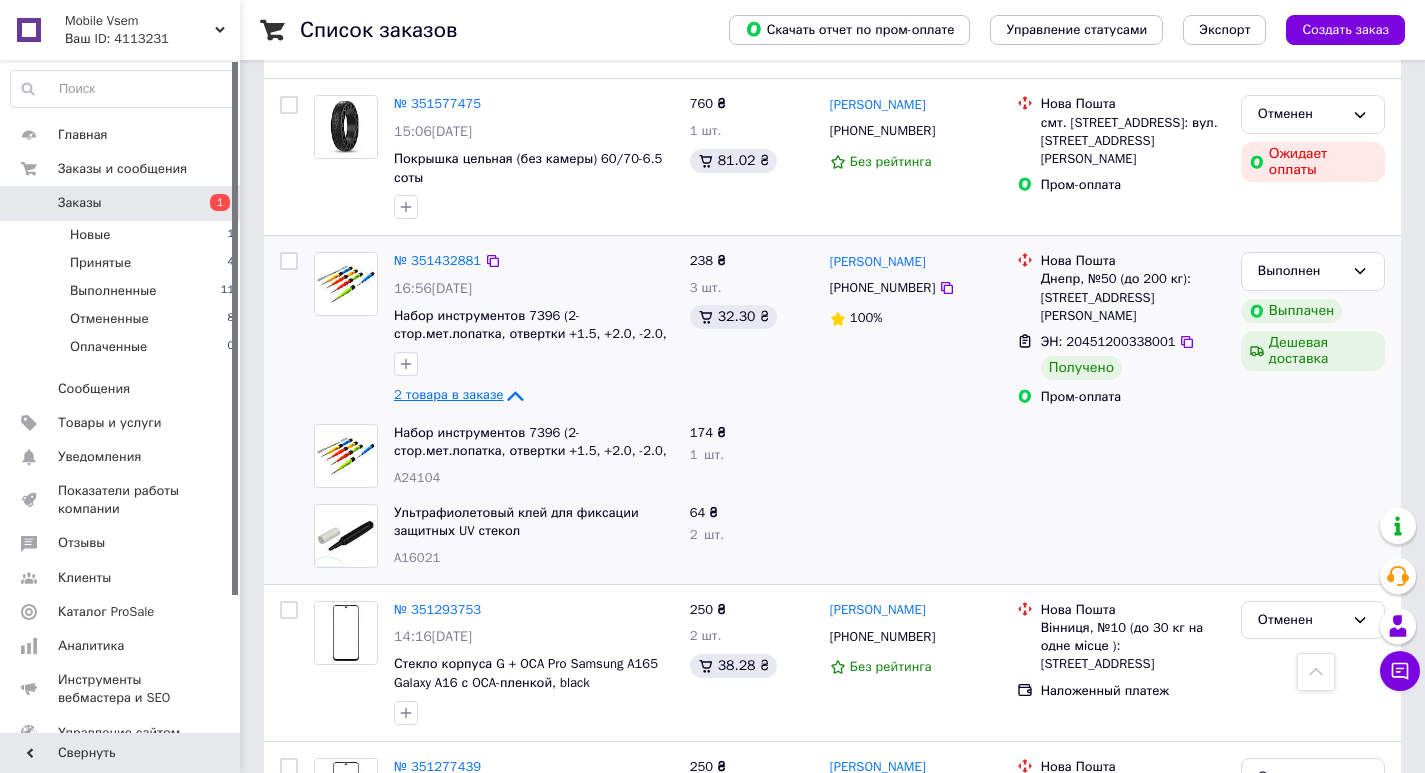 click 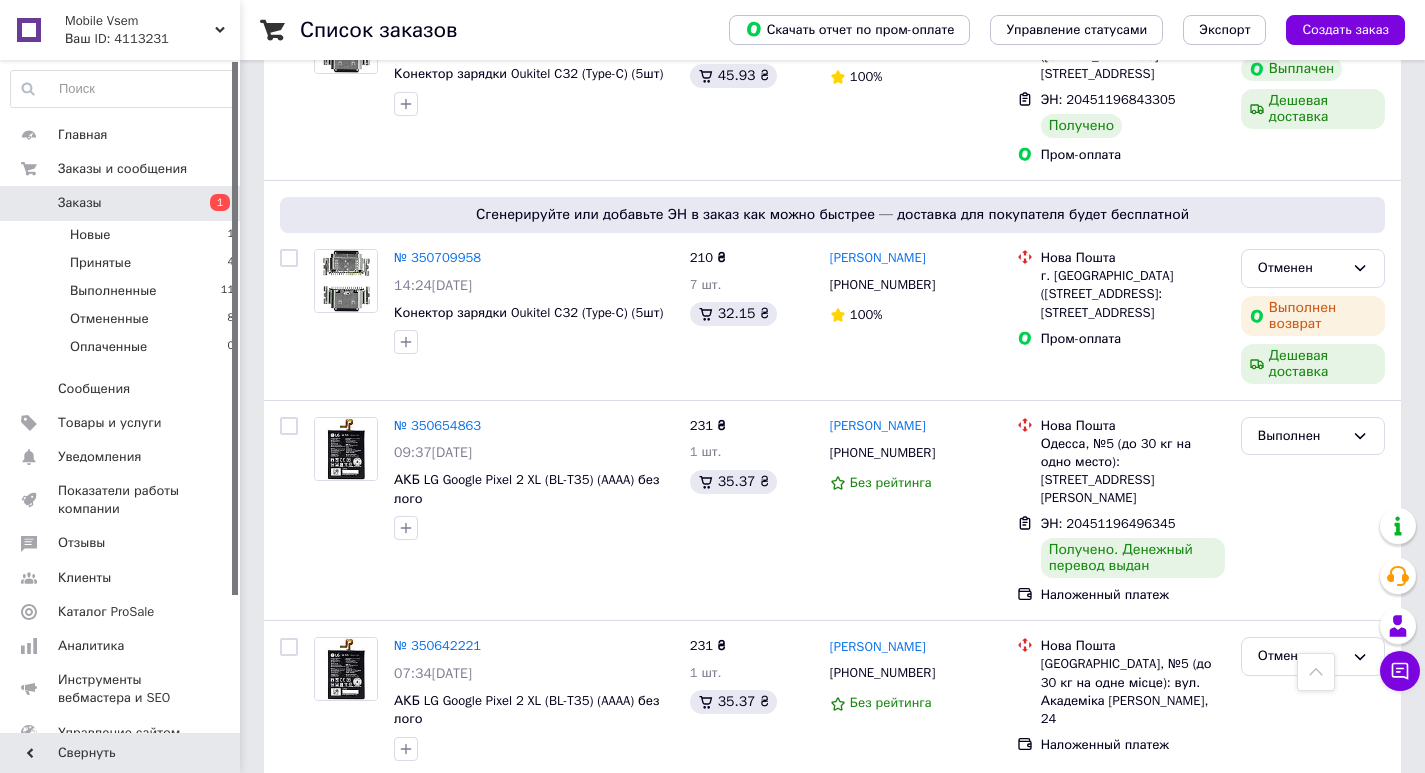 scroll, scrollTop: 3075, scrollLeft: 0, axis: vertical 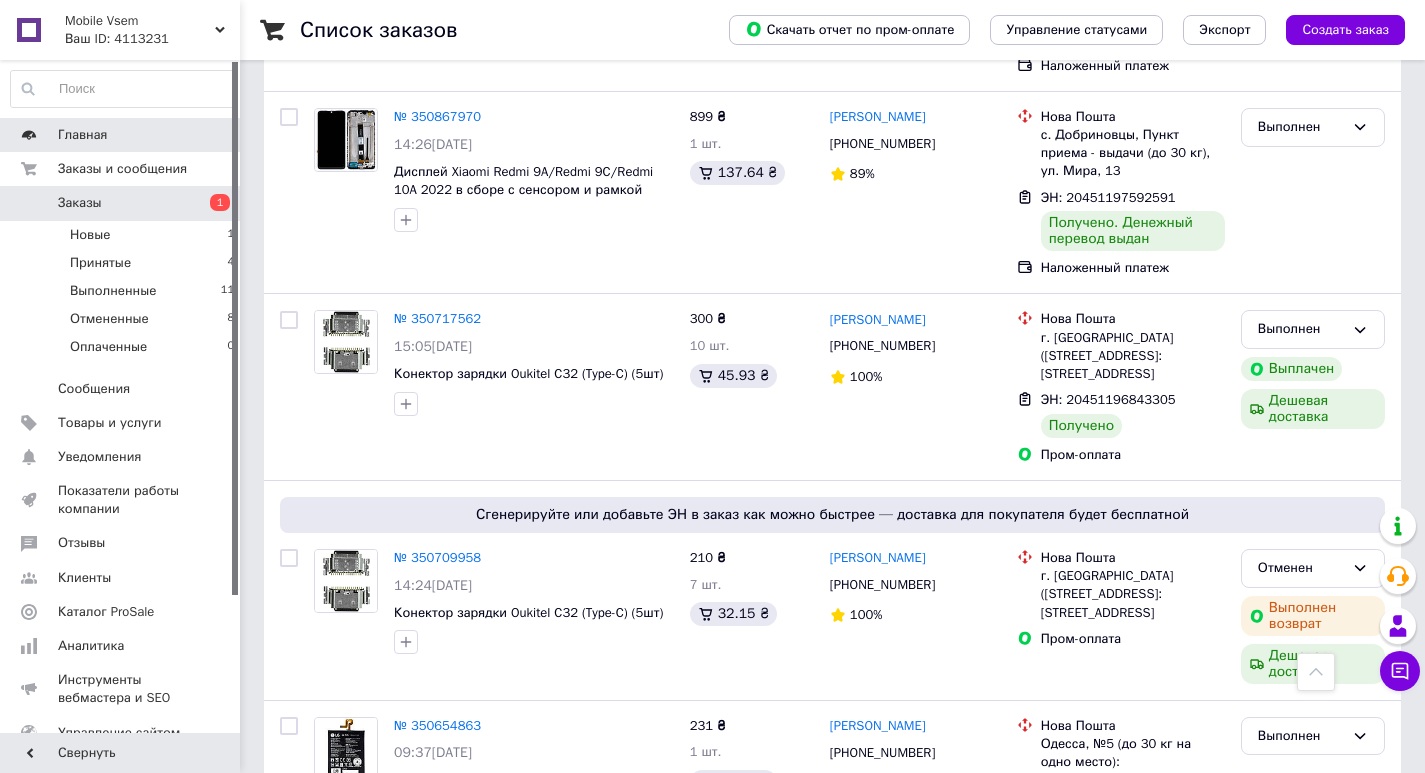 click on "Главная" at bounding box center (121, 135) 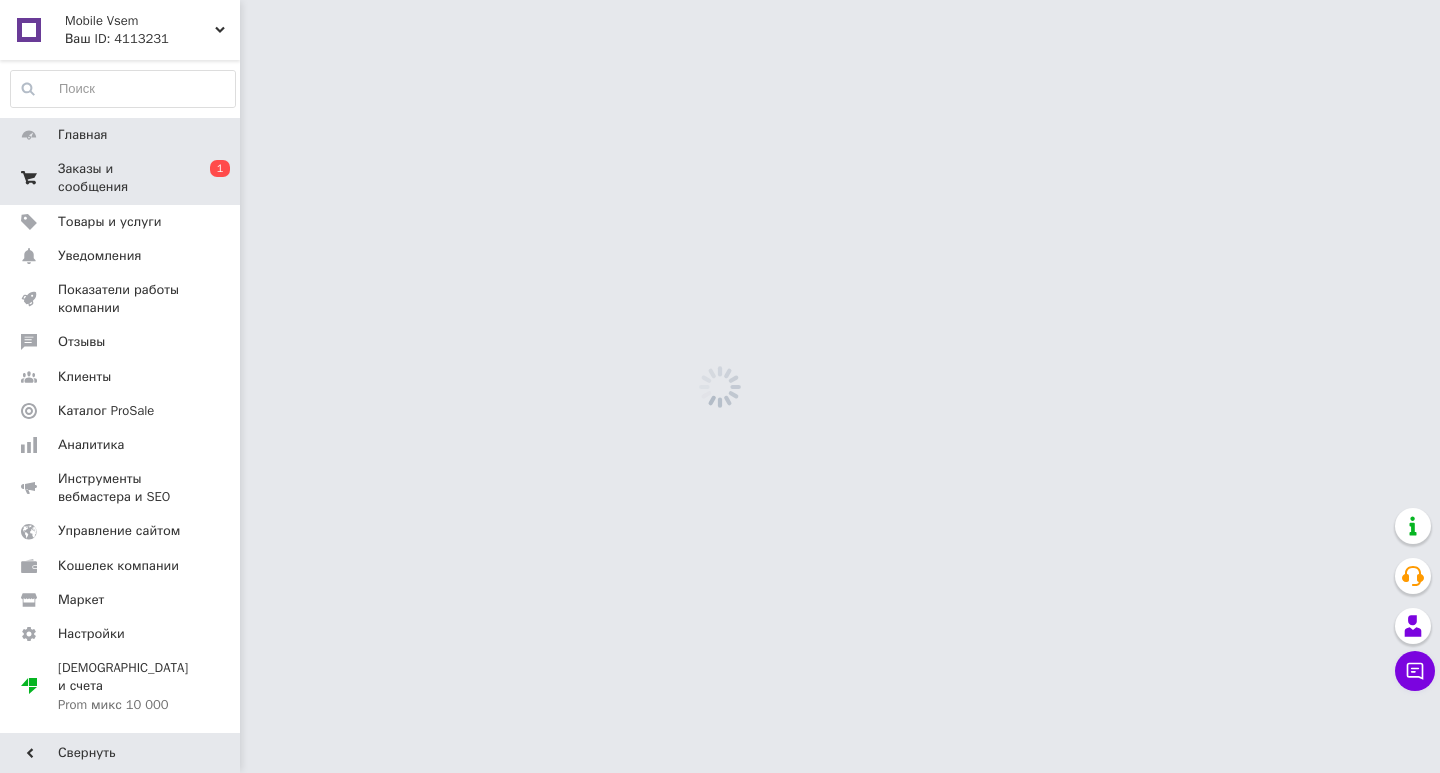 click on "Заказы и сообщения" at bounding box center [121, 178] 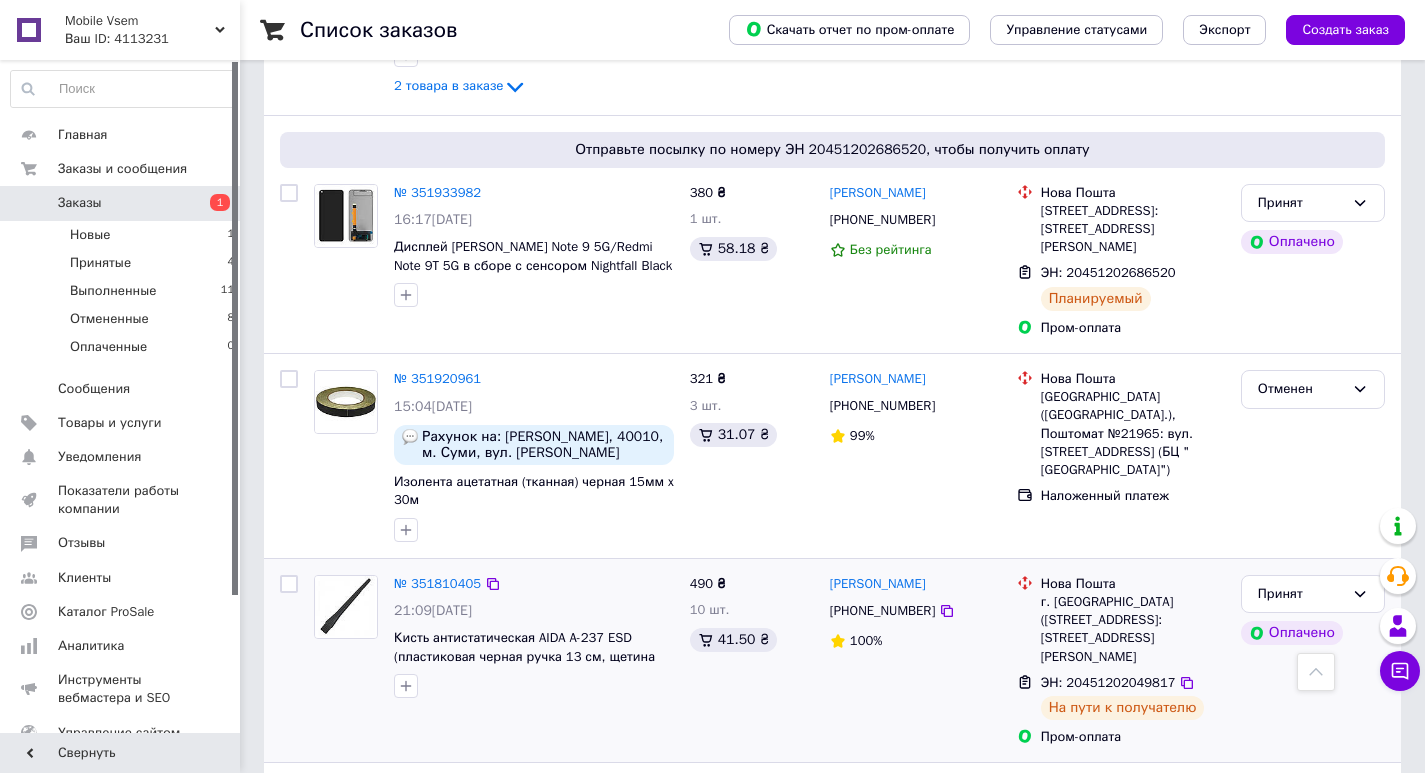 scroll, scrollTop: 900, scrollLeft: 0, axis: vertical 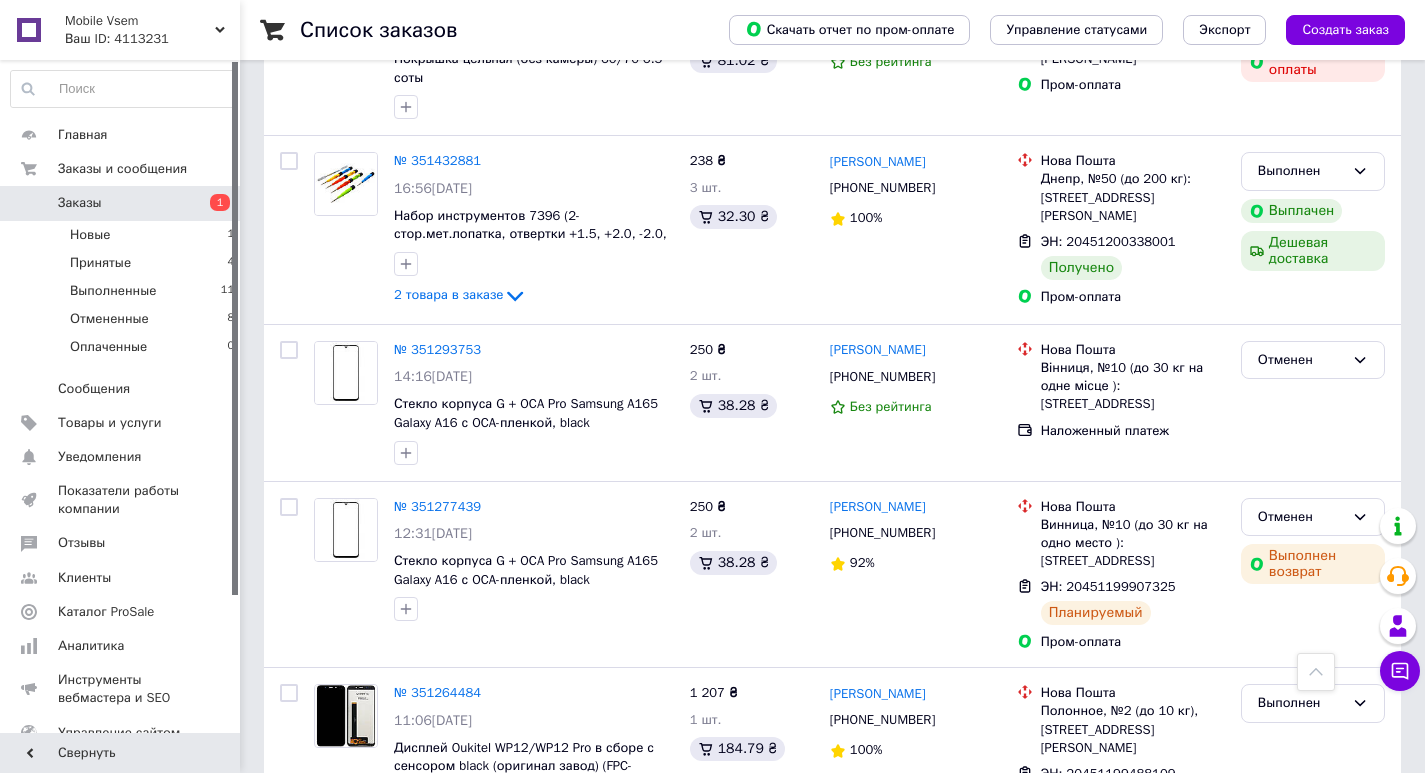 click on "Заказы" at bounding box center (121, 203) 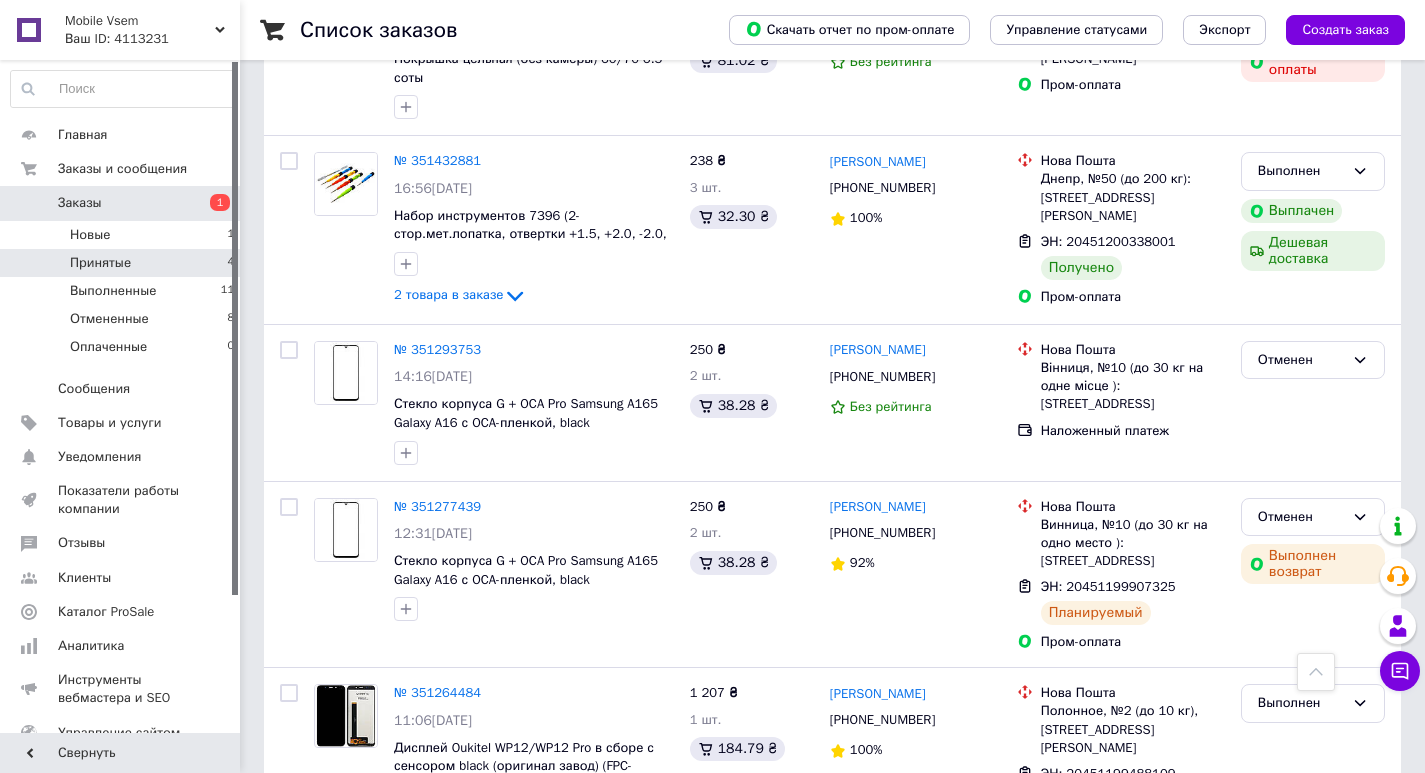 scroll, scrollTop: 0, scrollLeft: 0, axis: both 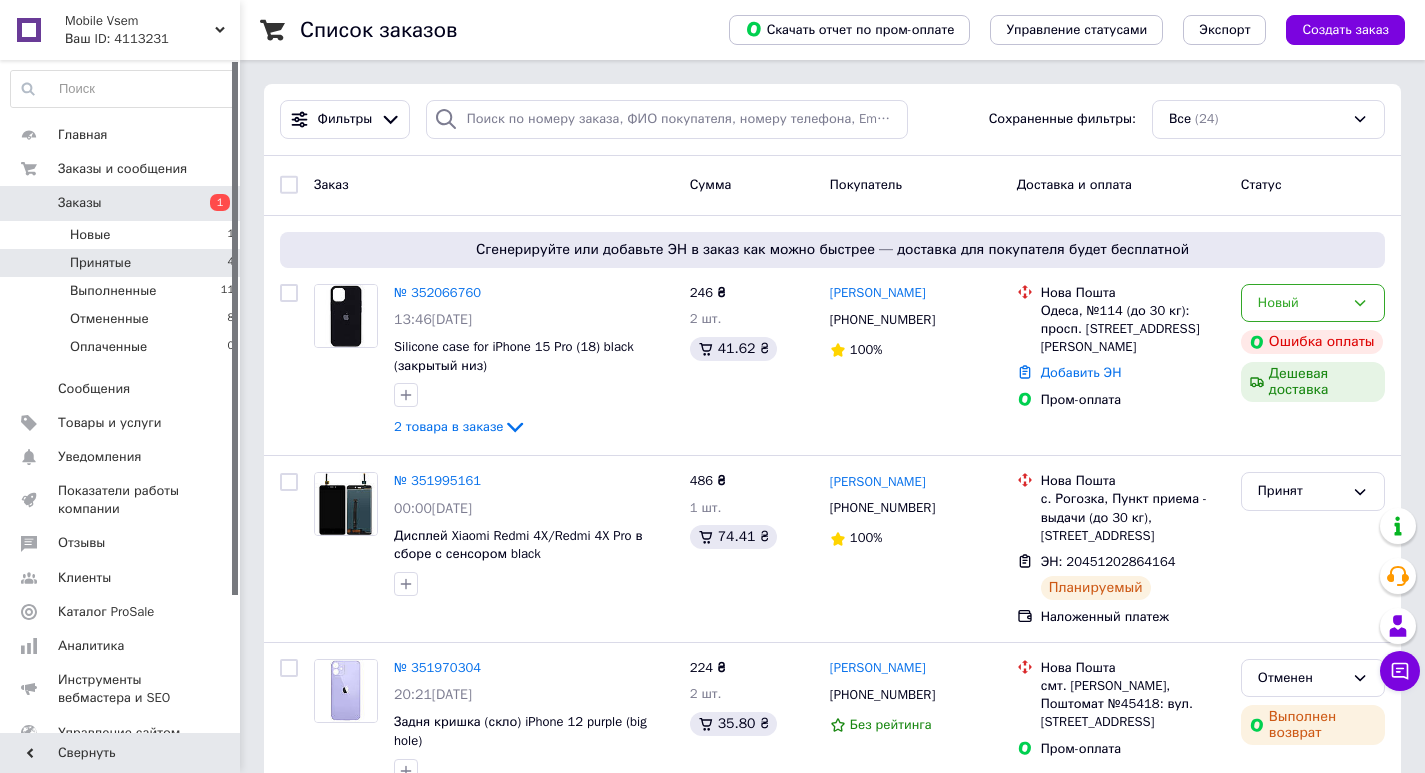 click on "Принятые 4" at bounding box center (123, 263) 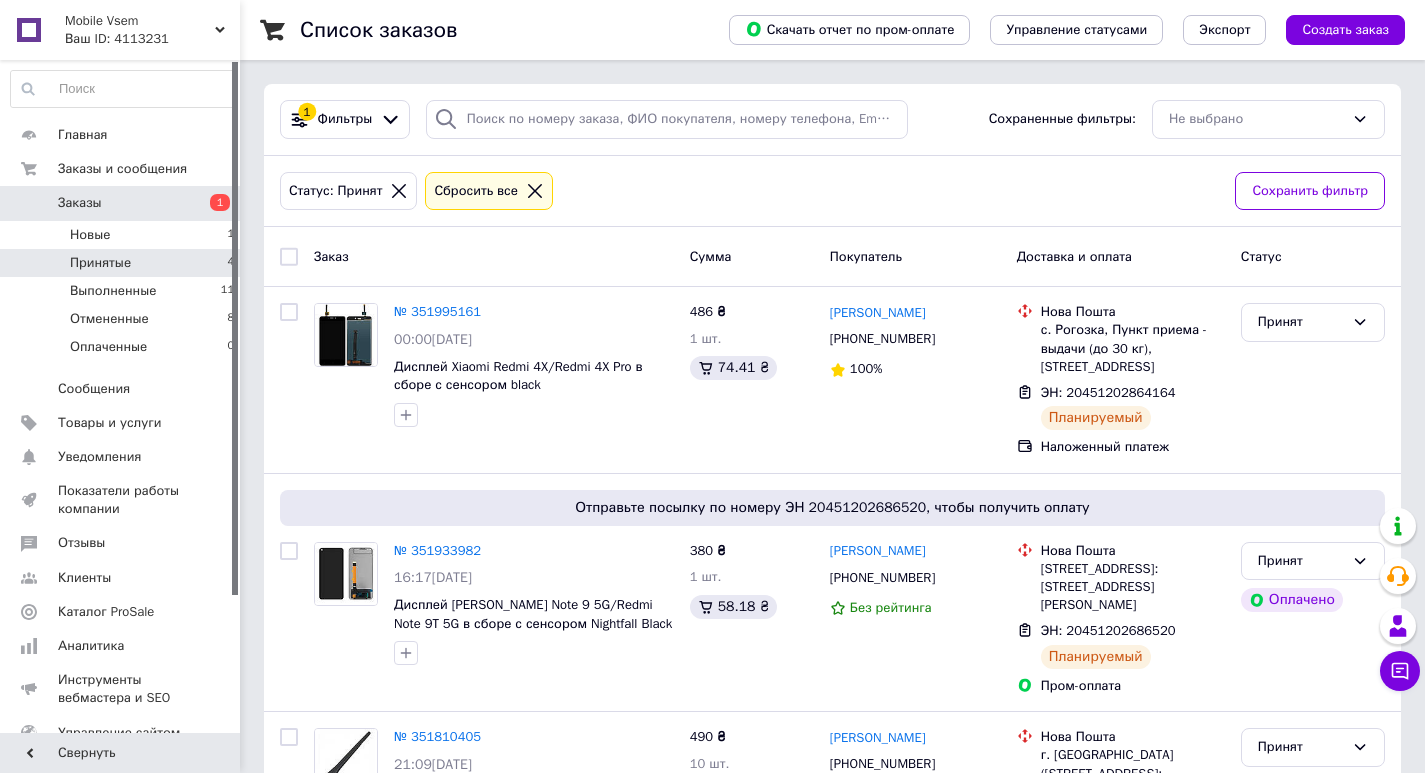 click on "Заказы" at bounding box center [121, 203] 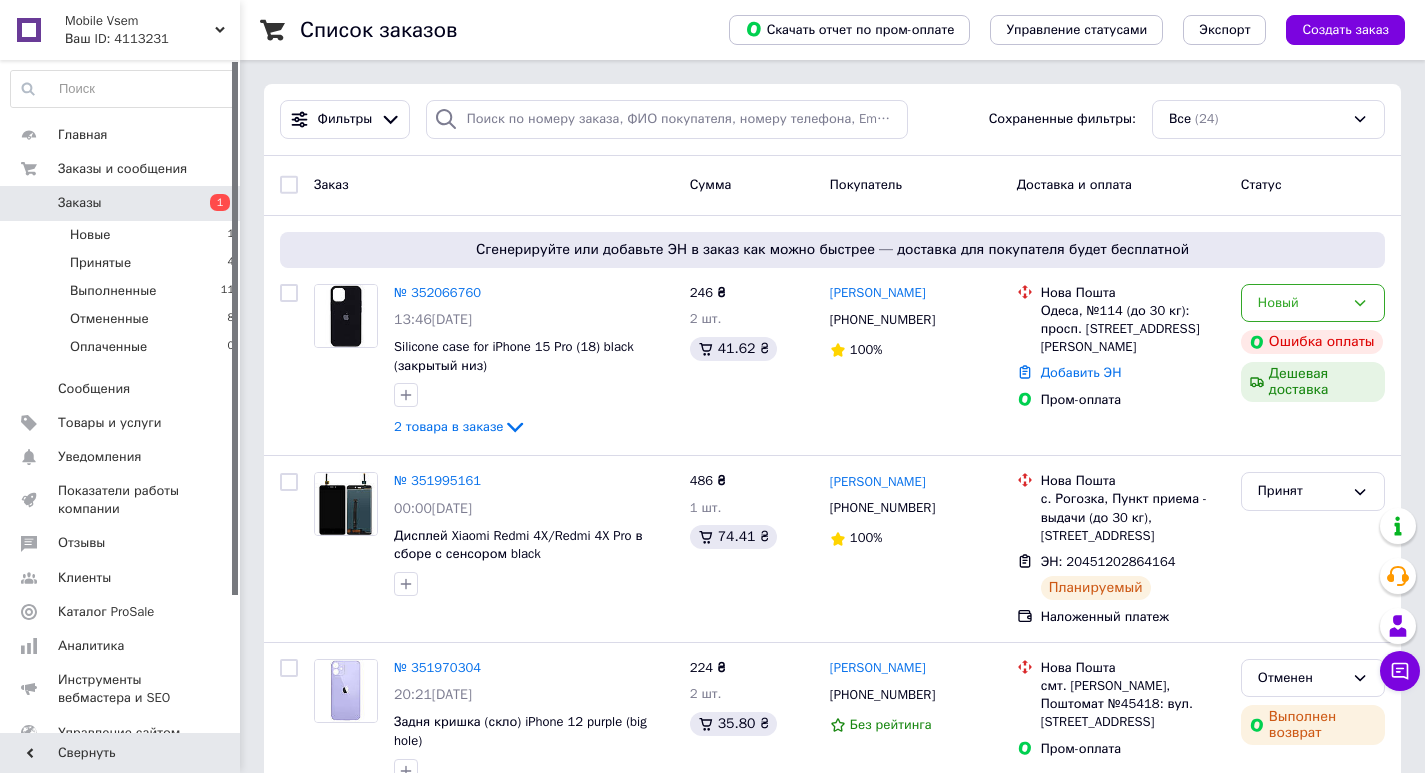 click on "Заказы" at bounding box center (121, 203) 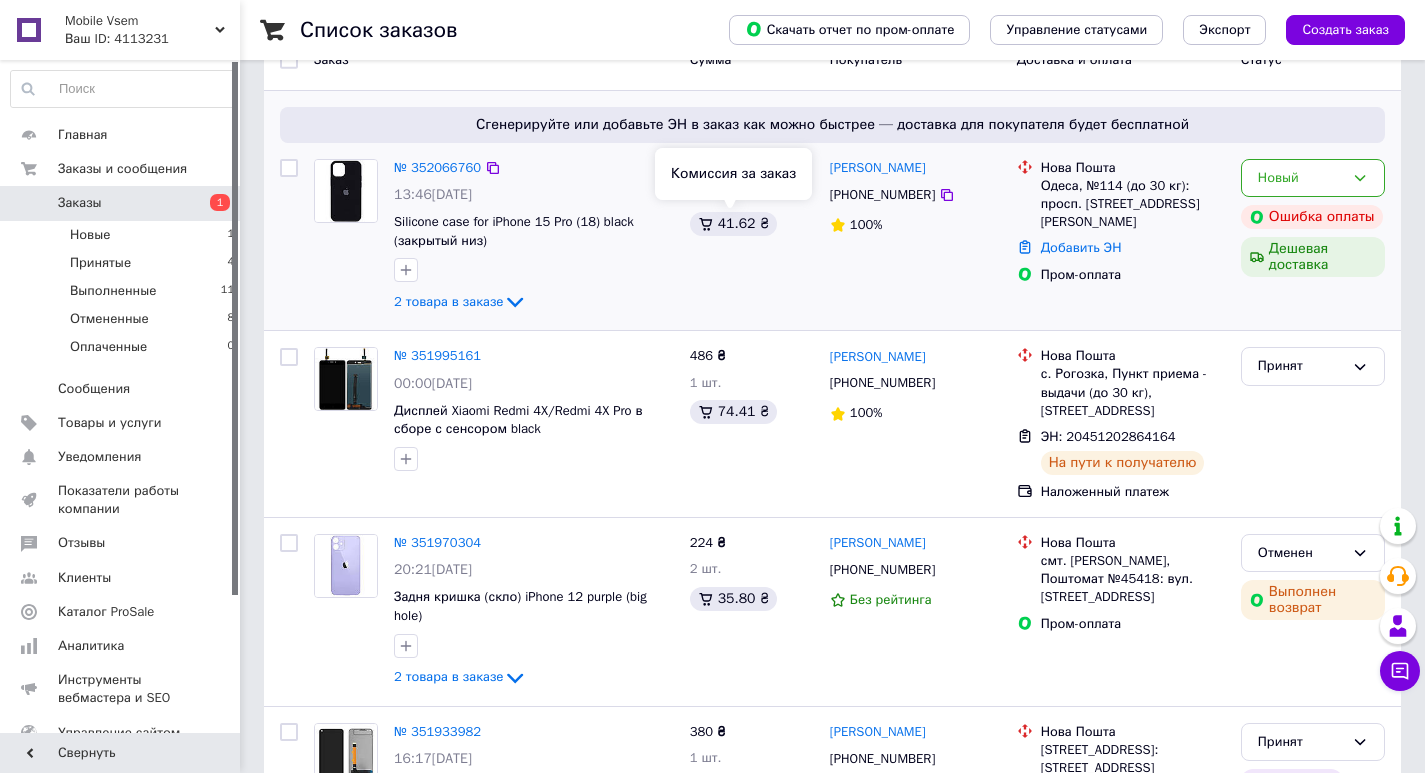 scroll, scrollTop: 300, scrollLeft: 0, axis: vertical 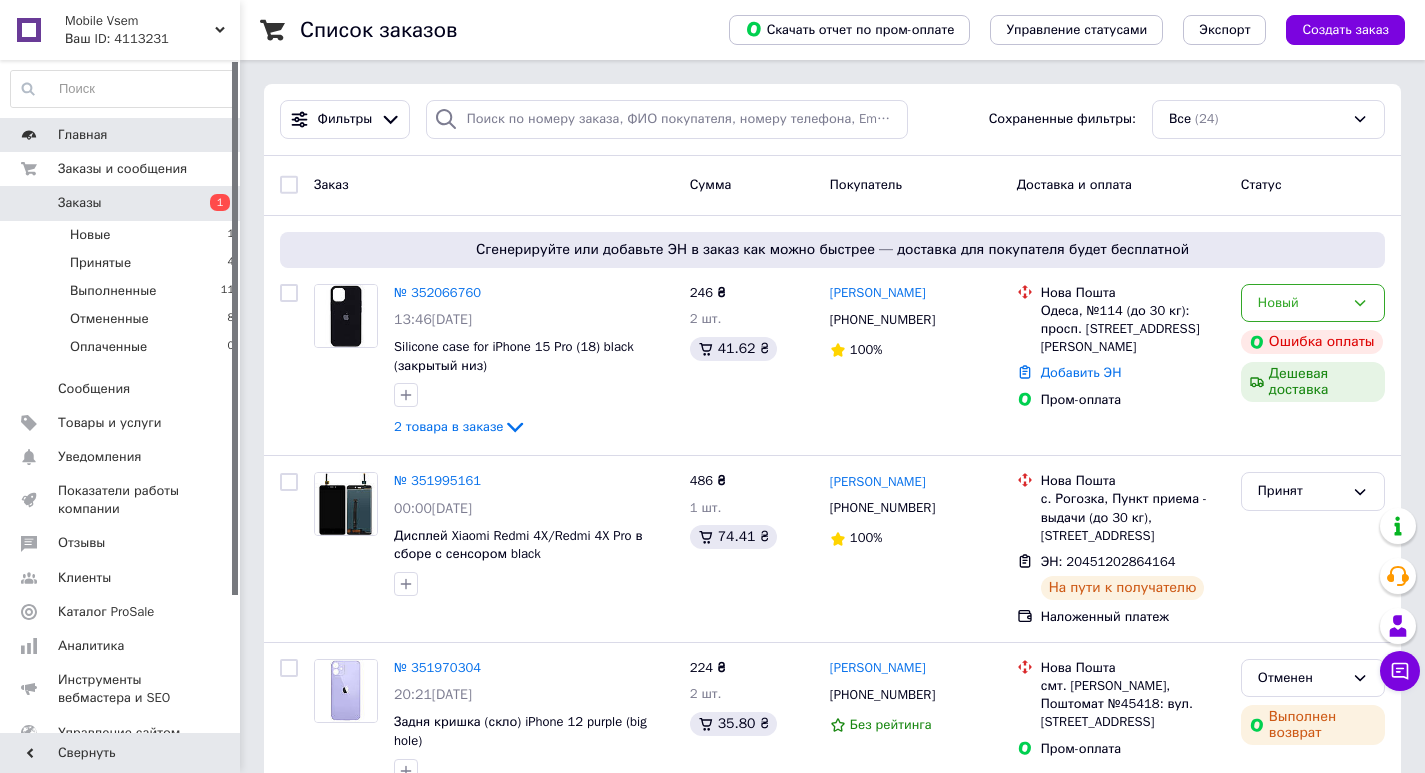 click on "Главная" at bounding box center (121, 135) 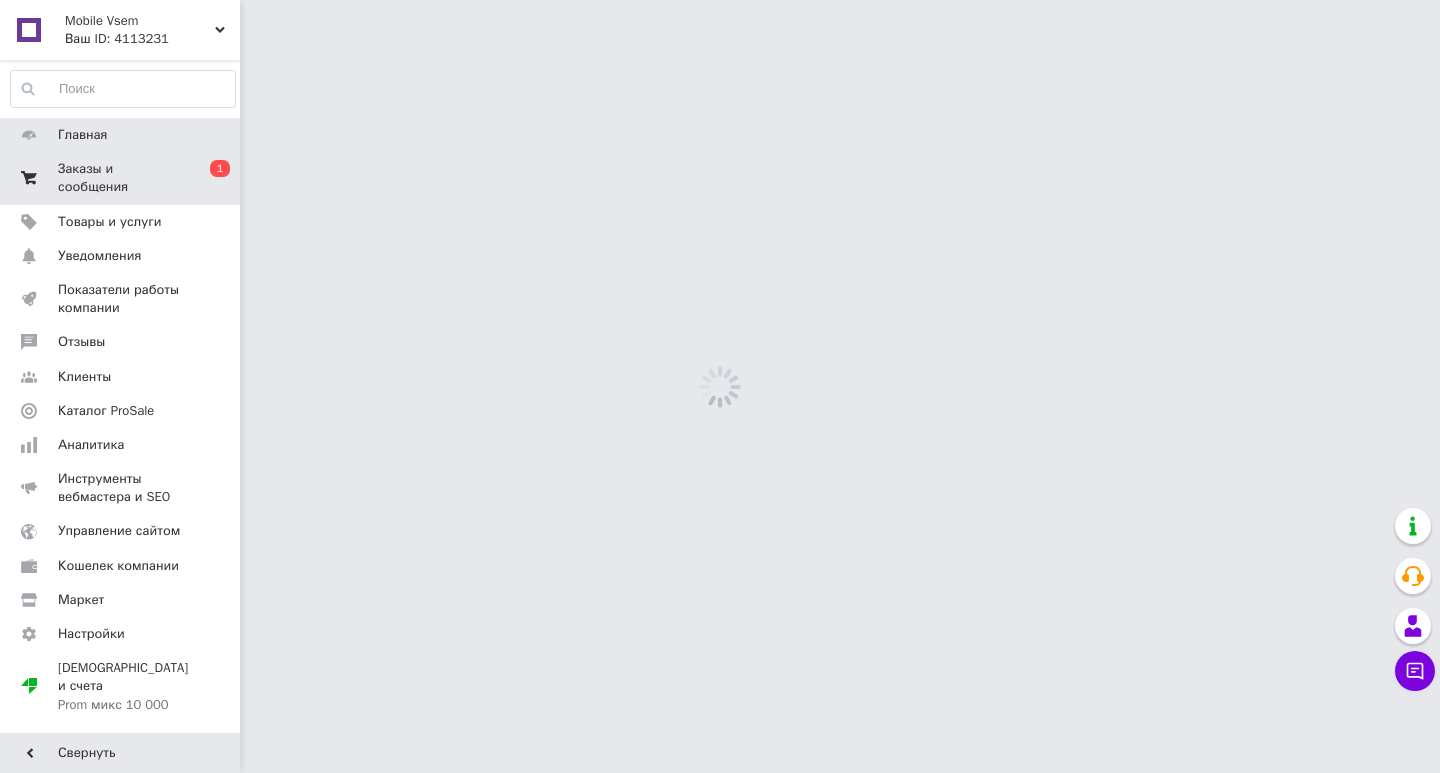 click on "Заказы и сообщения 0 1" at bounding box center [123, 178] 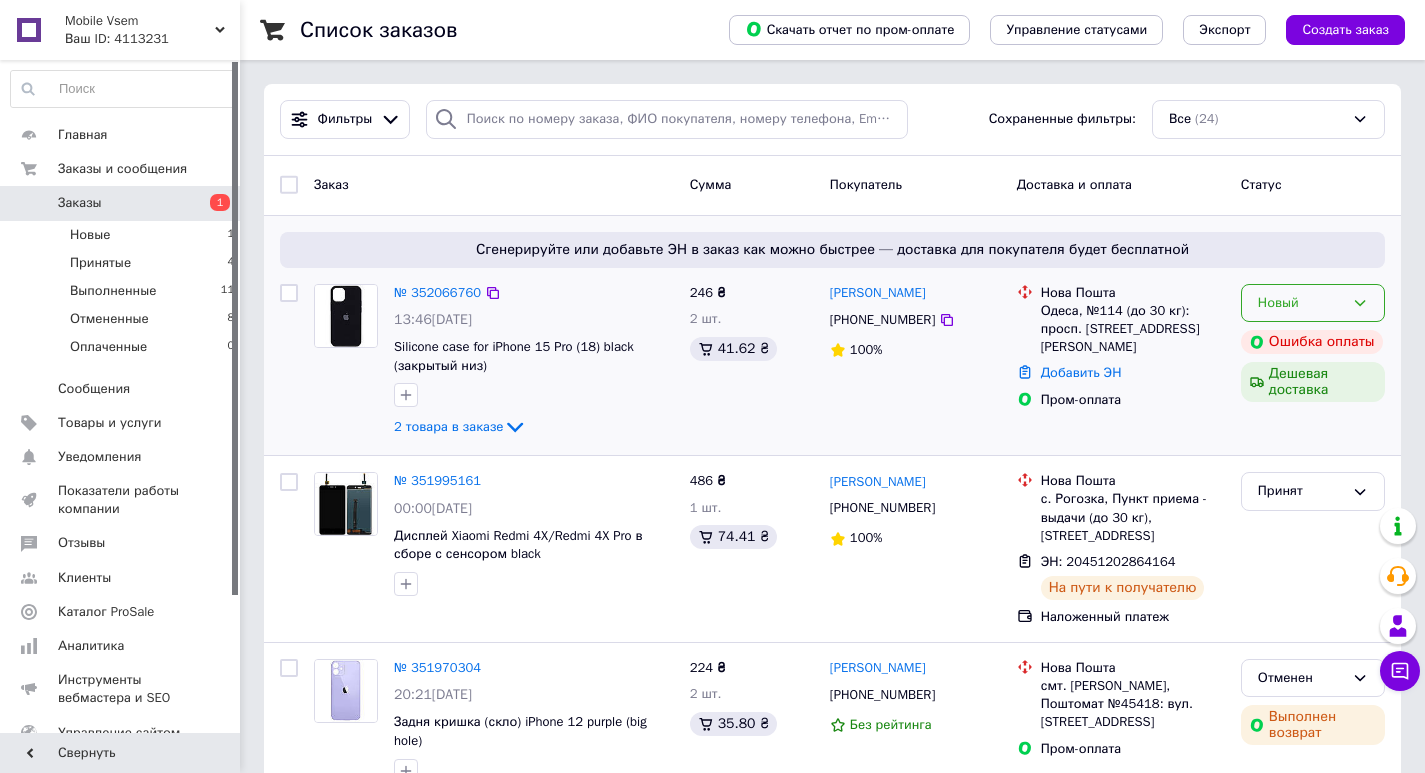 click 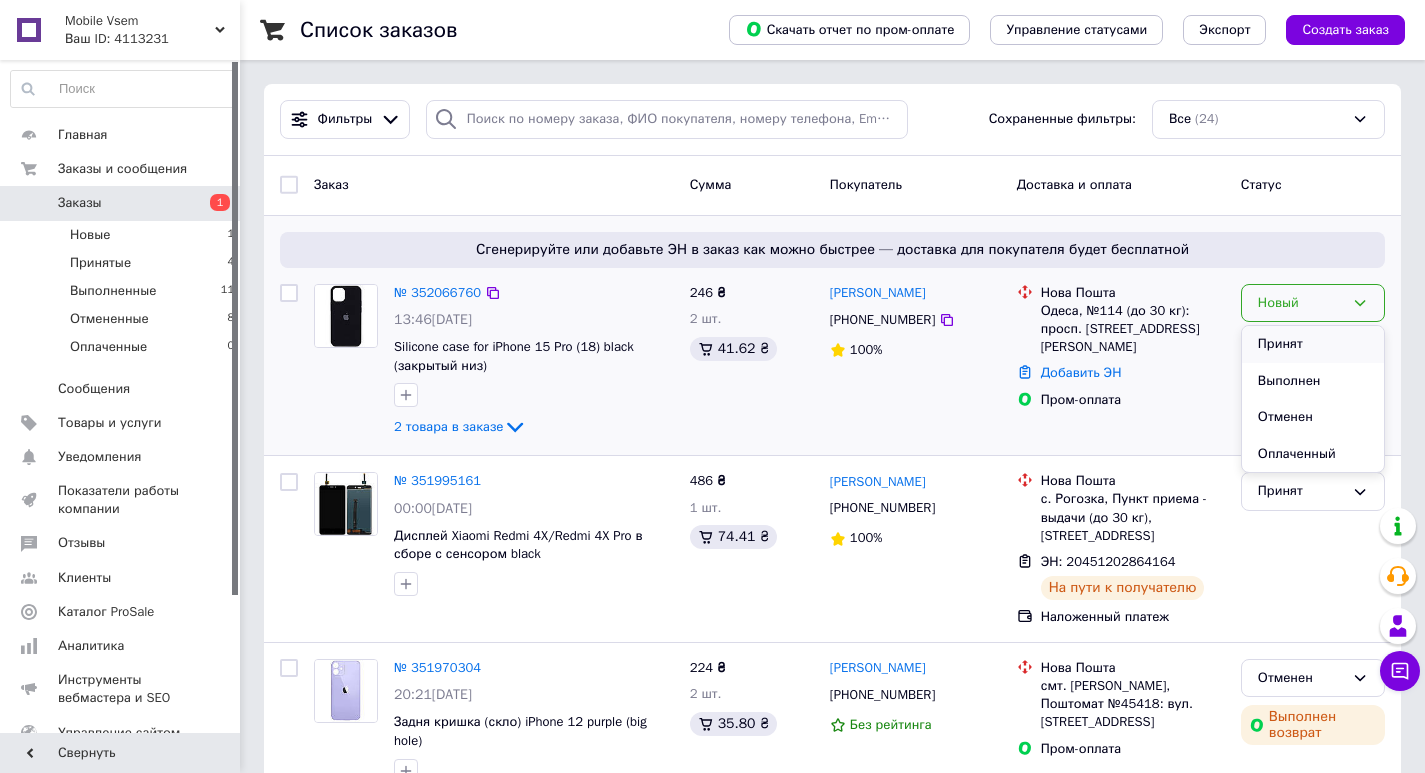click on "Принят" at bounding box center [1313, 344] 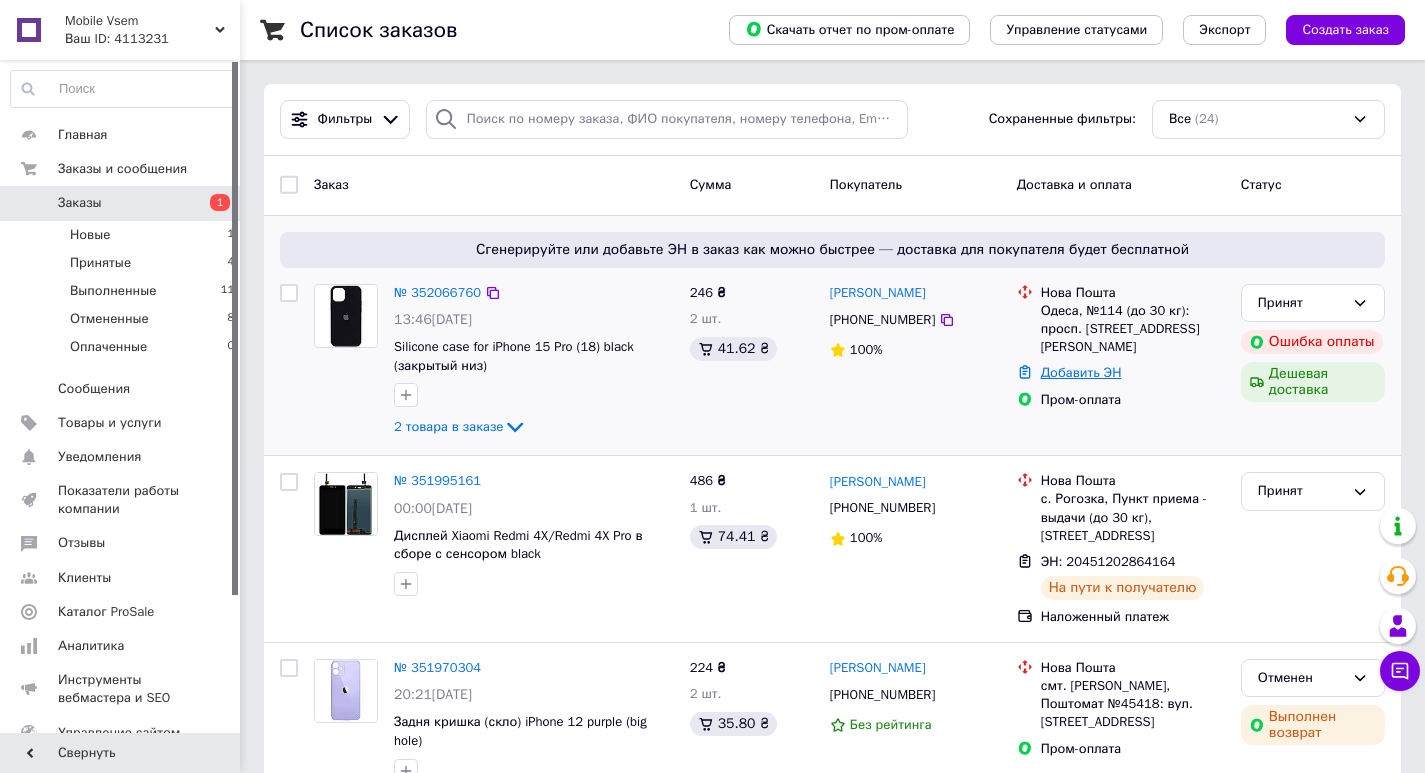 click on "Добавить ЭН" at bounding box center [1081, 372] 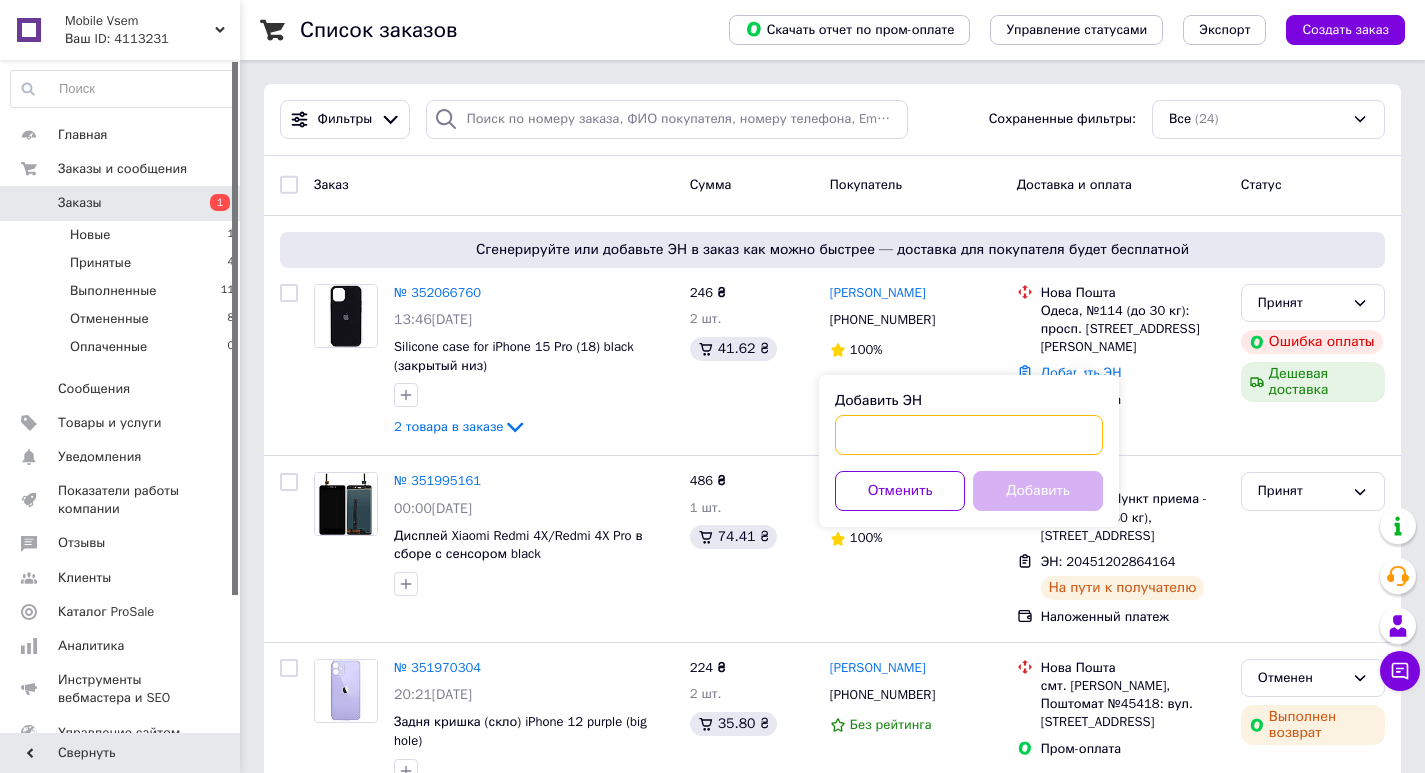 click on "Добавить ЭН" at bounding box center (969, 435) 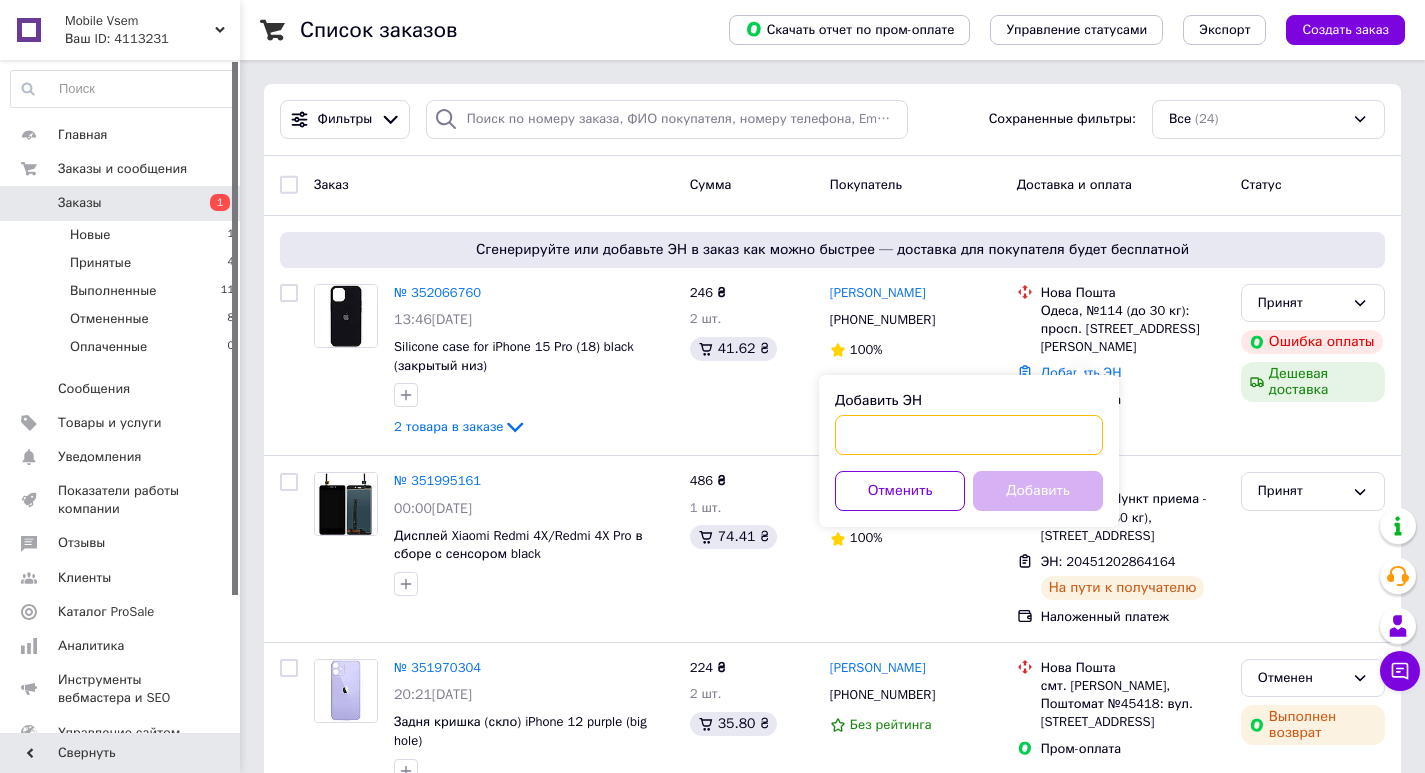 paste on "20451203066521" 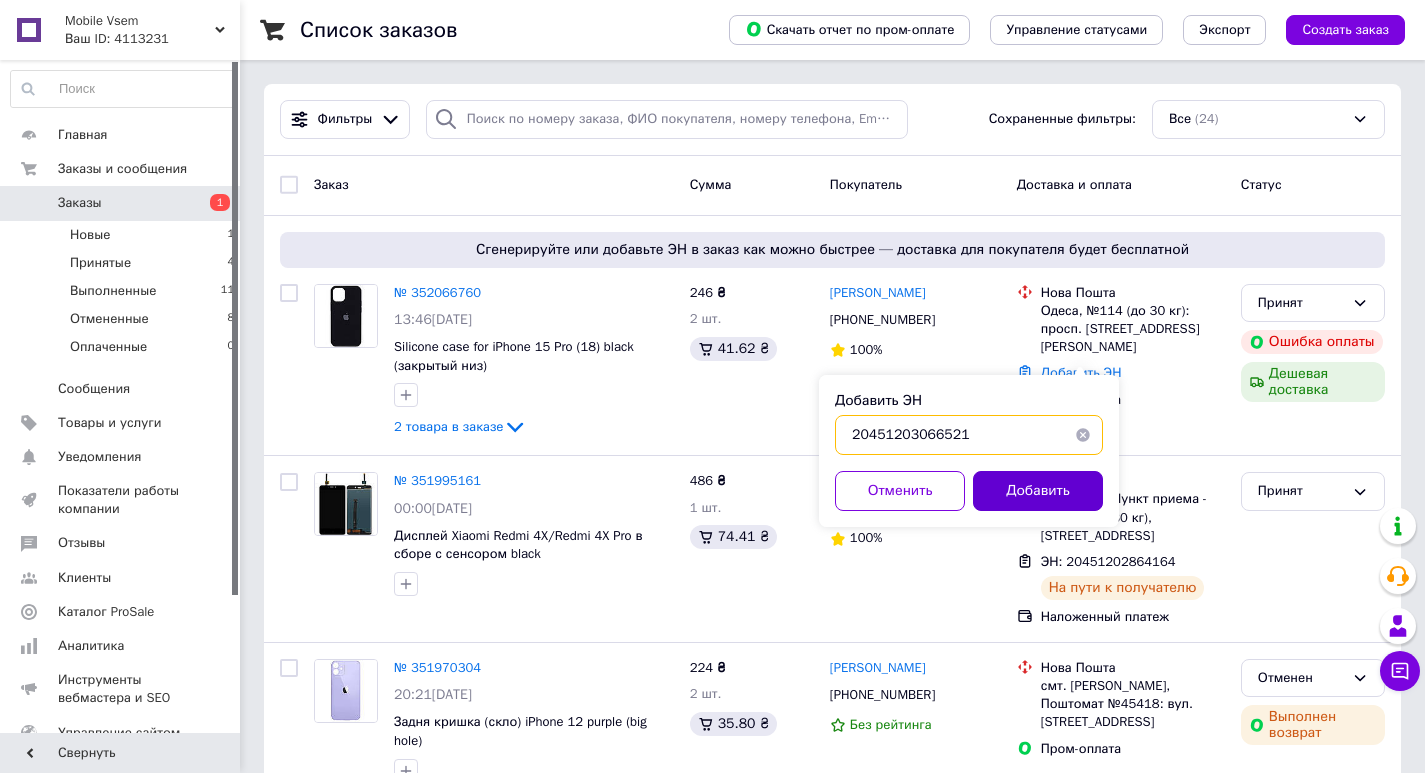 type on "20451203066521" 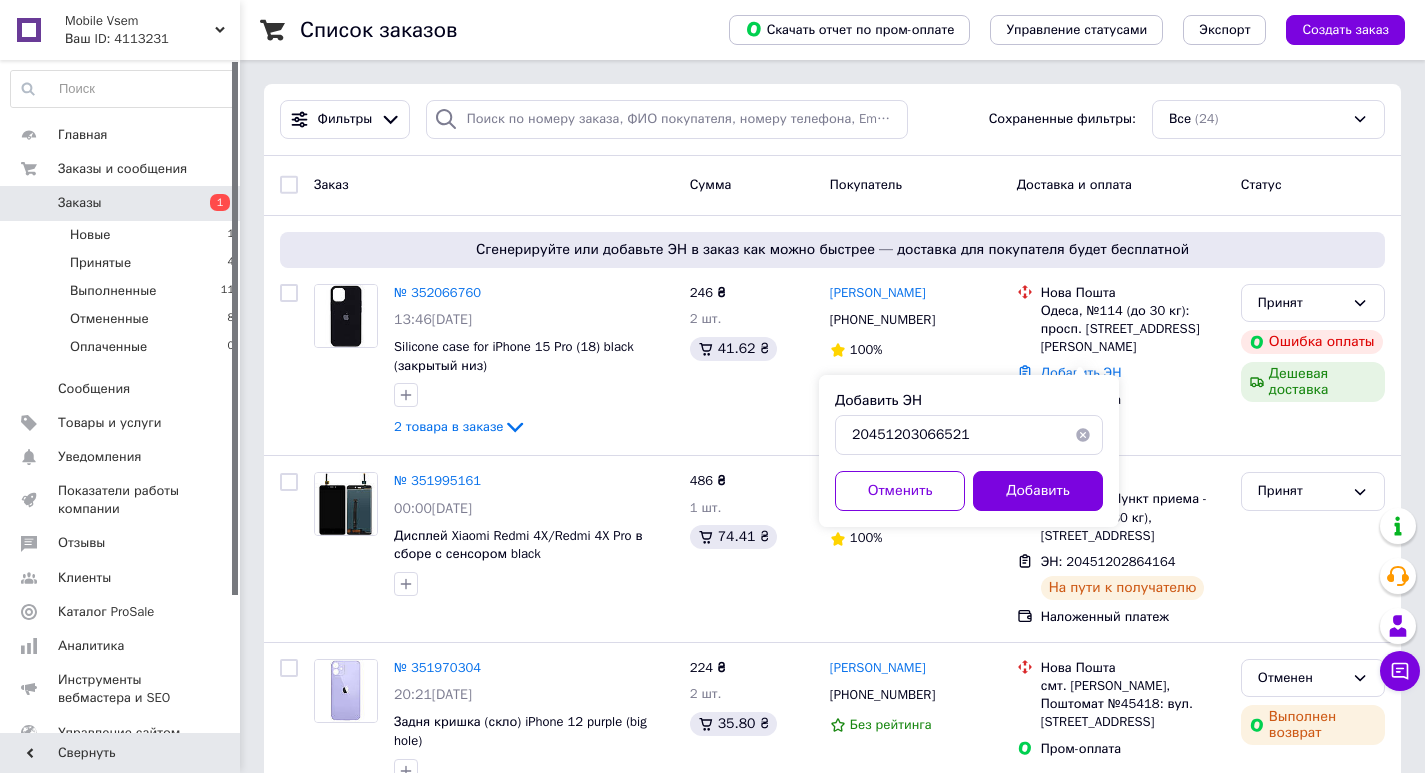 click on "Добавить" at bounding box center [1038, 491] 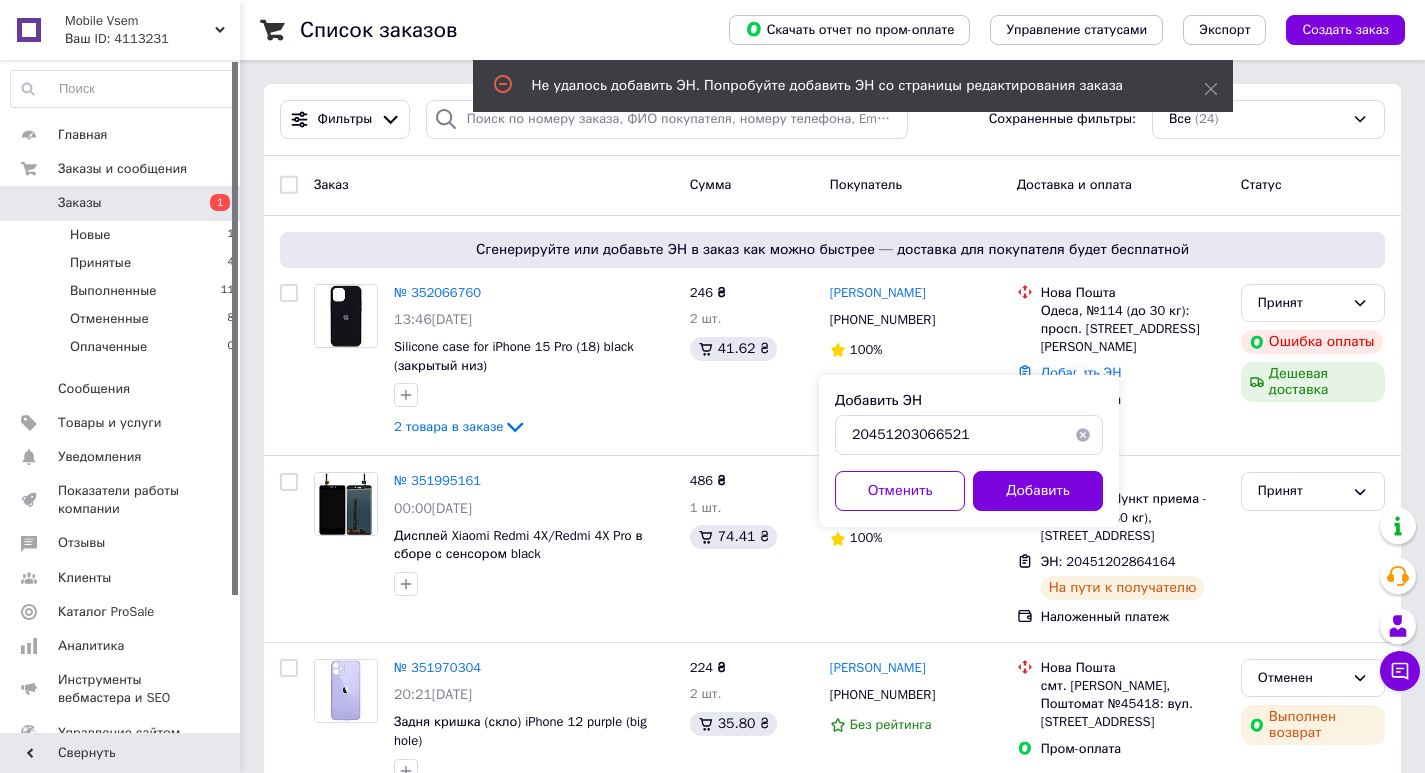 click at bounding box center [1083, 435] 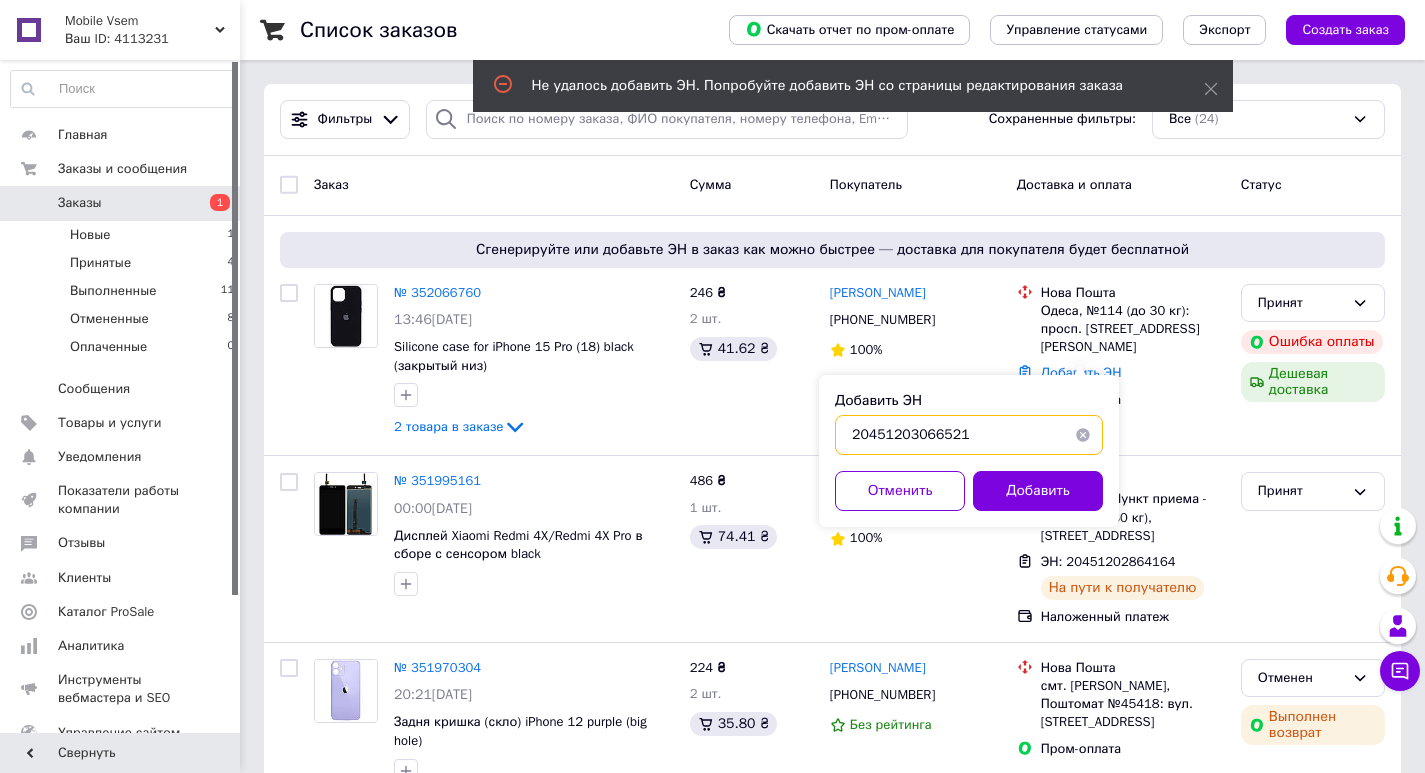 type 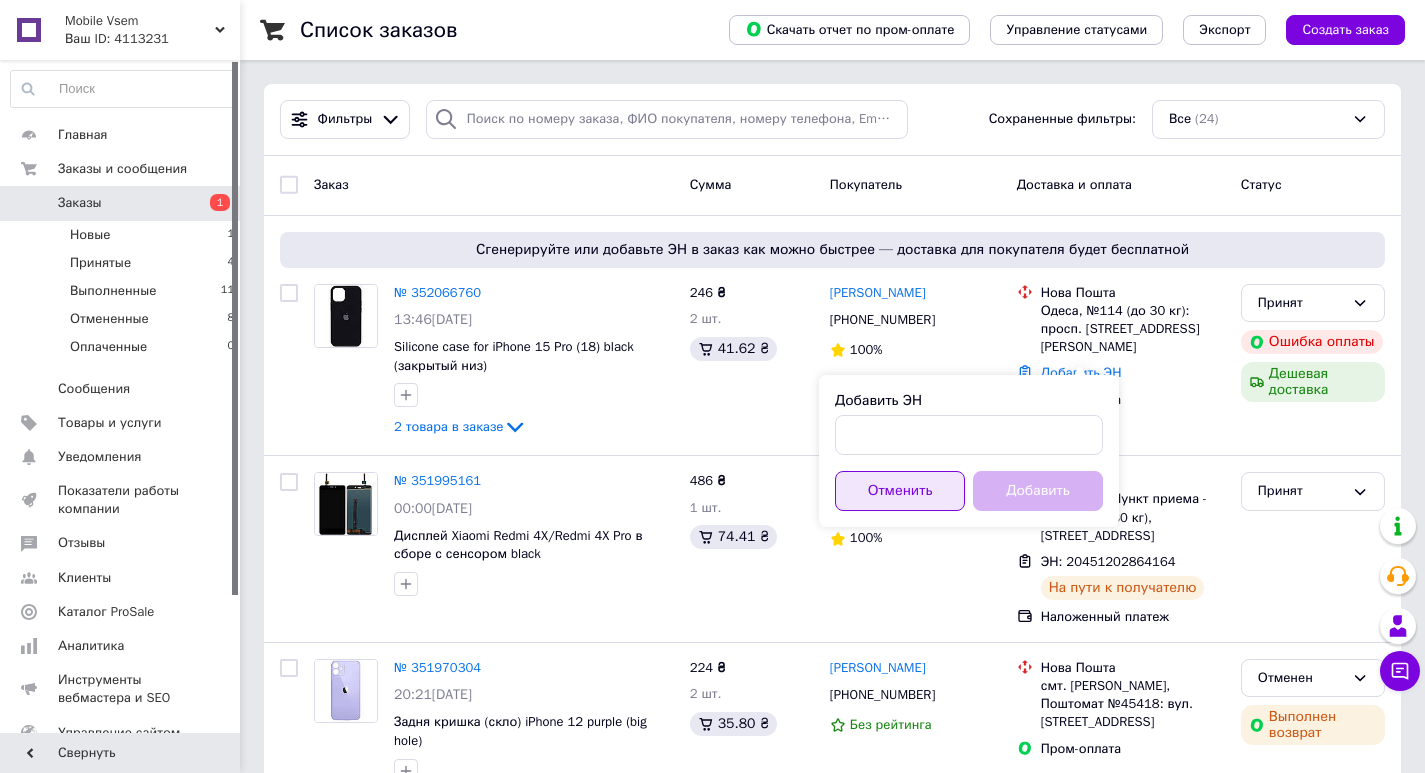 click on "Отменить" at bounding box center (900, 491) 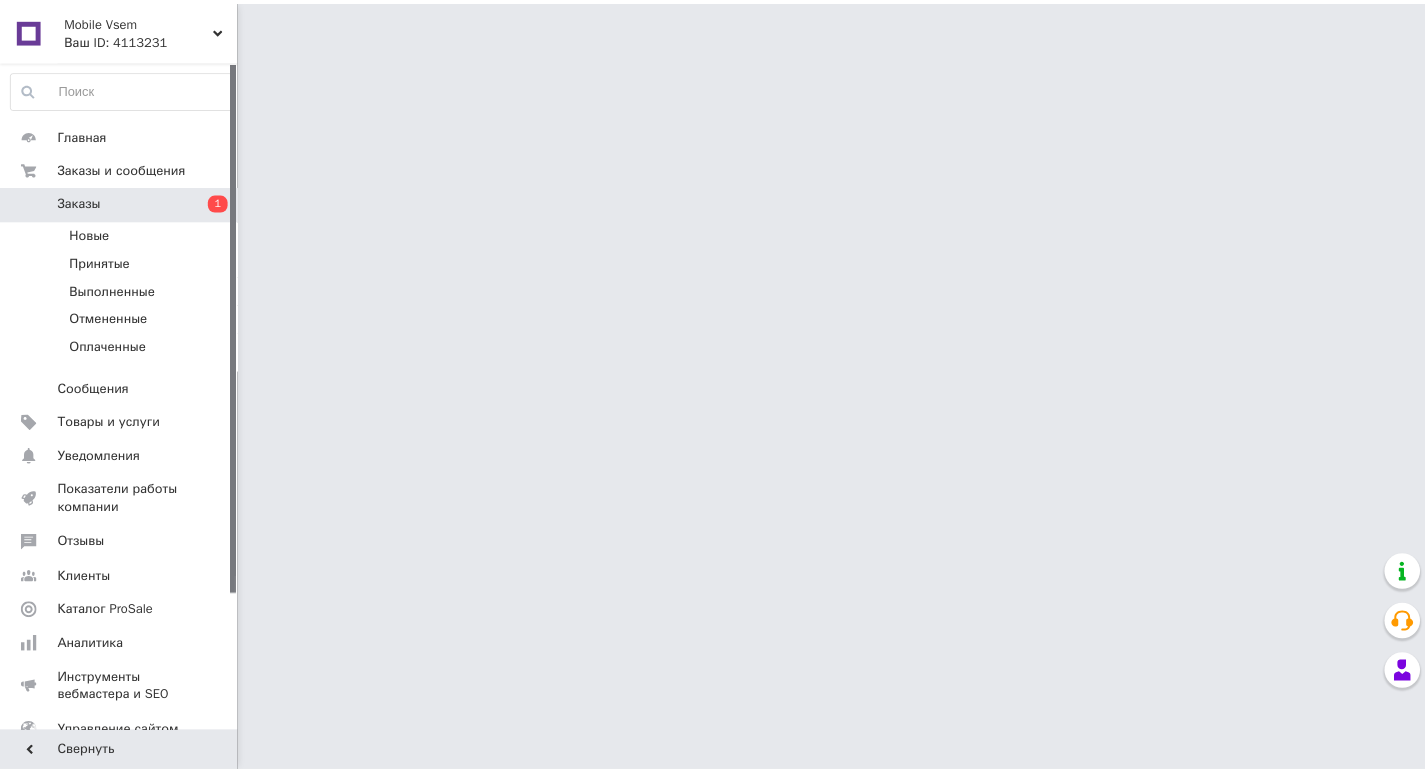 scroll, scrollTop: 0, scrollLeft: 0, axis: both 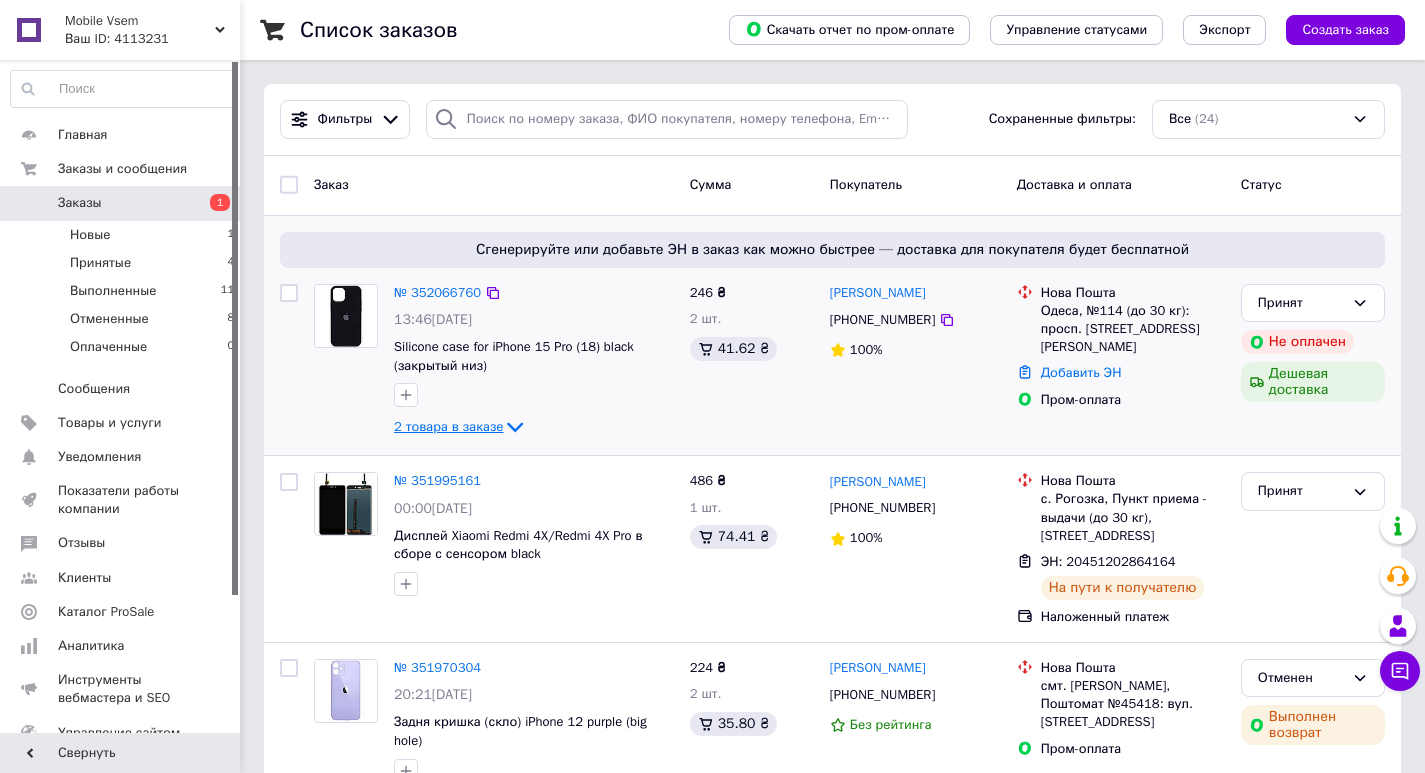click 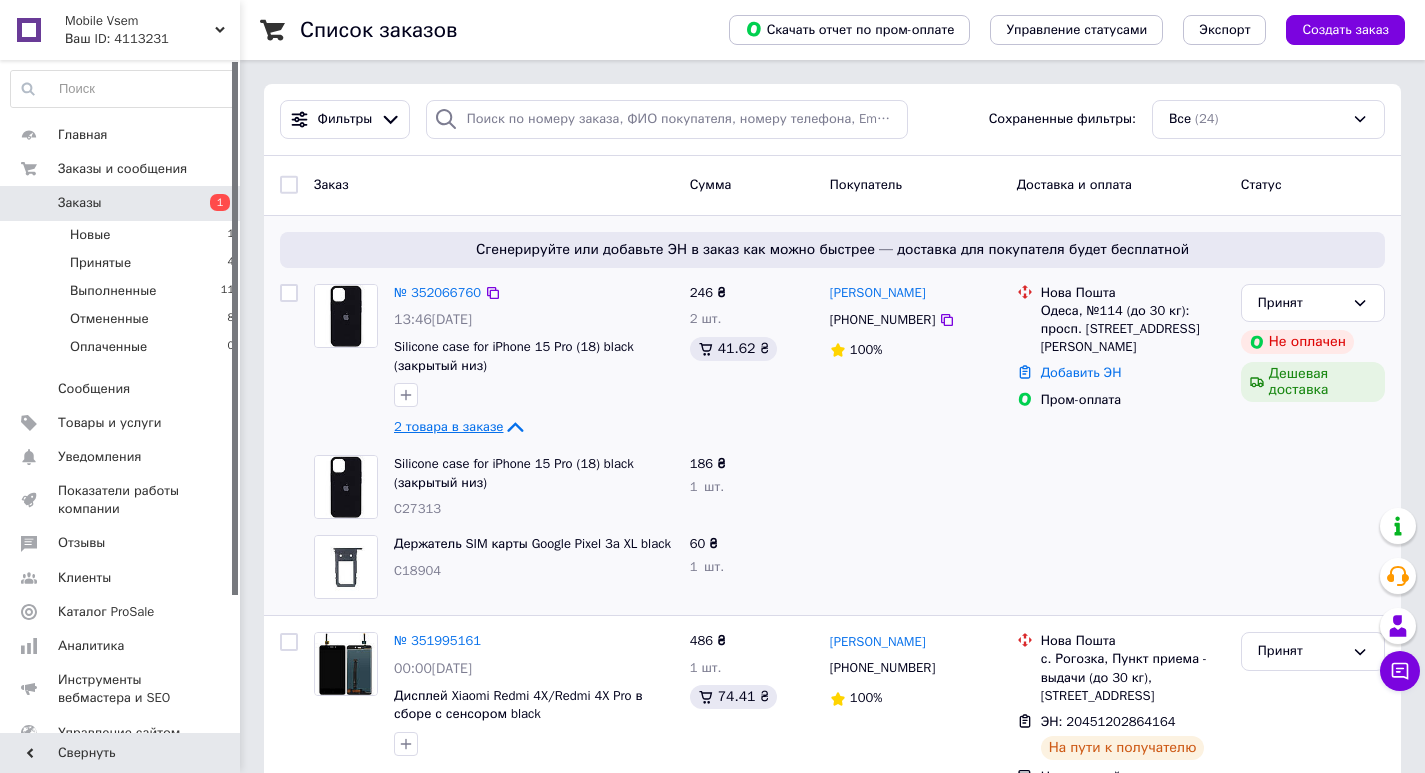 click 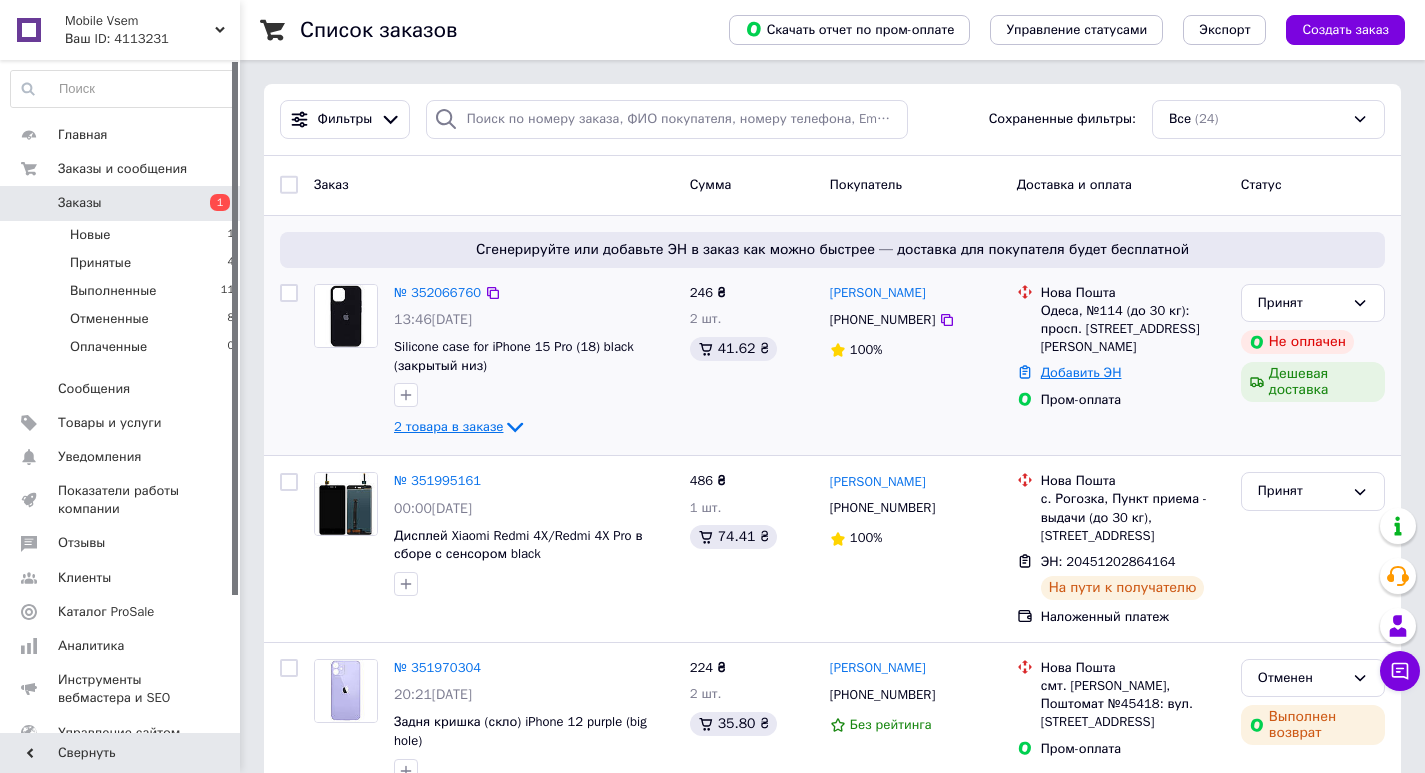 click on "Добавить ЭН" at bounding box center [1081, 372] 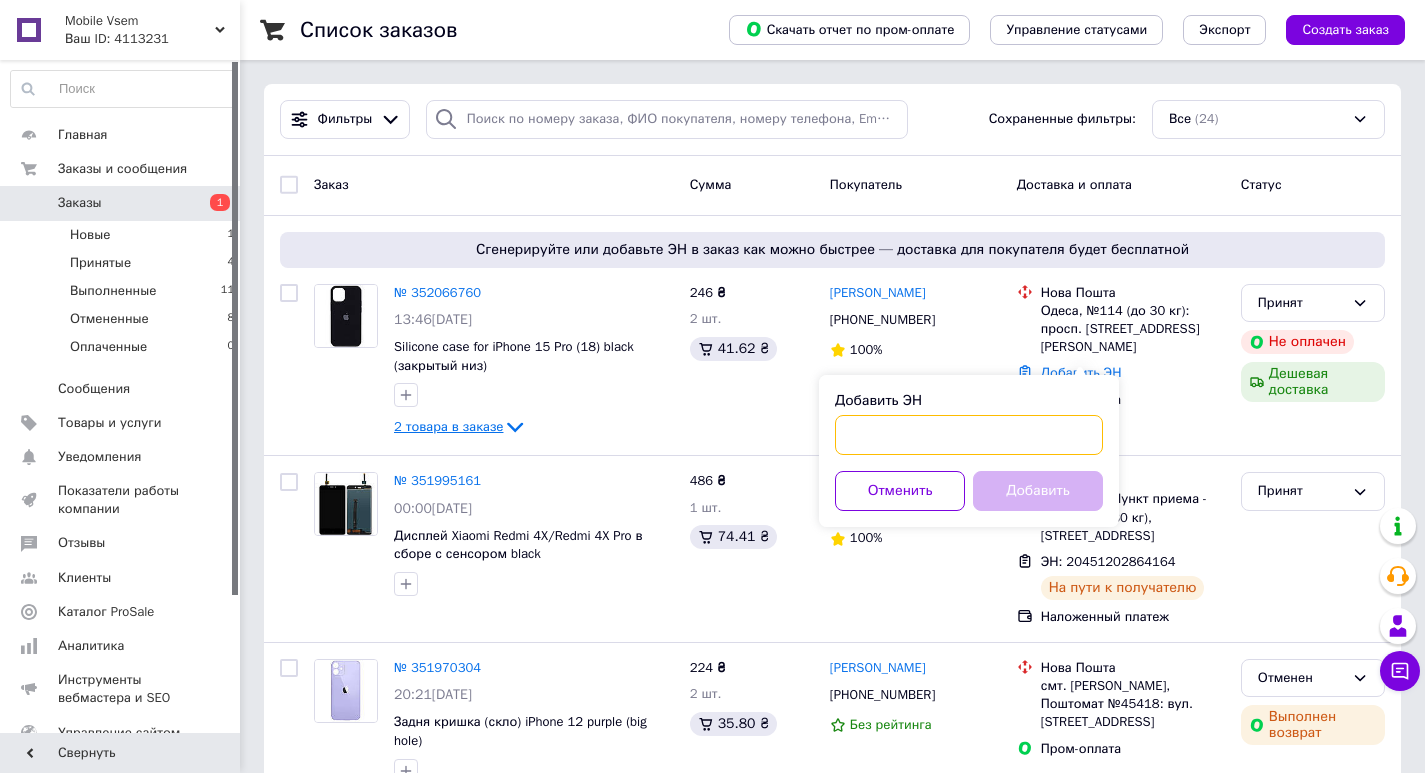 click on "Добавить ЭН" at bounding box center [969, 435] 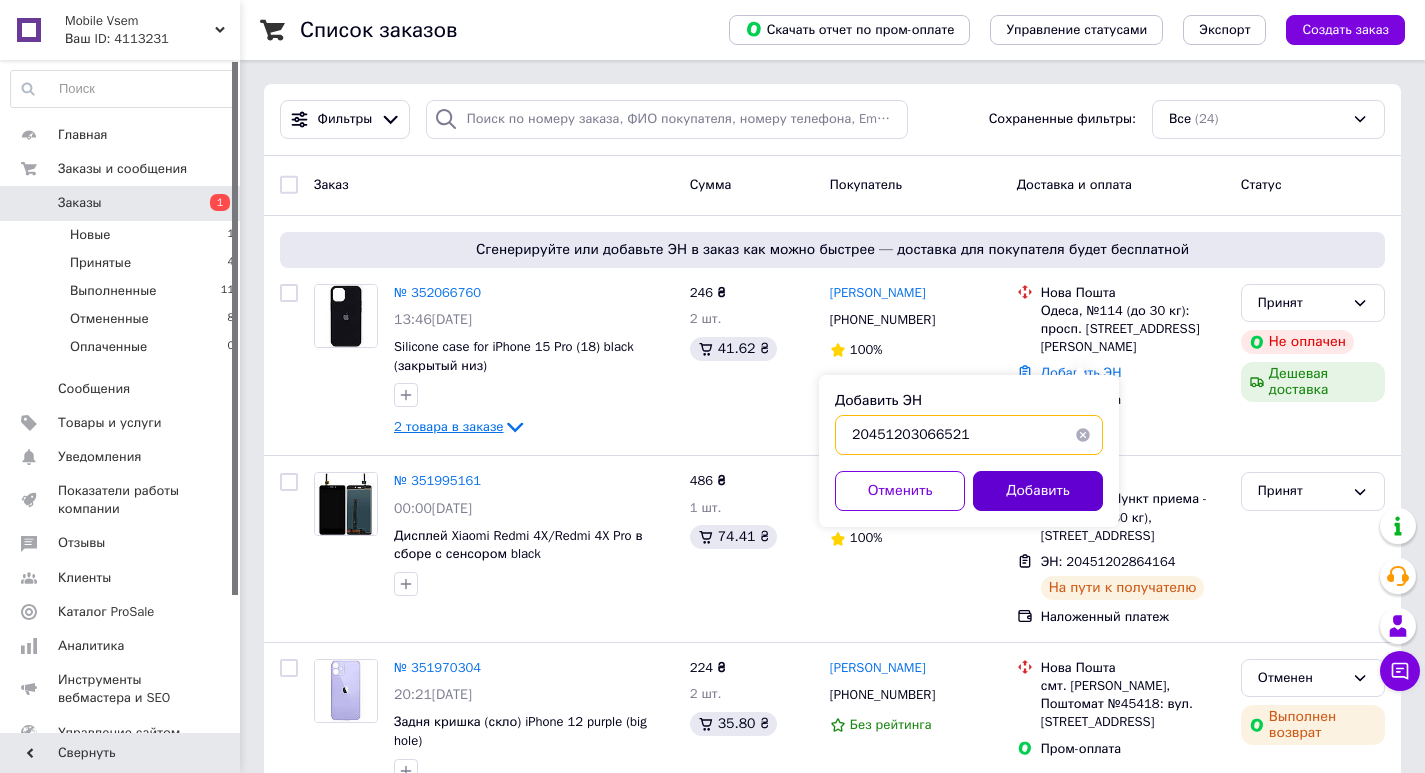 type on "20451203066521" 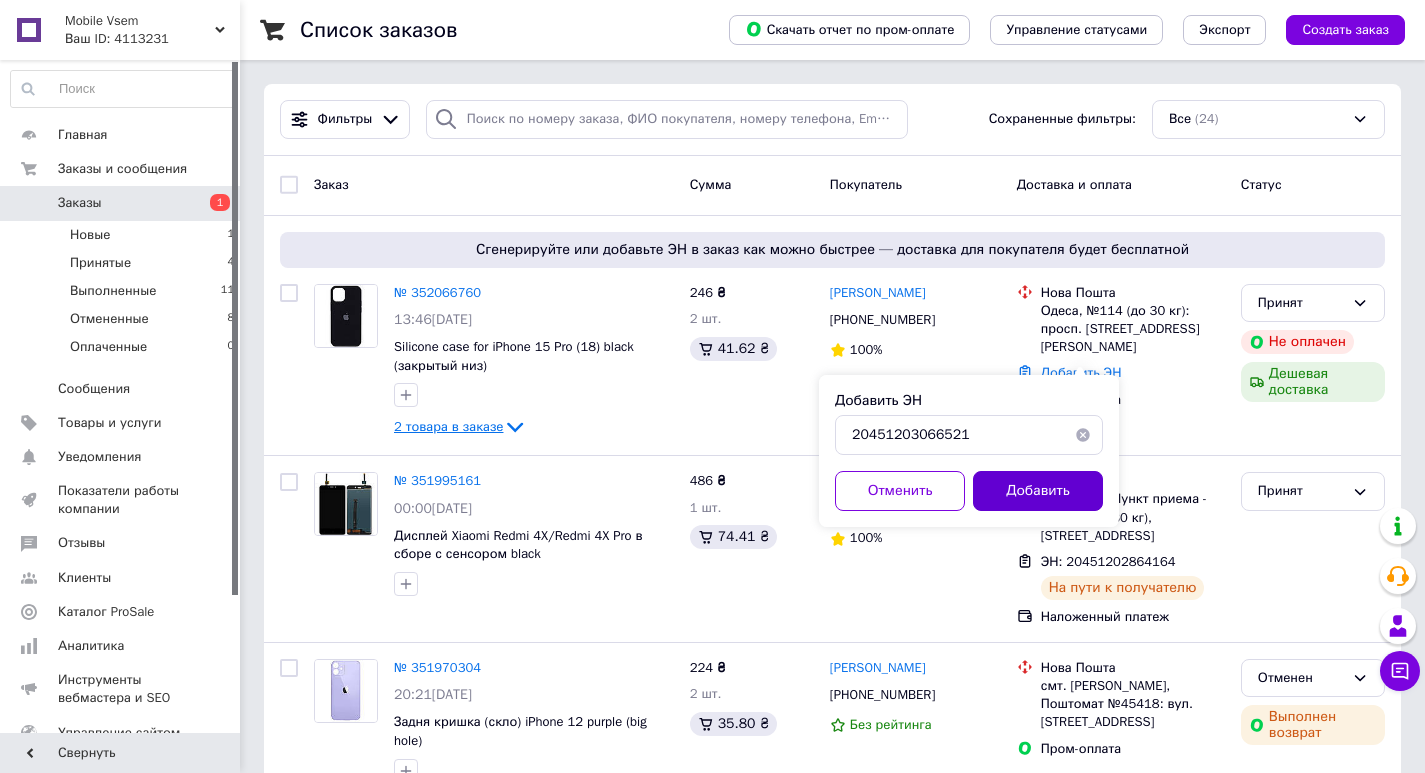 click on "Добавить" at bounding box center (1038, 491) 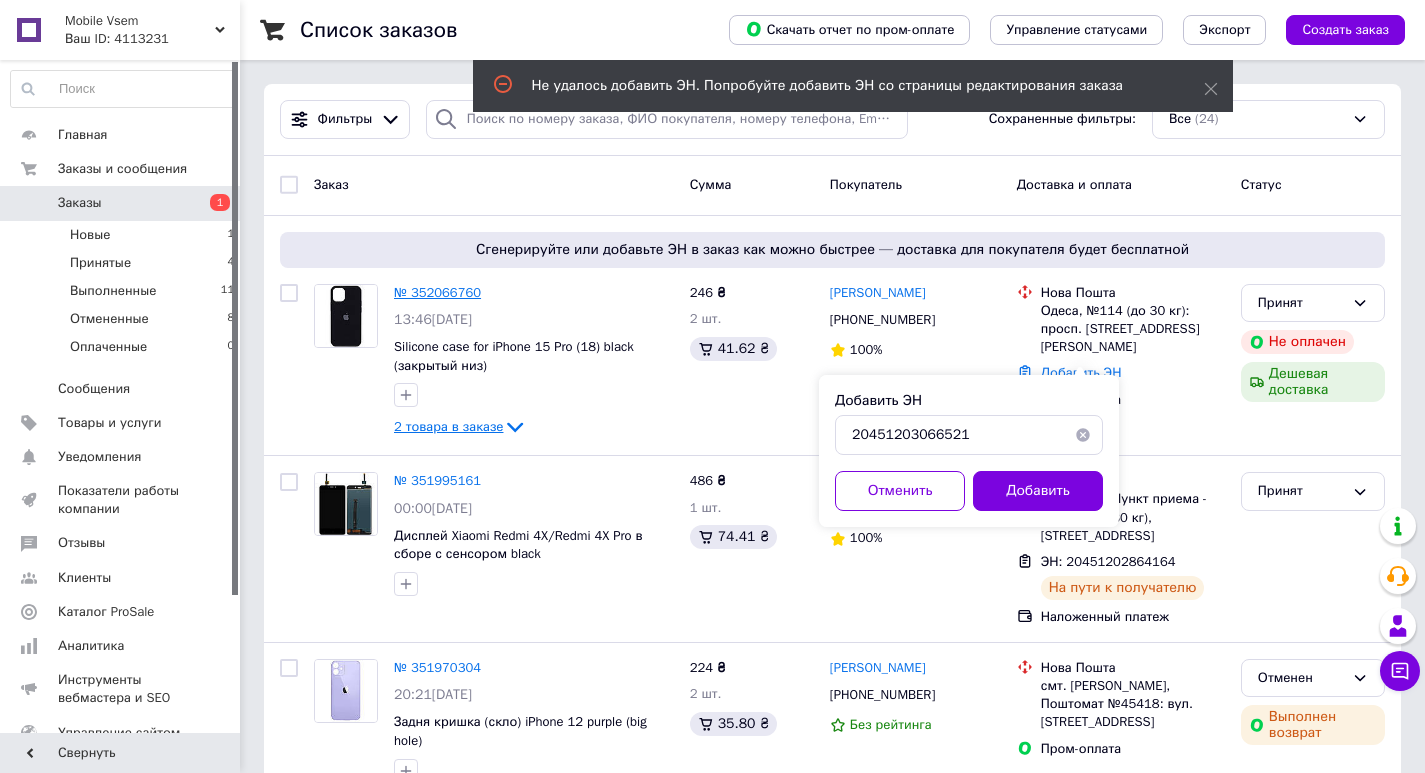 click on "№ 352066760" at bounding box center (437, 292) 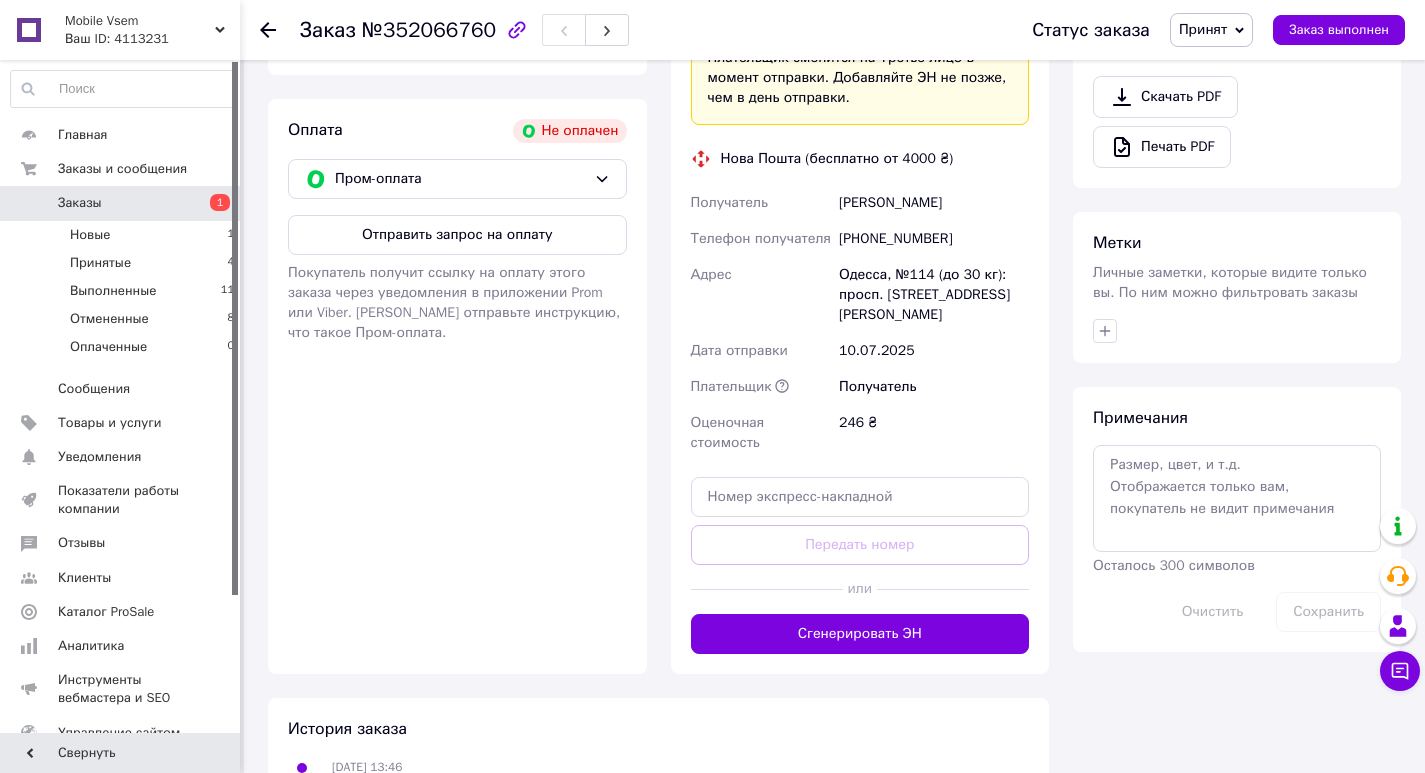 scroll, scrollTop: 1000, scrollLeft: 0, axis: vertical 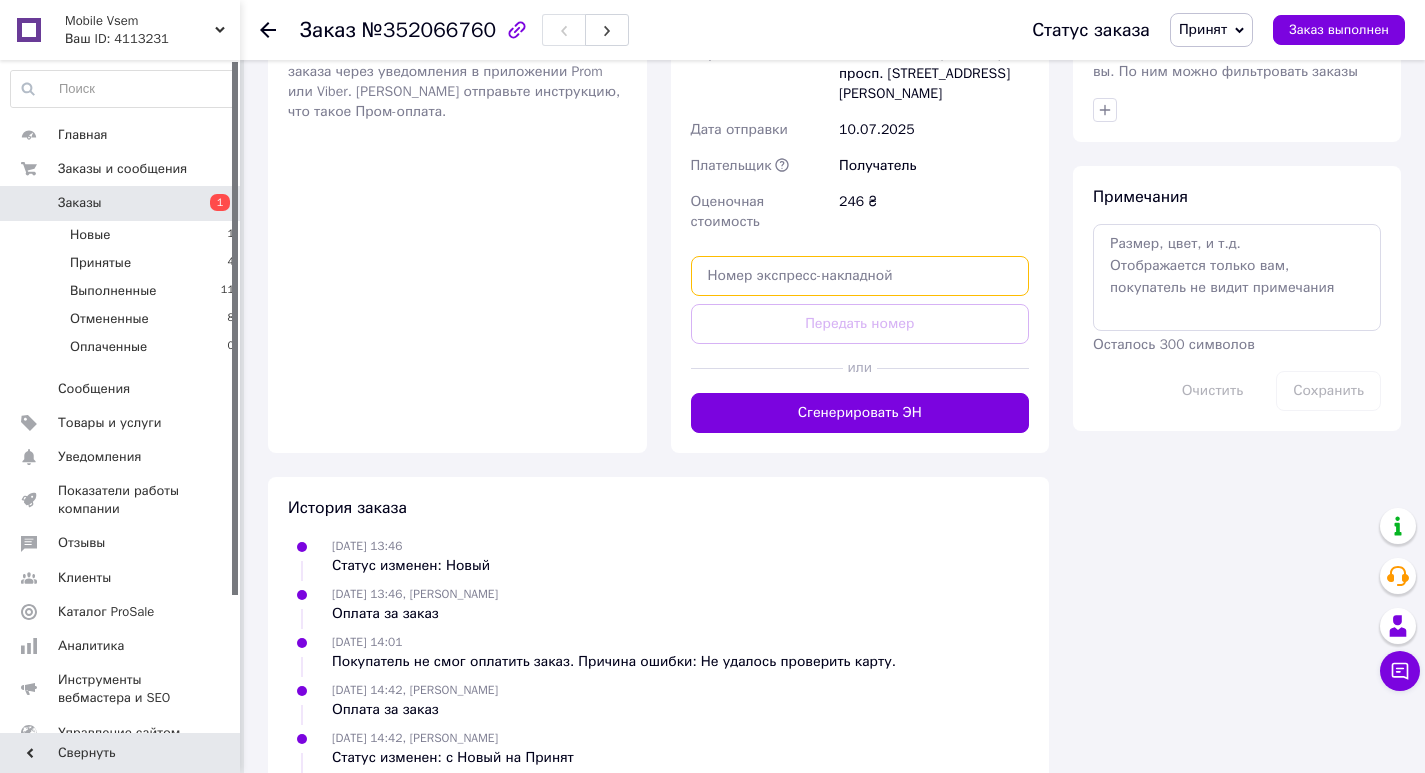 click at bounding box center [860, 276] 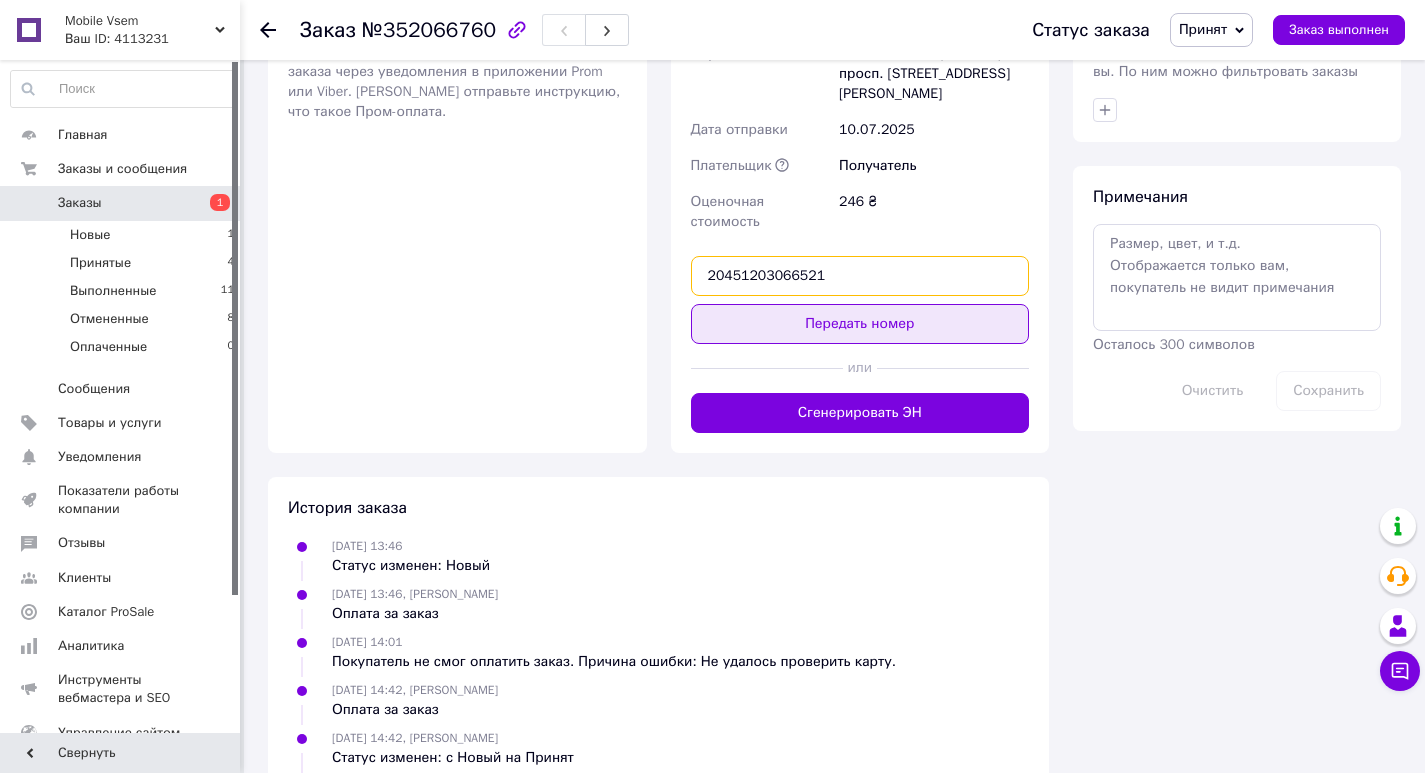 type on "20451203066521" 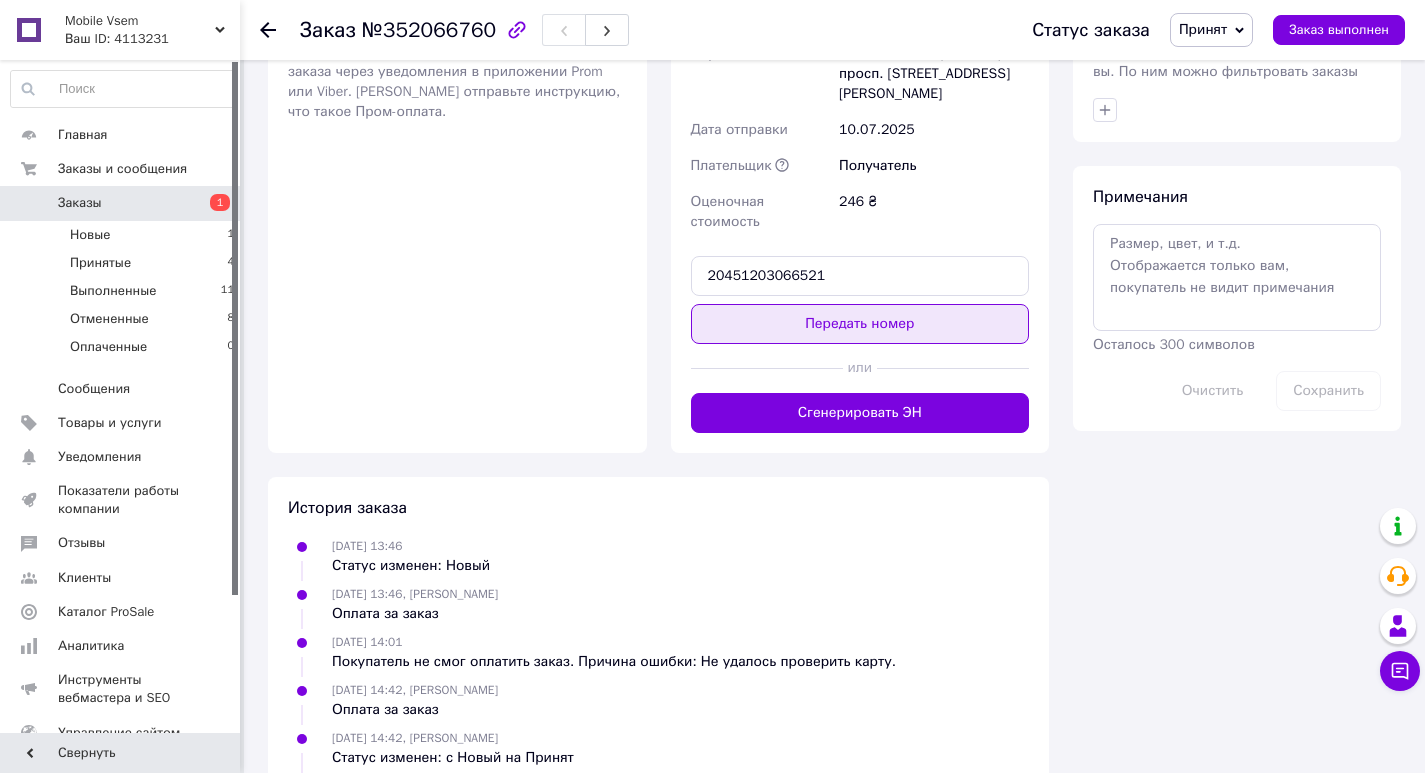 click on "Передать номер" at bounding box center (860, 324) 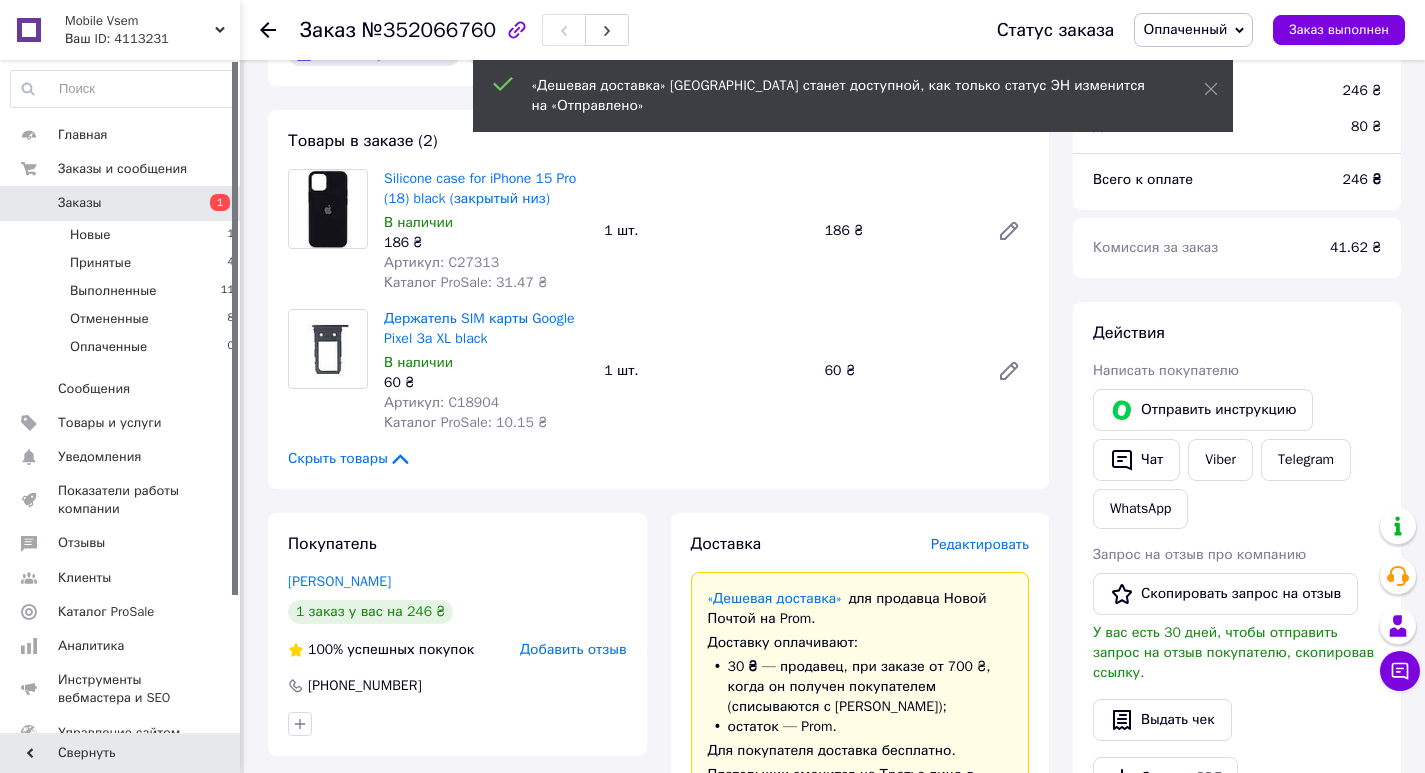 scroll, scrollTop: 0, scrollLeft: 0, axis: both 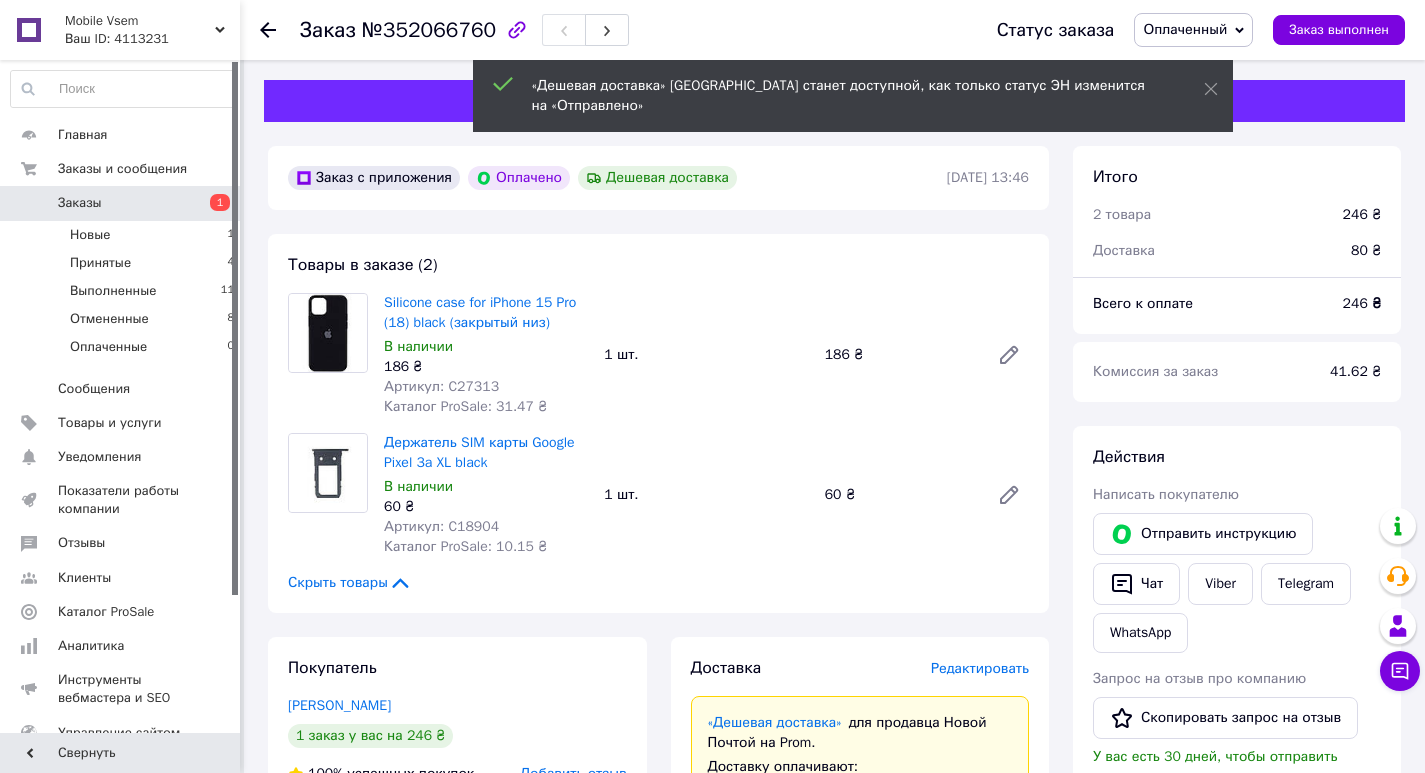 click on "Заказы" at bounding box center (121, 203) 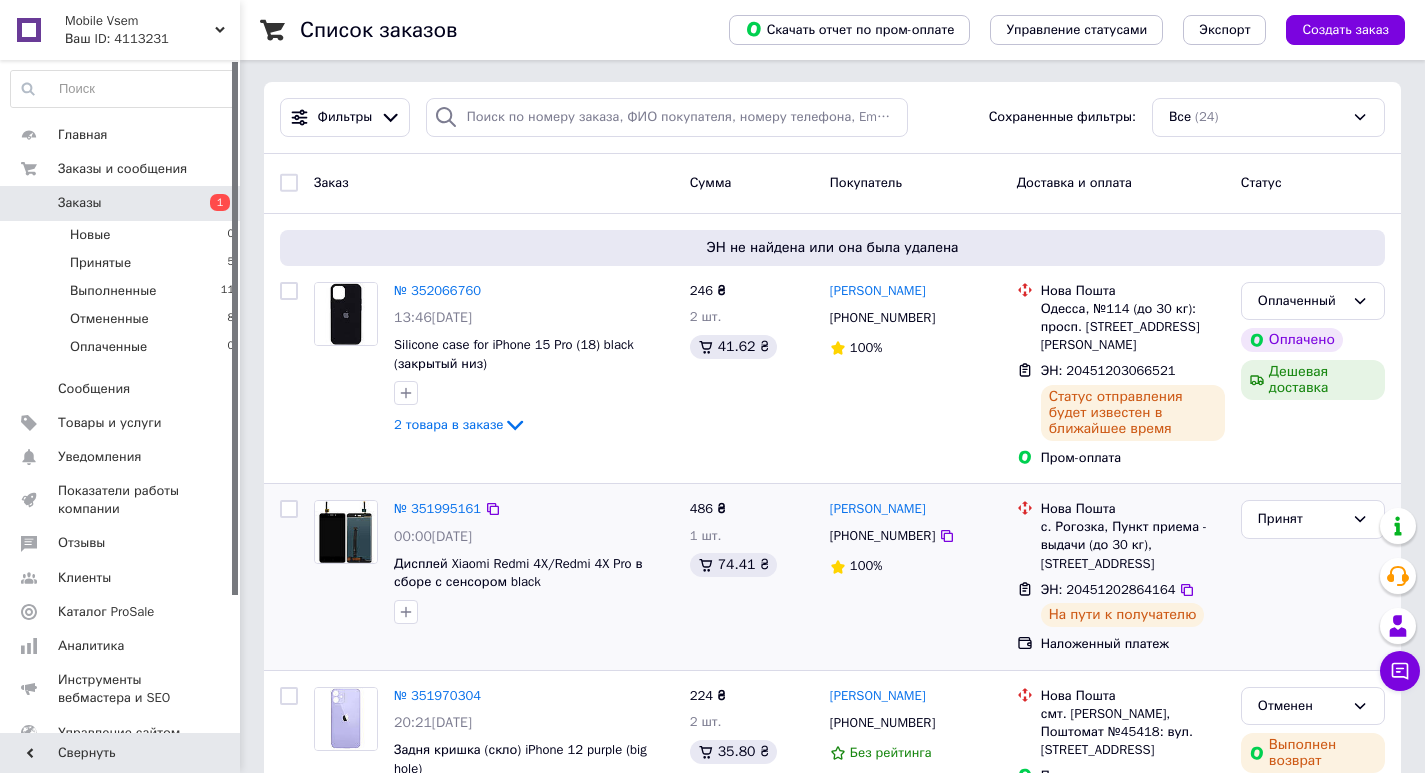 scroll, scrollTop: 0, scrollLeft: 0, axis: both 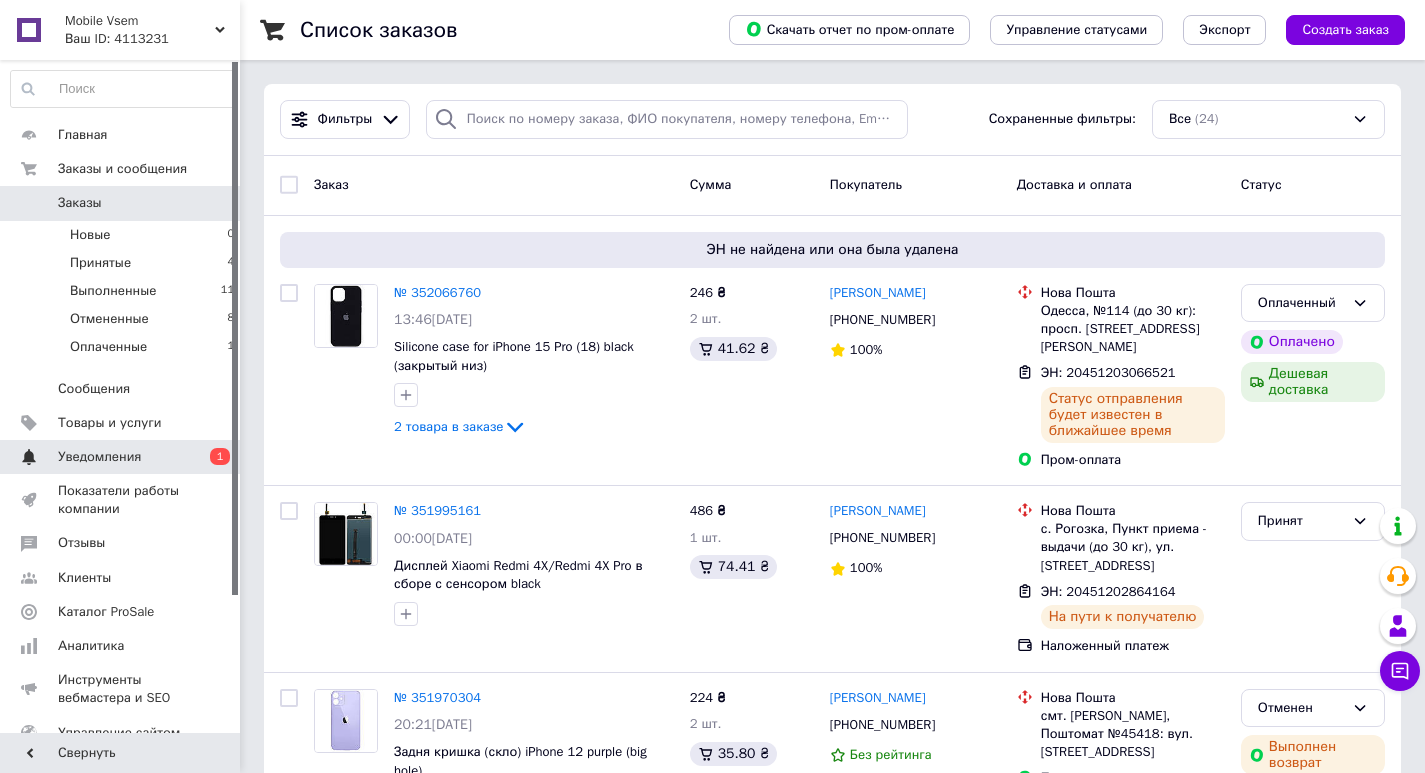 click on "Уведомления" at bounding box center (121, 457) 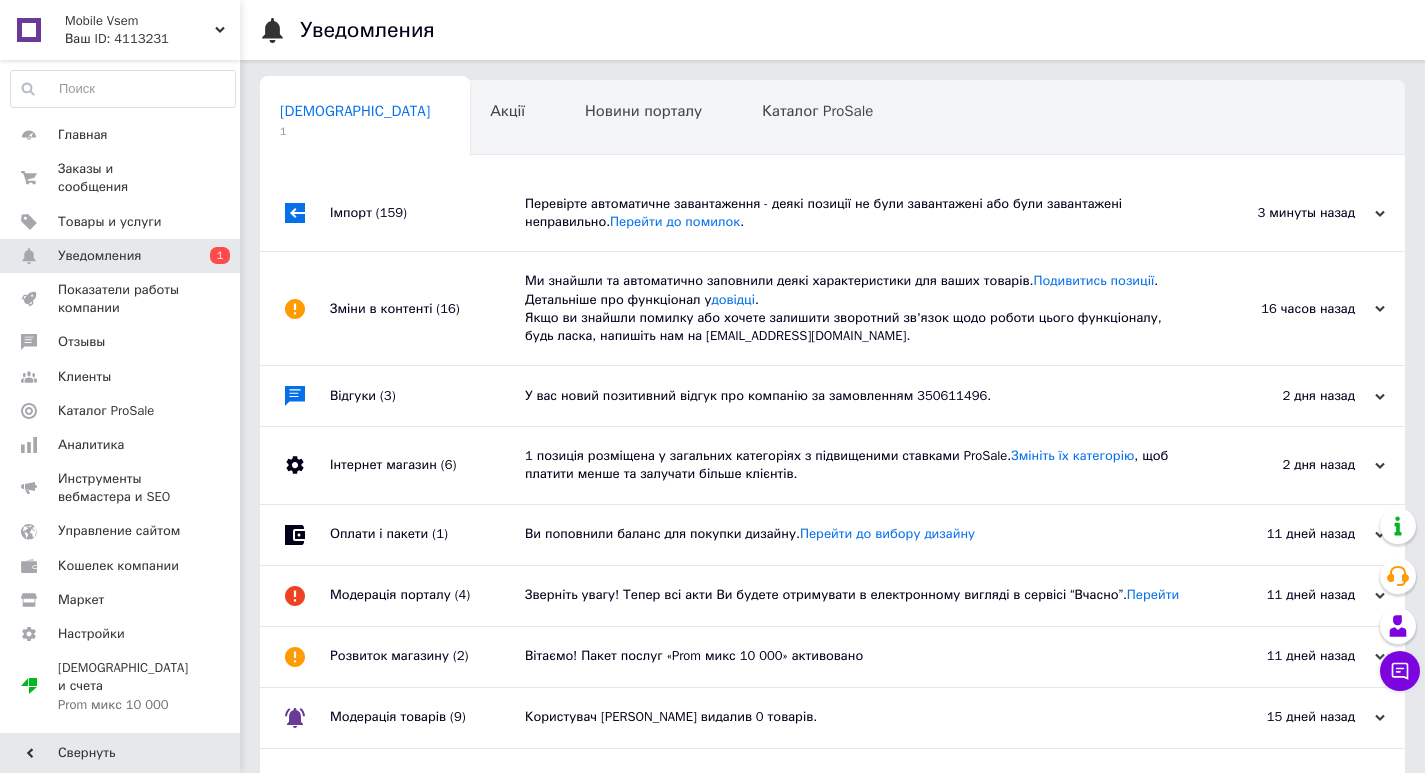 click on "Перевірте автоматичне завантаження - деякі позиції не були завантажені або були завантажені неправильно.  Перейти до помилок ." at bounding box center [855, 213] 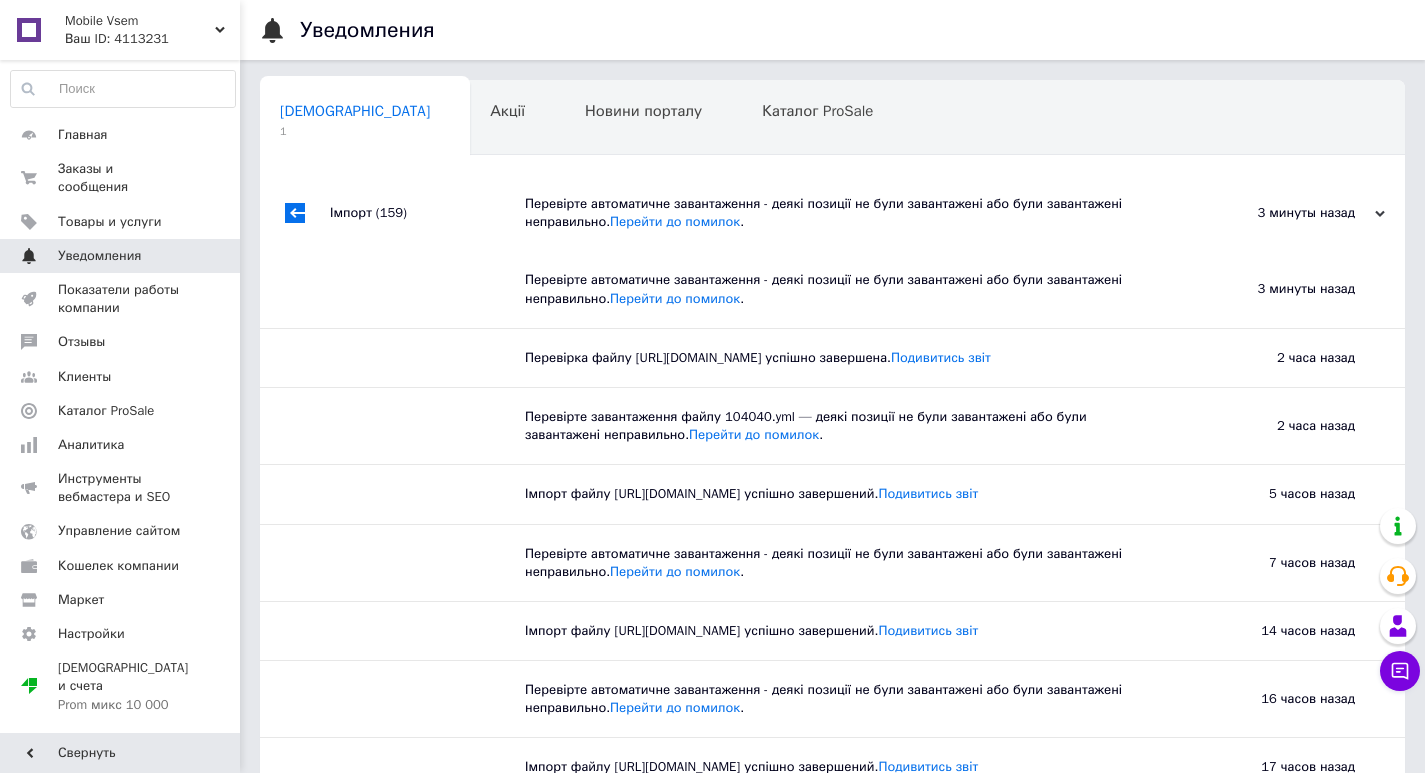 click on "Уведомления" at bounding box center [121, 256] 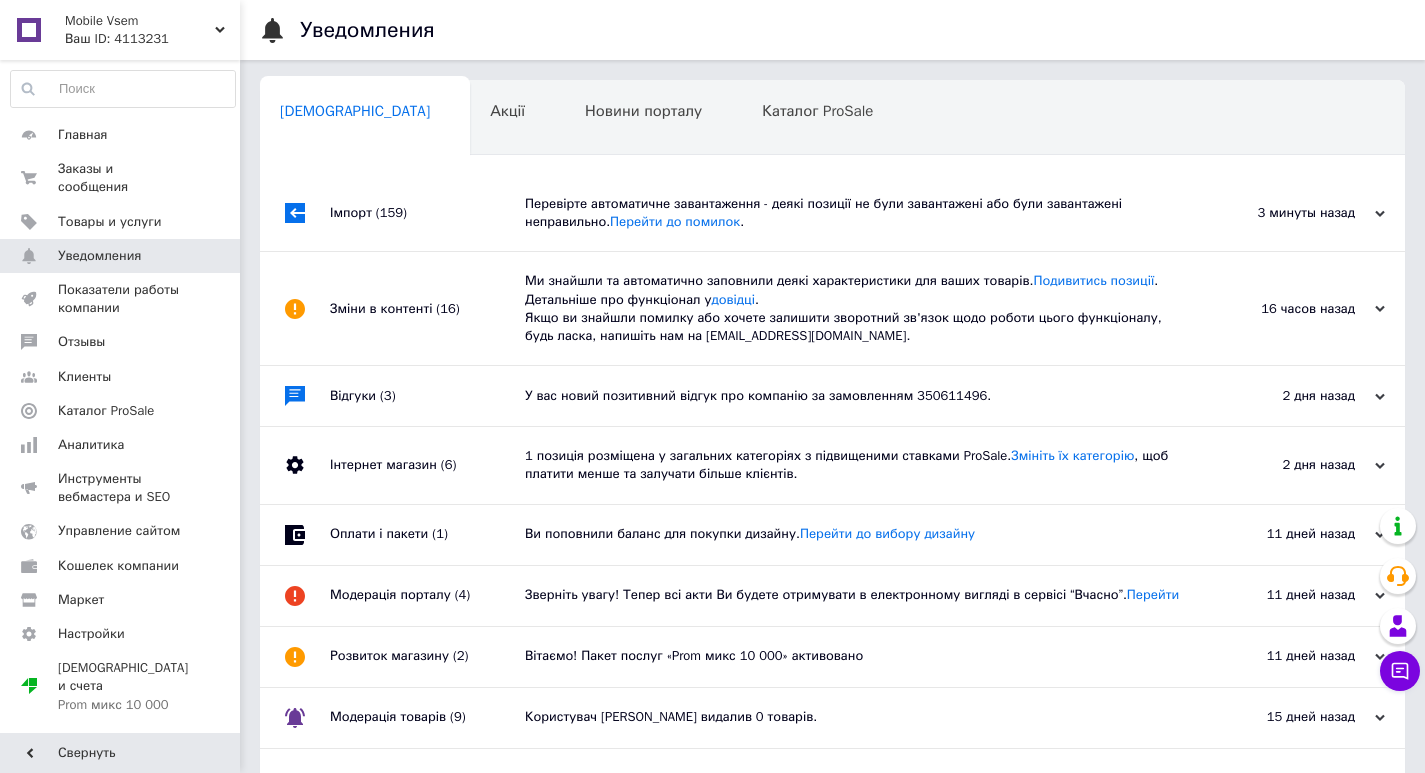 click on "Ми знайшли та автоматично заповнили деякі характеристики для ваших товарів.  Подивитись позиції . Детальніше про функціонал у  довідці . Якщо ви знайшли помилку або хочете залишити зворотний зв'язок щодо роботи цього функціоналу, будь ласка, напишіть нам на [EMAIL_ADDRESS][DOMAIN_NAME]." at bounding box center (855, 308) 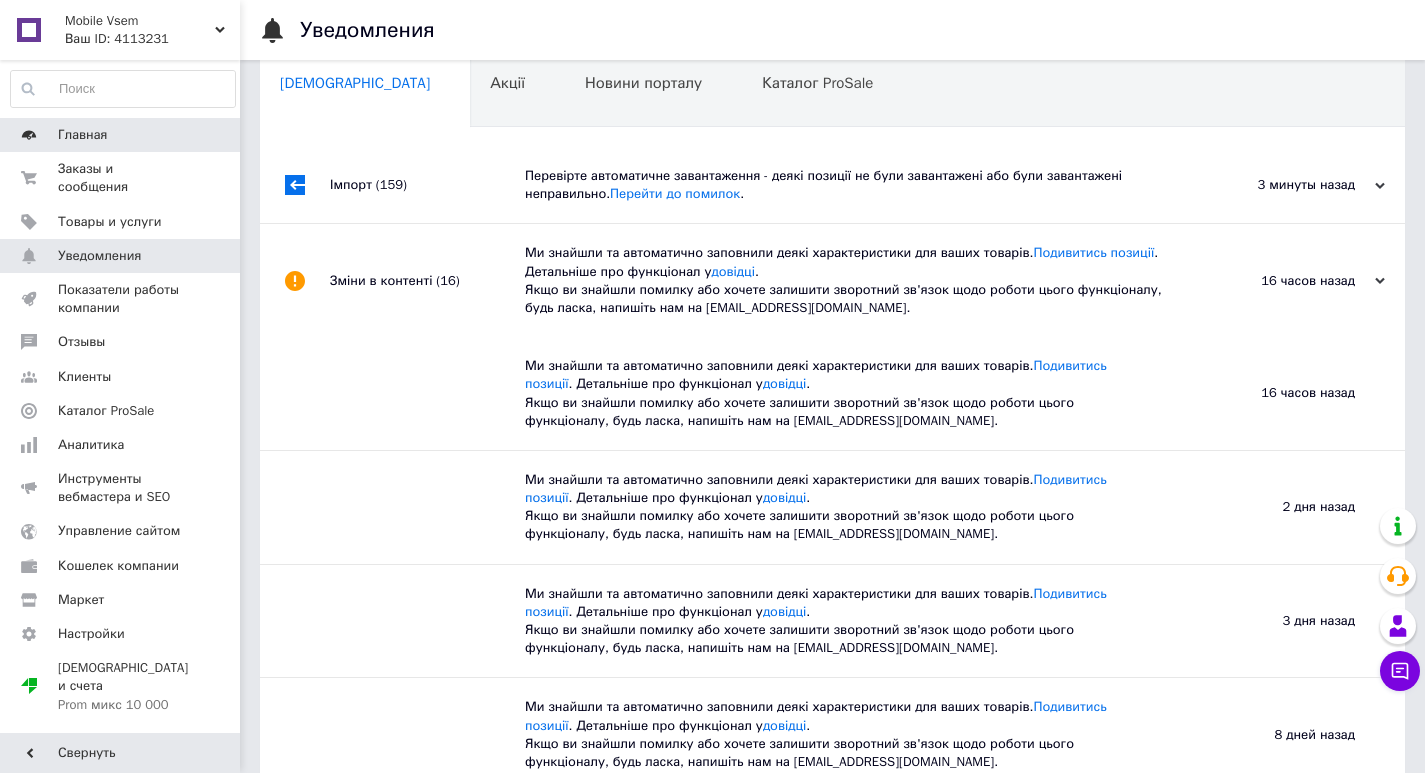 scroll, scrollTop: 0, scrollLeft: 0, axis: both 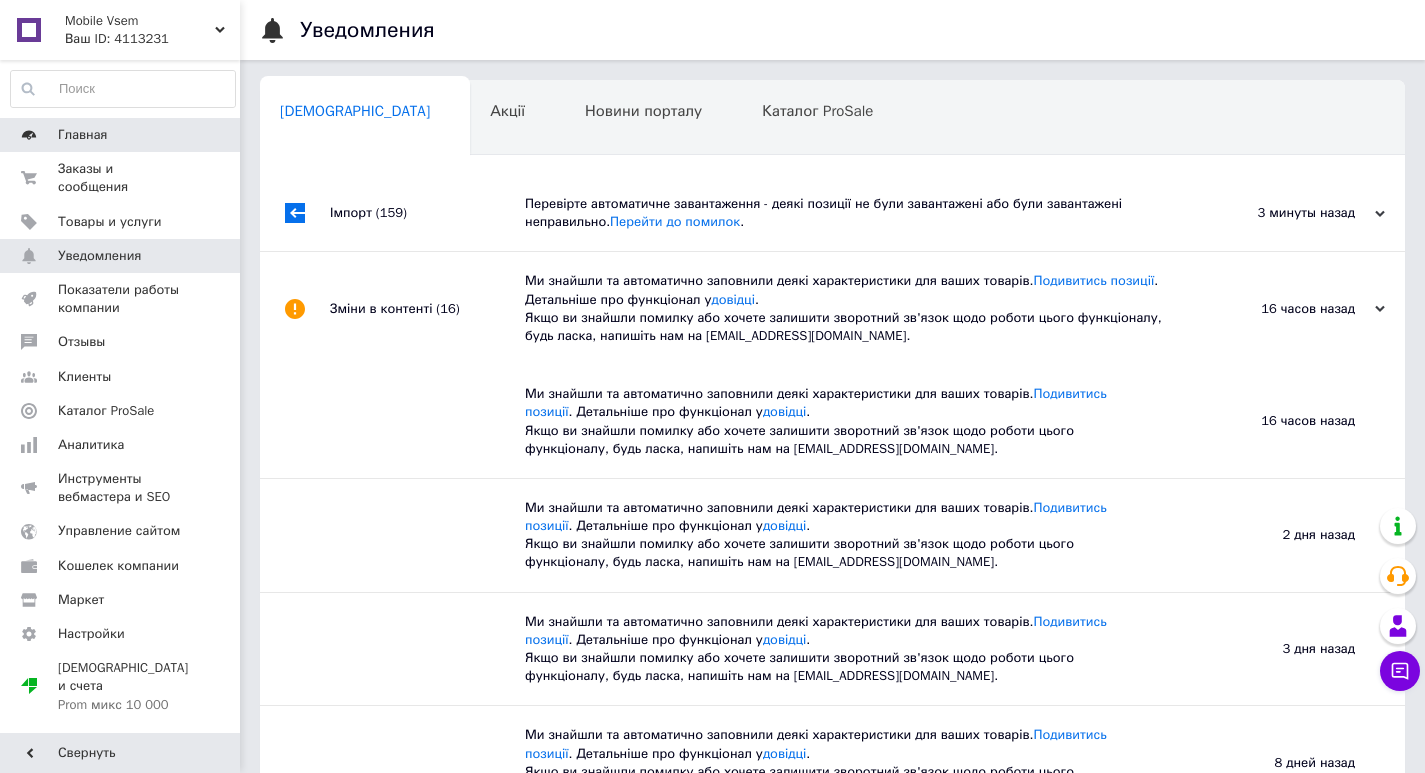 click on "Главная" at bounding box center [123, 135] 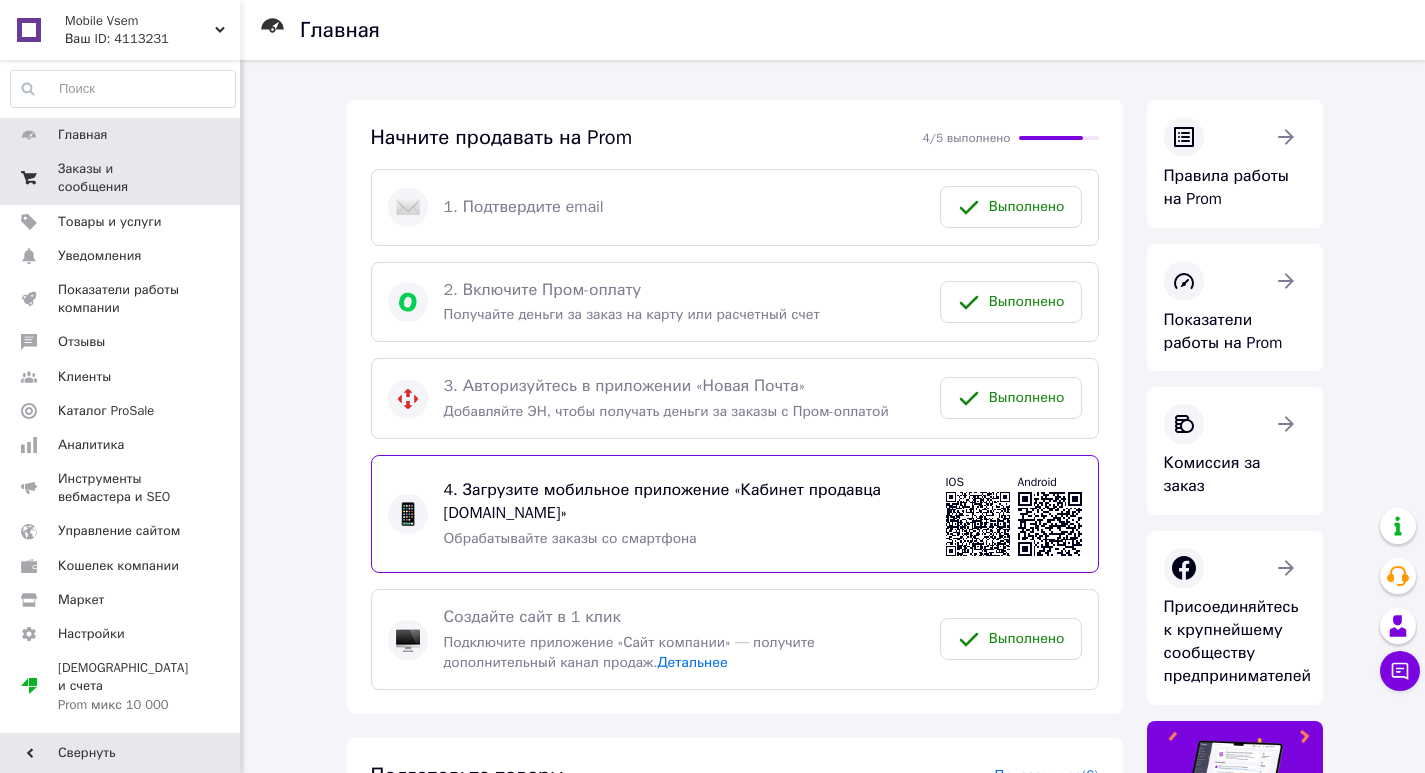 click on "Заказы и сообщения 0 0" at bounding box center [123, 178] 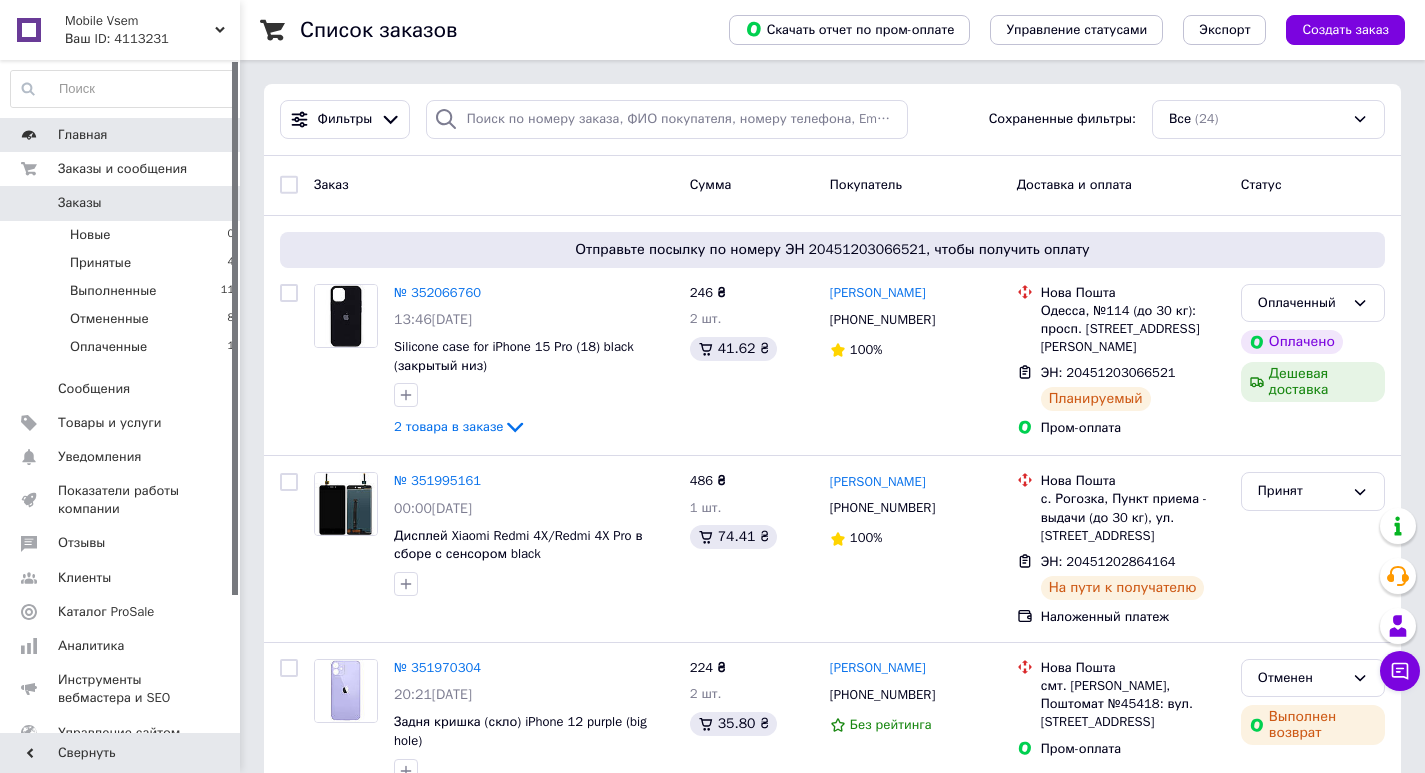 click on "Главная" at bounding box center (83, 135) 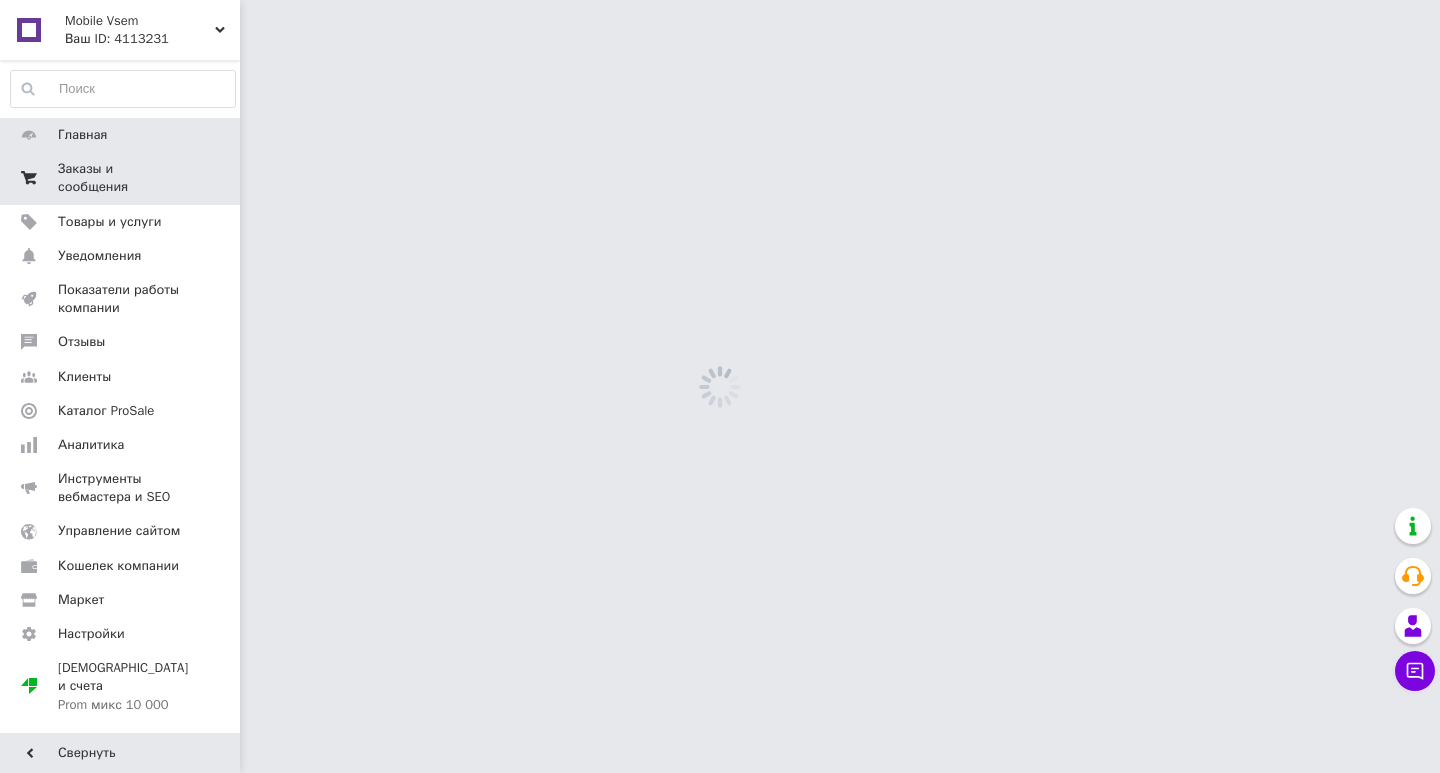 click on "Заказы и сообщения" at bounding box center (121, 178) 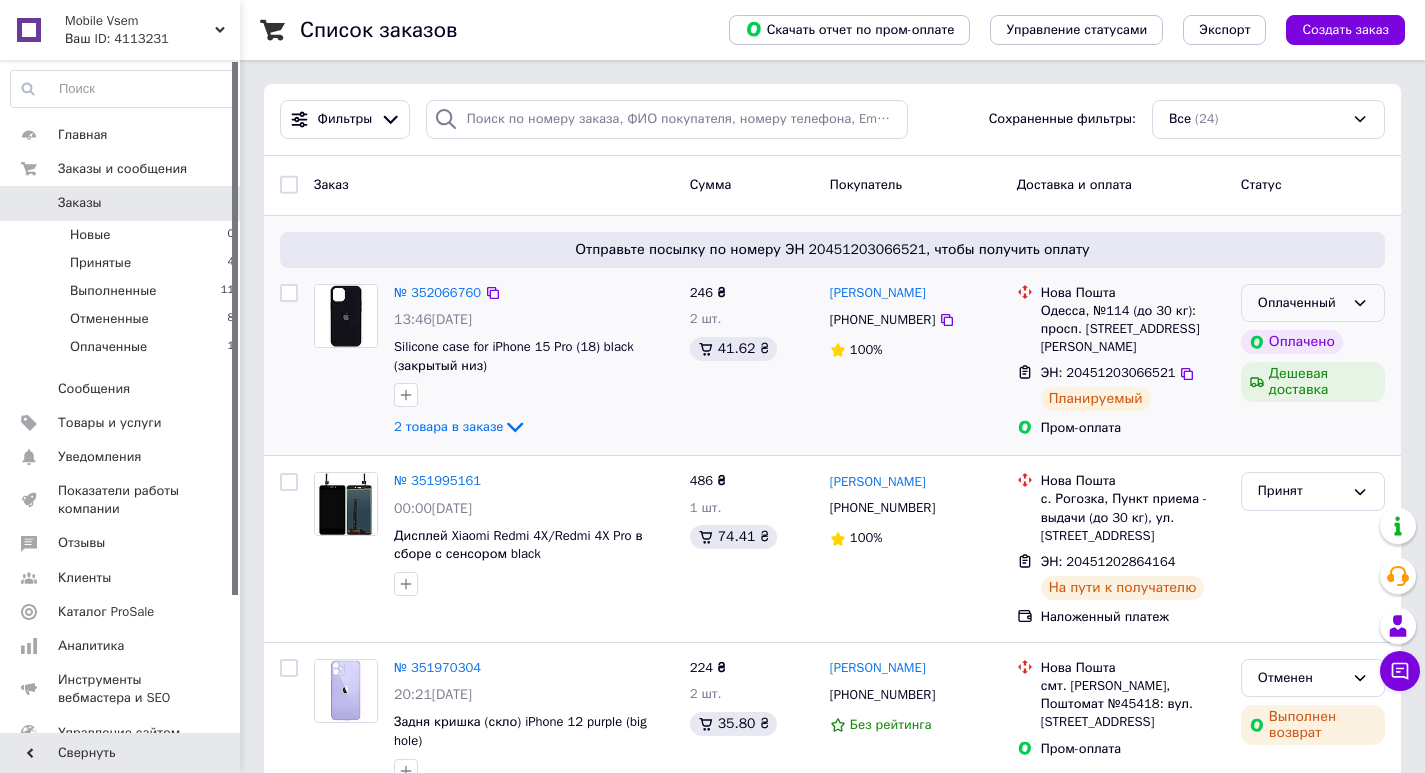 click 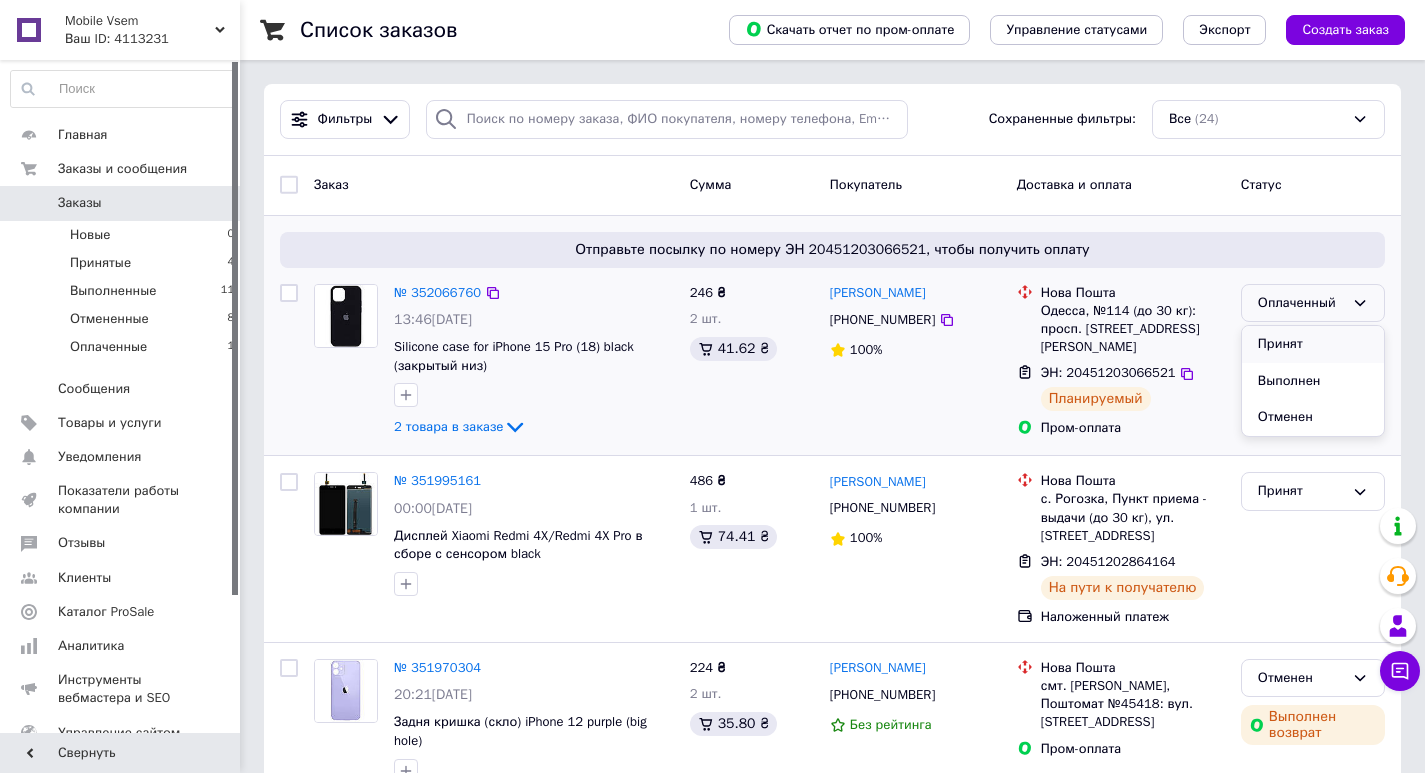 click on "Принят" at bounding box center (1313, 344) 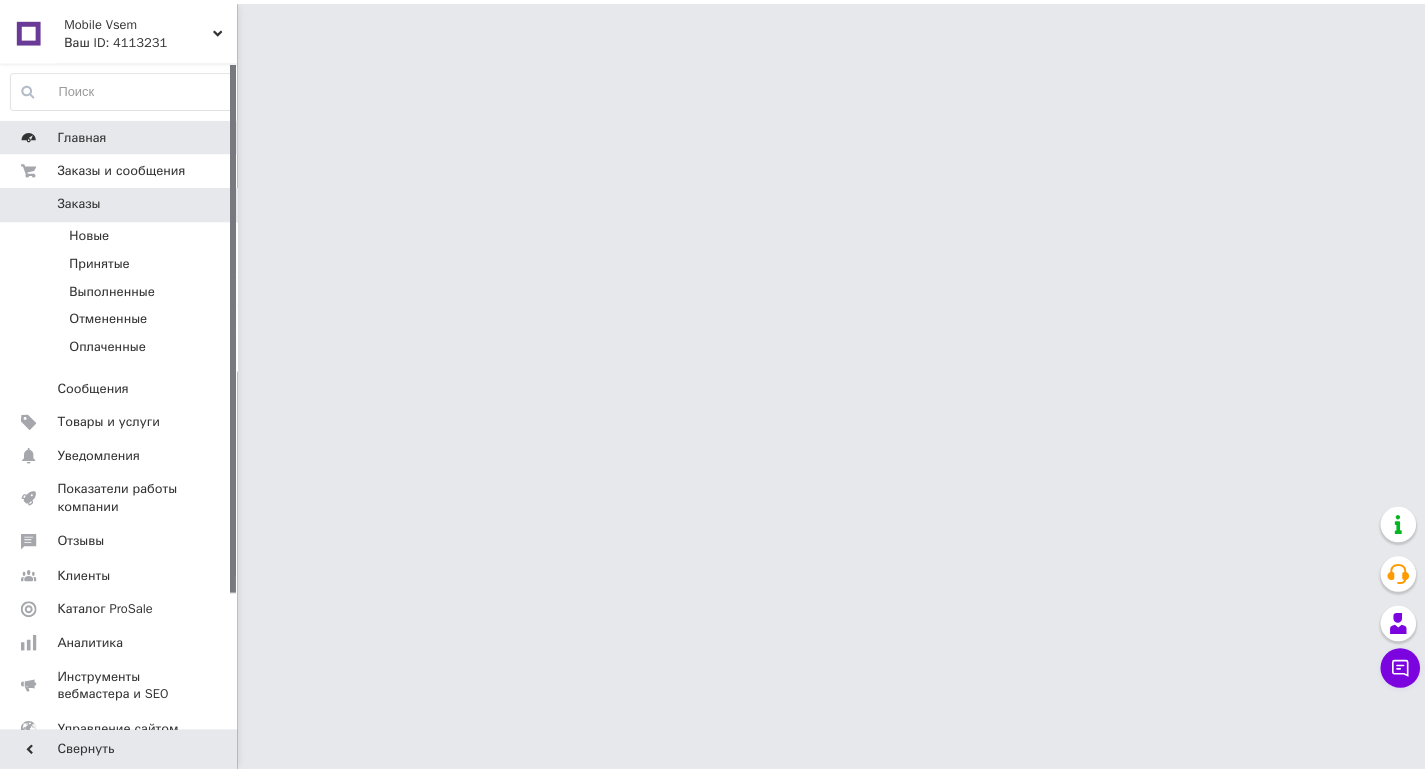 scroll, scrollTop: 0, scrollLeft: 0, axis: both 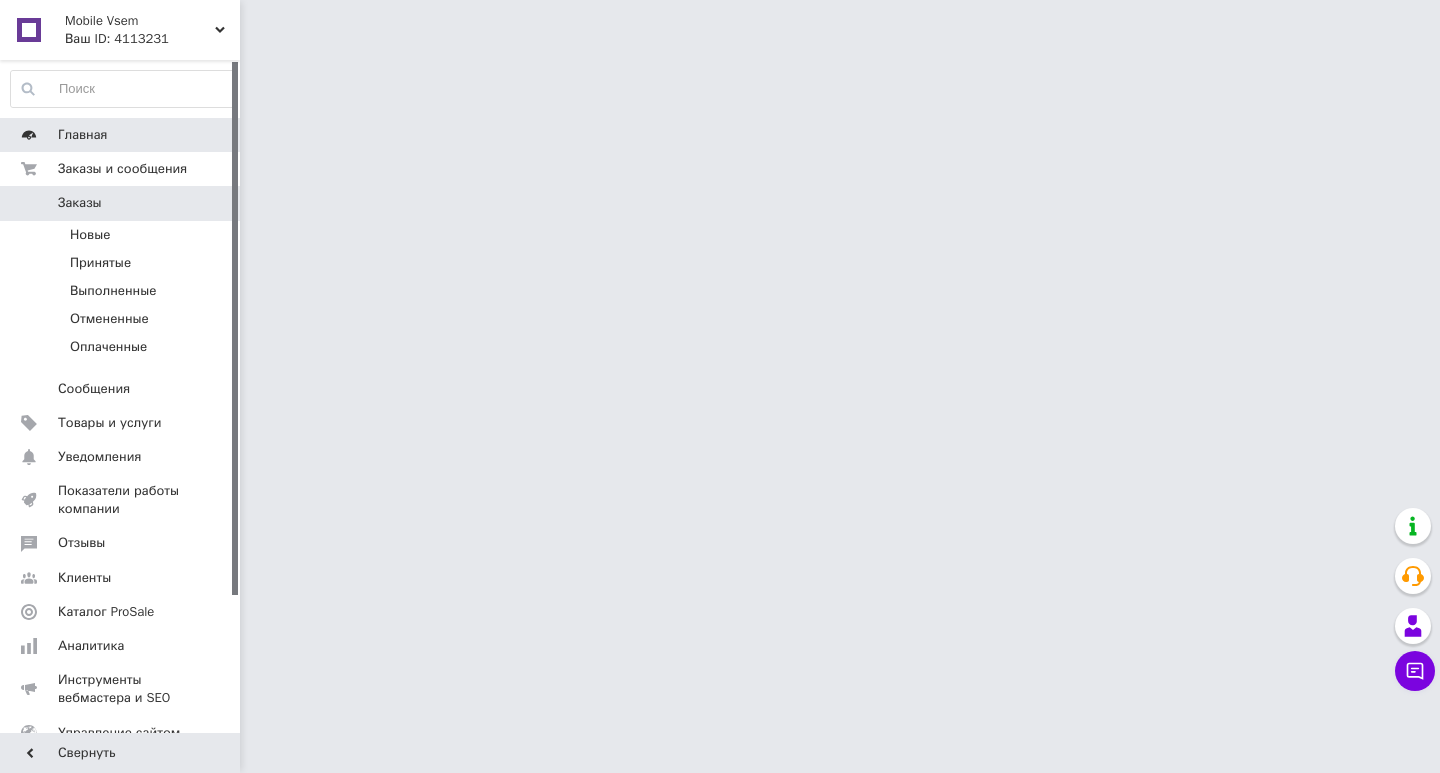 click on "Главная" at bounding box center (121, 135) 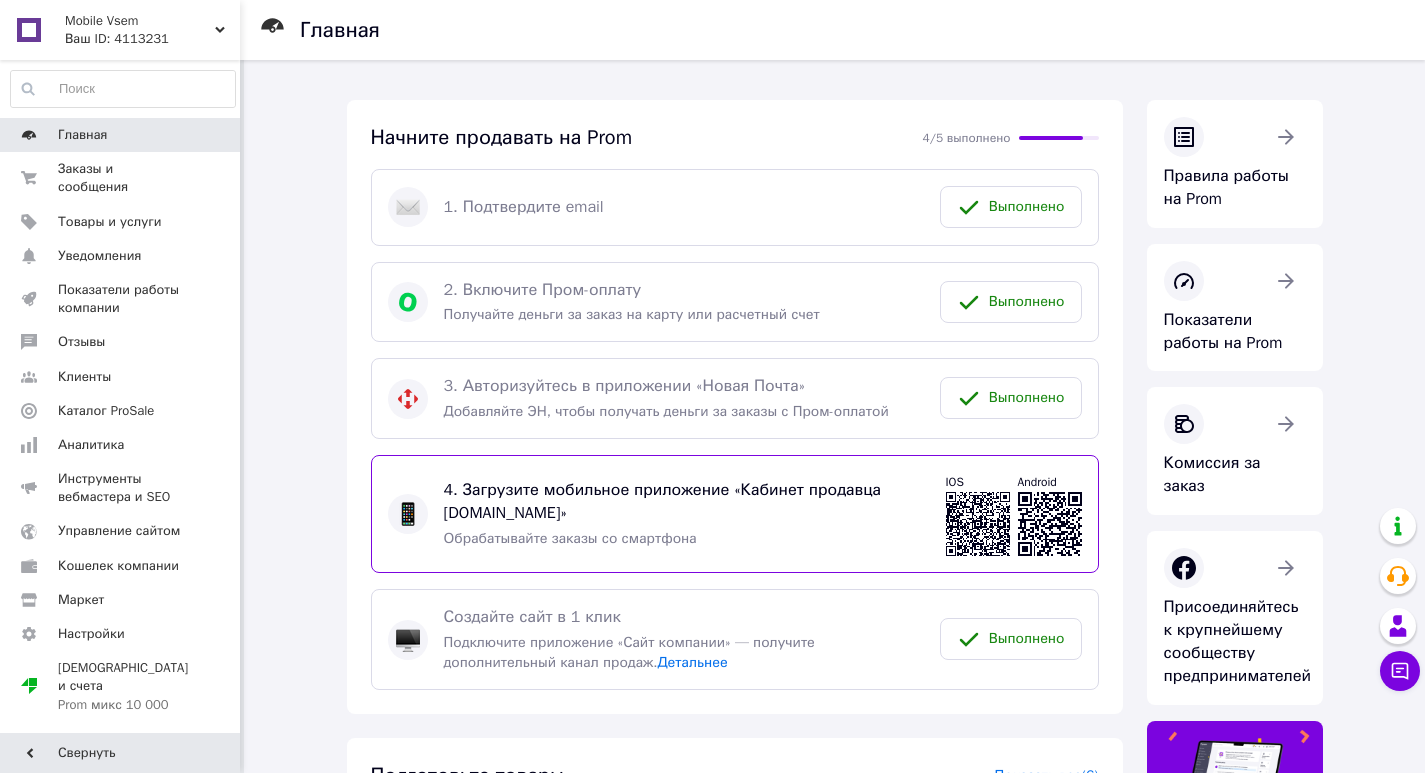 click on "Главная" at bounding box center (121, 135) 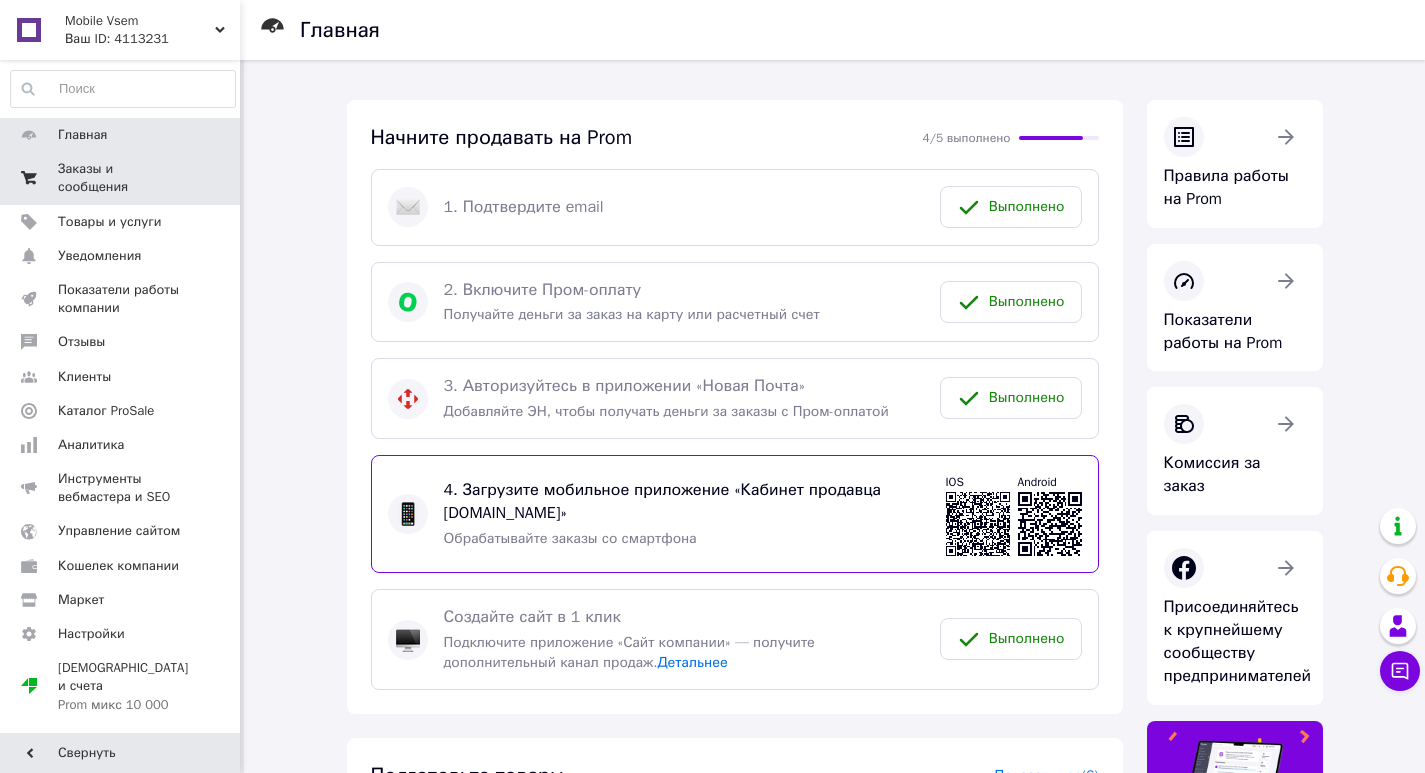 click on "Заказы и сообщения" at bounding box center [121, 178] 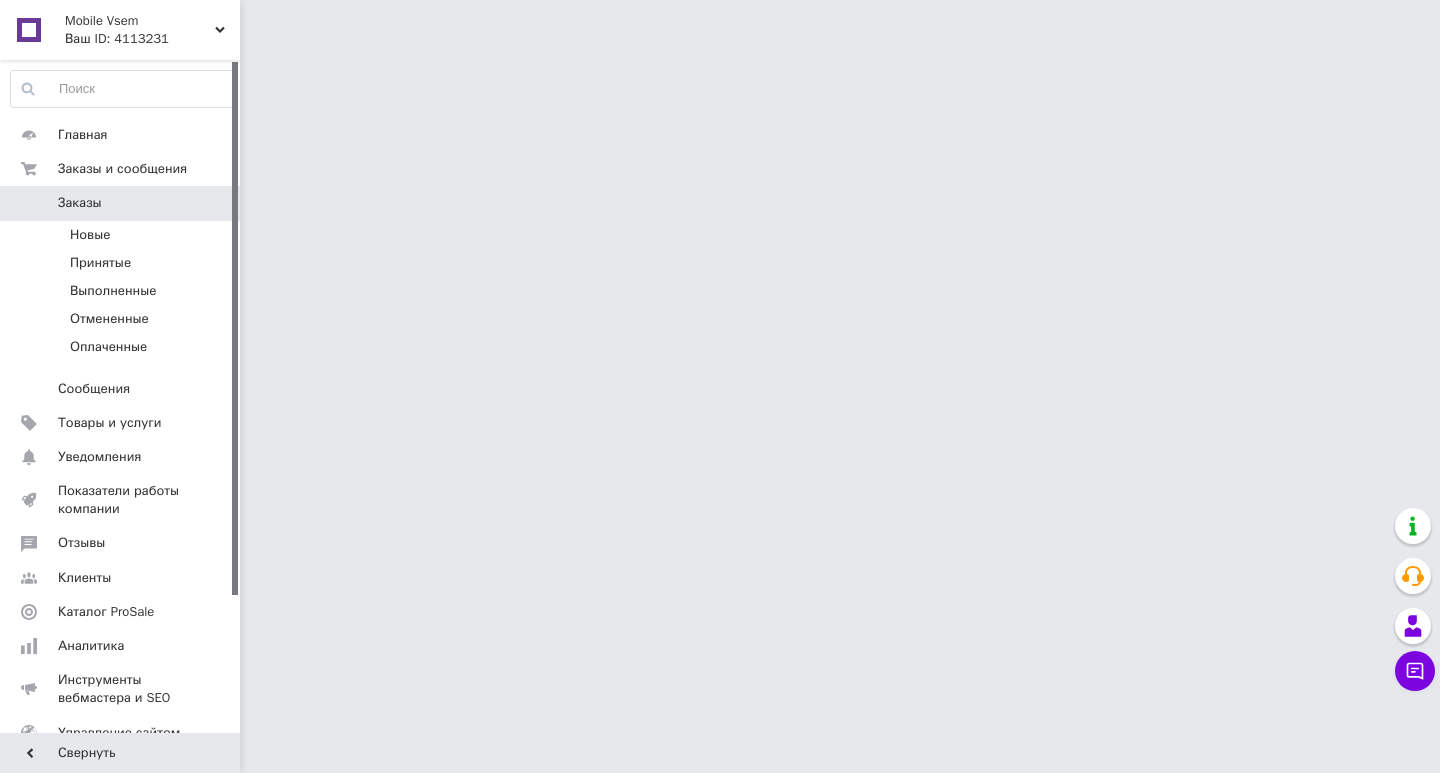 click on "Заказы 0" at bounding box center [123, 203] 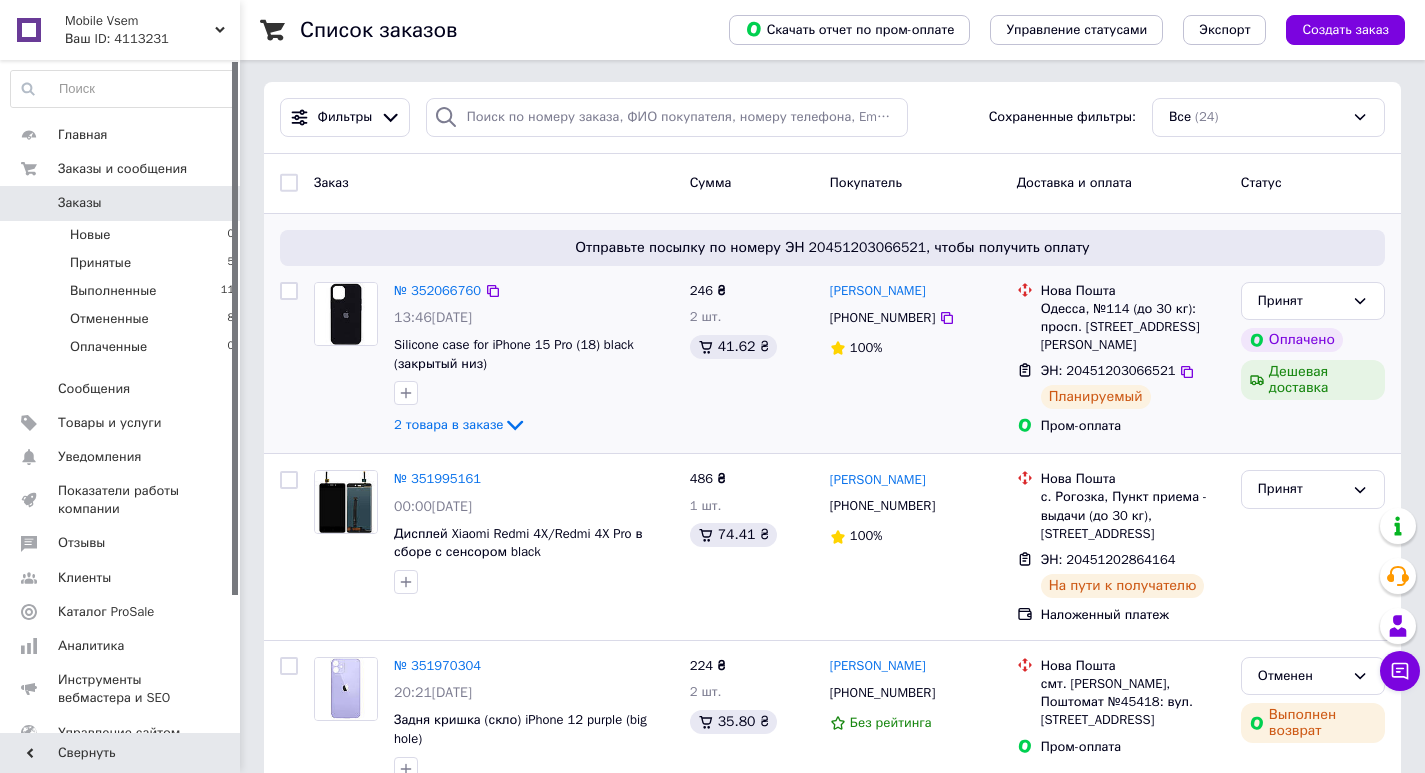 scroll, scrollTop: 0, scrollLeft: 0, axis: both 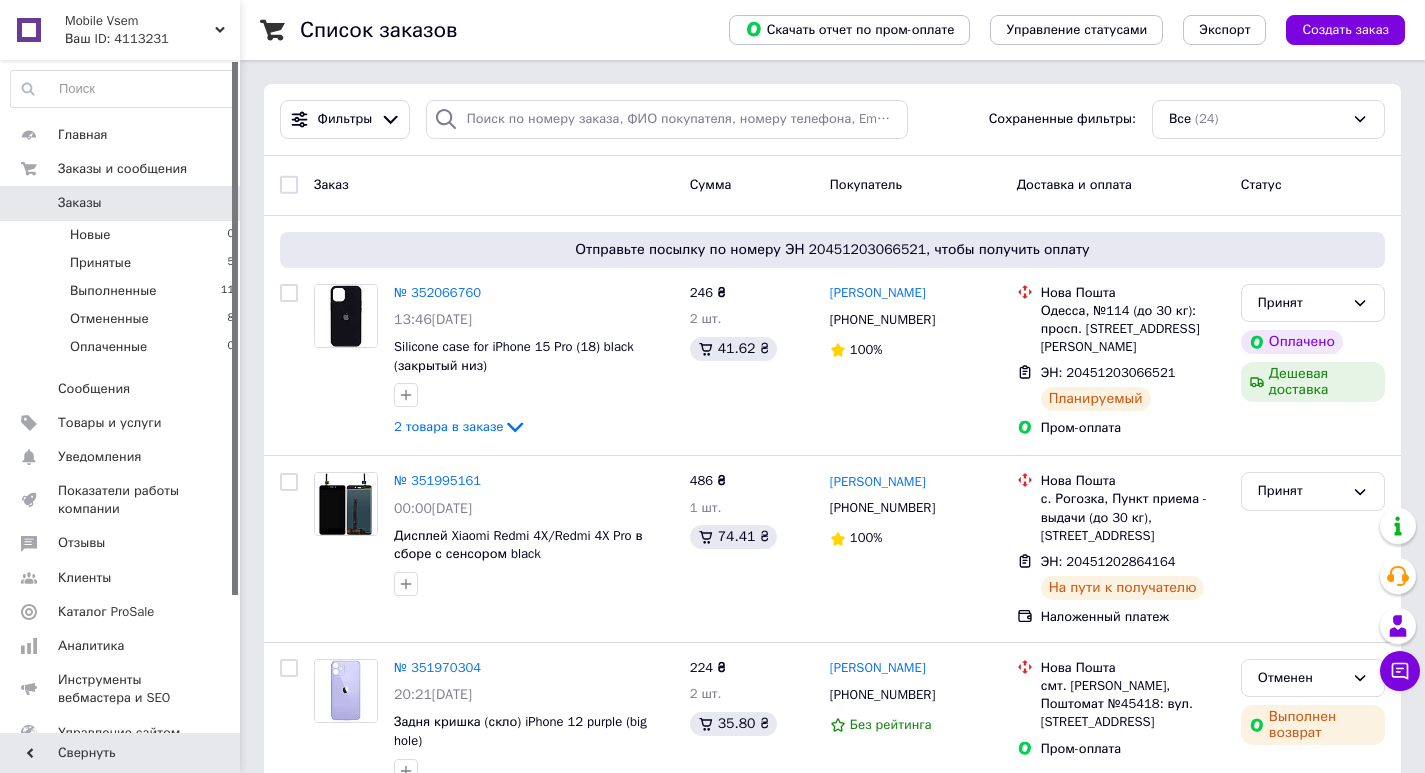 click on "Заказы" at bounding box center [121, 203] 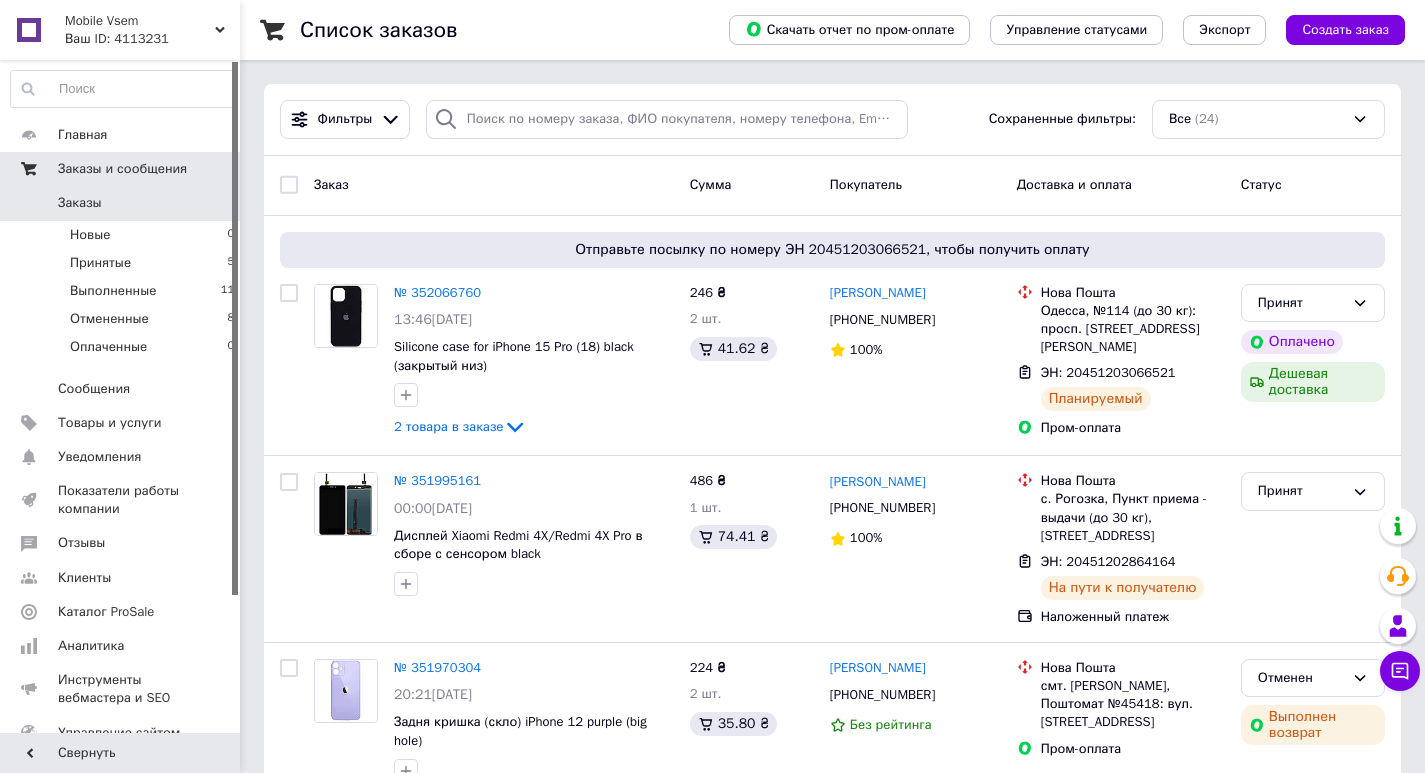 click on "Заказы и сообщения" at bounding box center [122, 169] 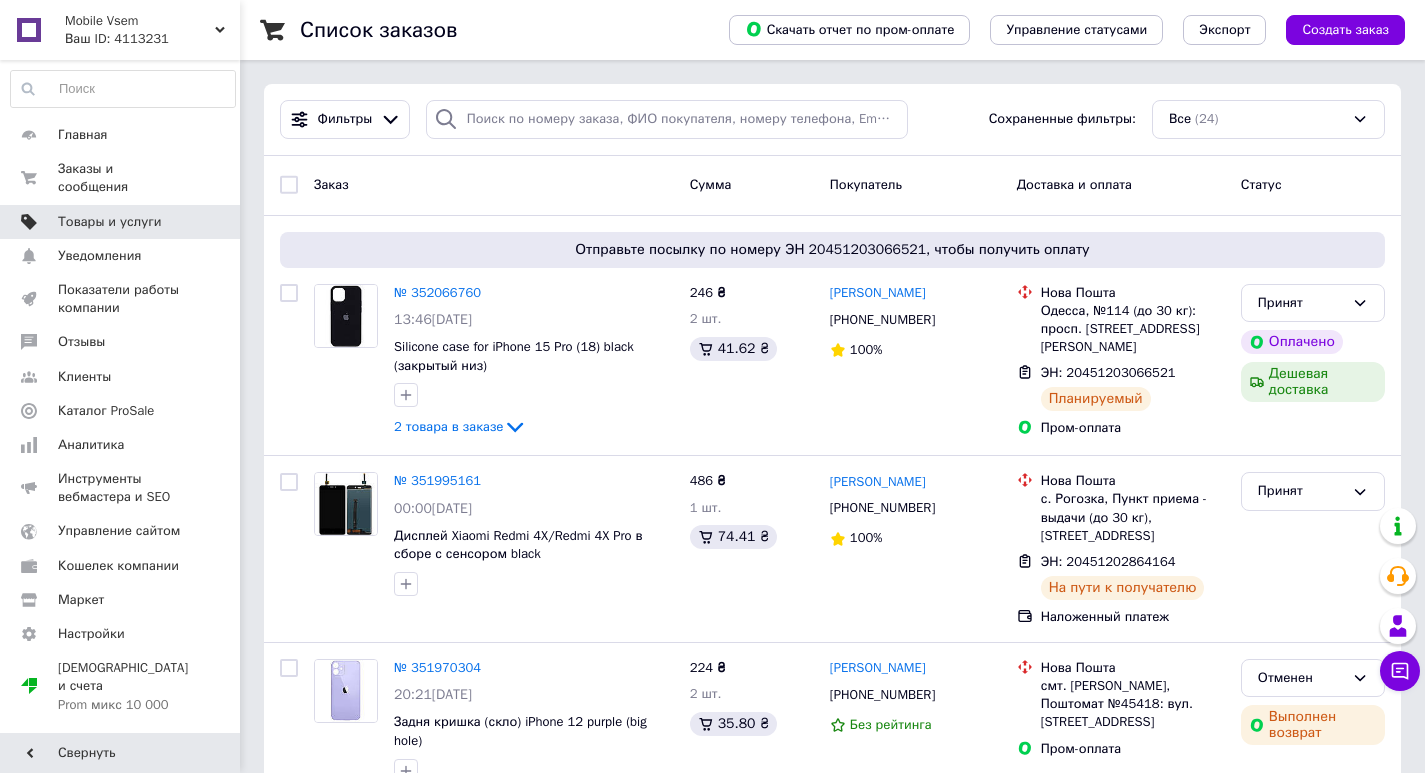 click on "Товары и услуги" at bounding box center [110, 222] 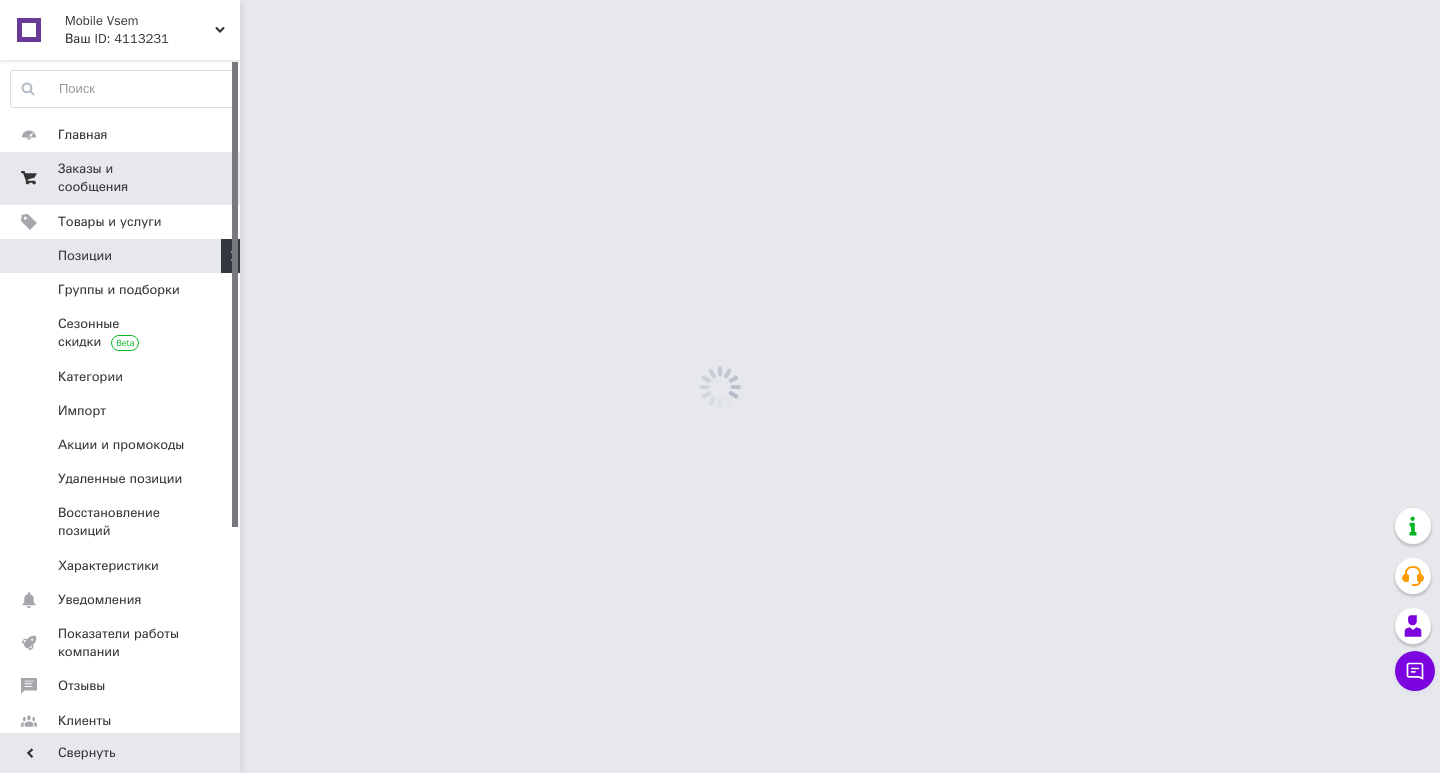 click on "Заказы и сообщения" at bounding box center (121, 178) 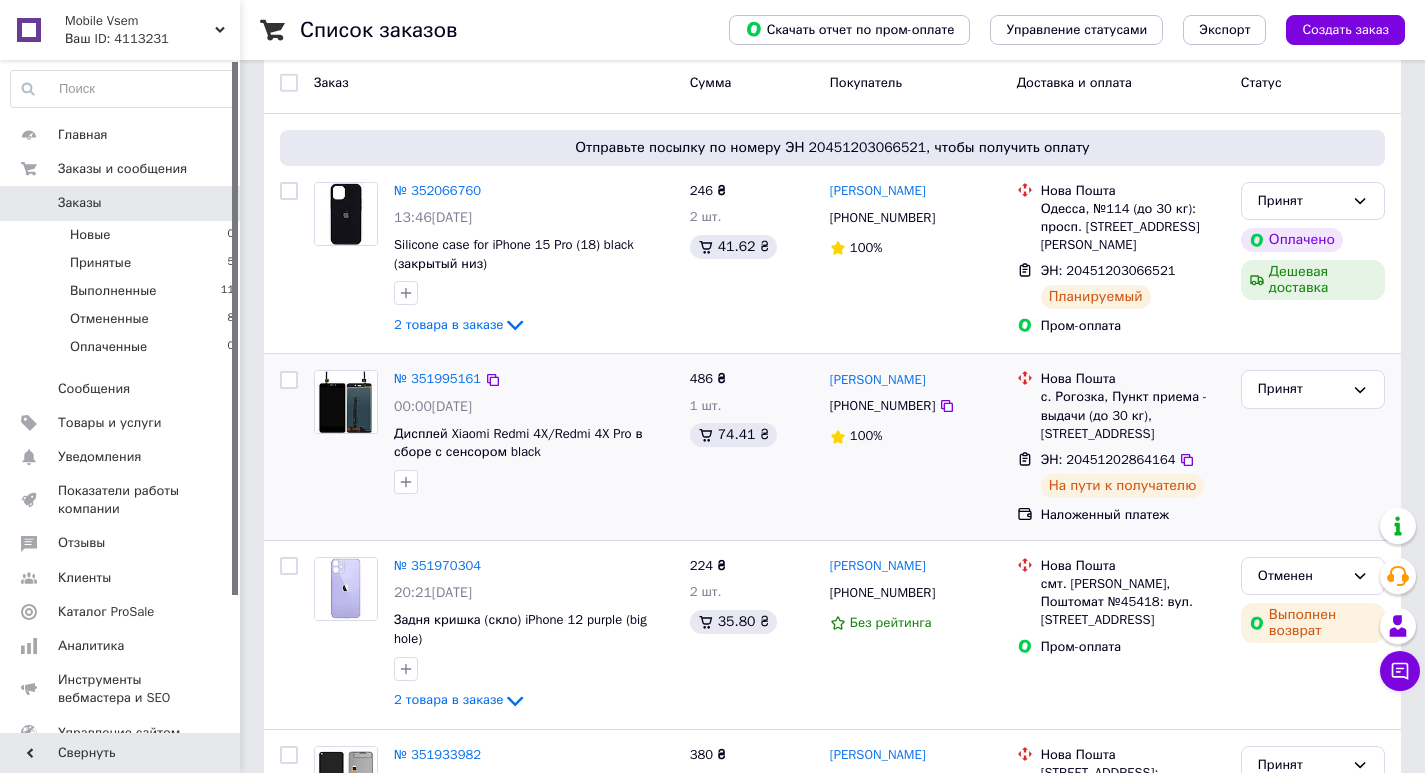 scroll, scrollTop: 0, scrollLeft: 0, axis: both 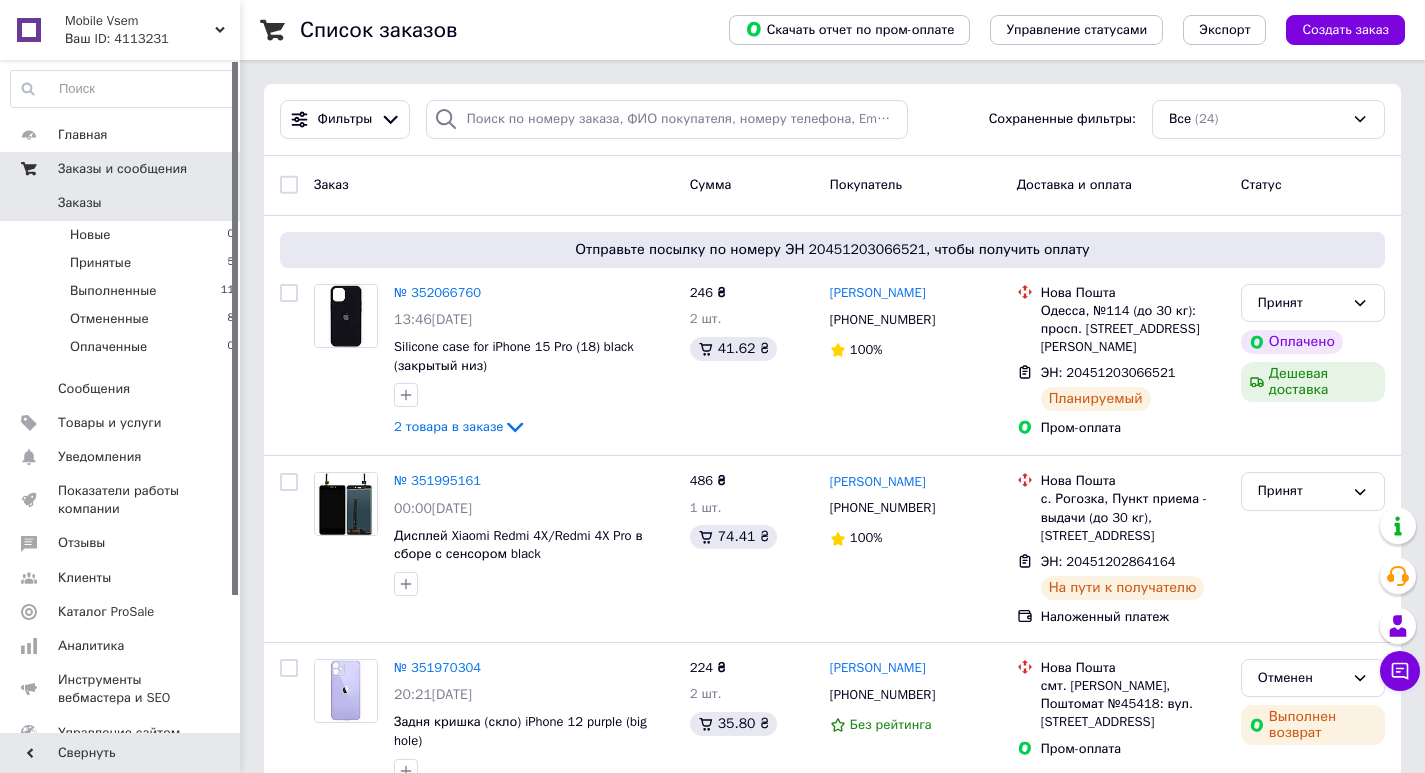 click on "Заказы и сообщения" at bounding box center (122, 169) 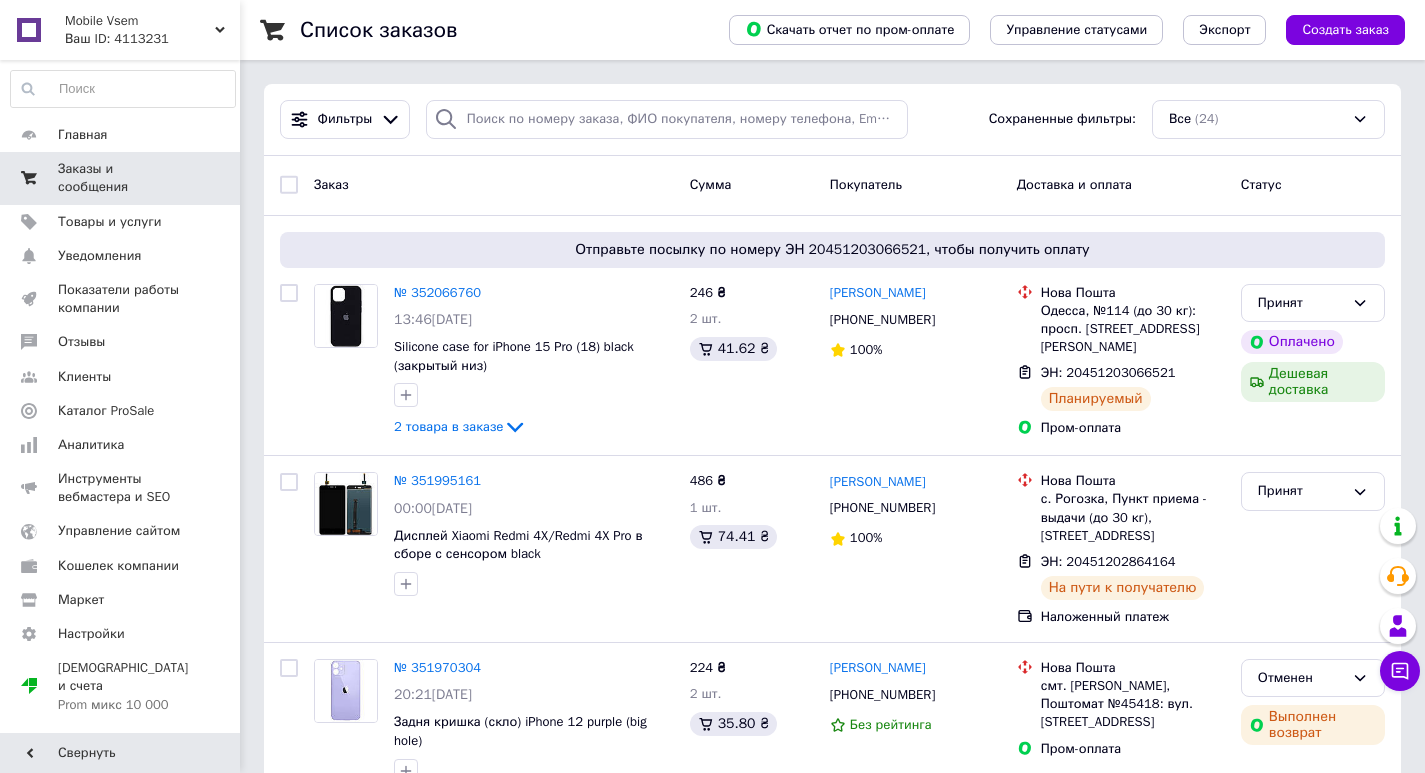 click on "Заказы и сообщения" at bounding box center (121, 178) 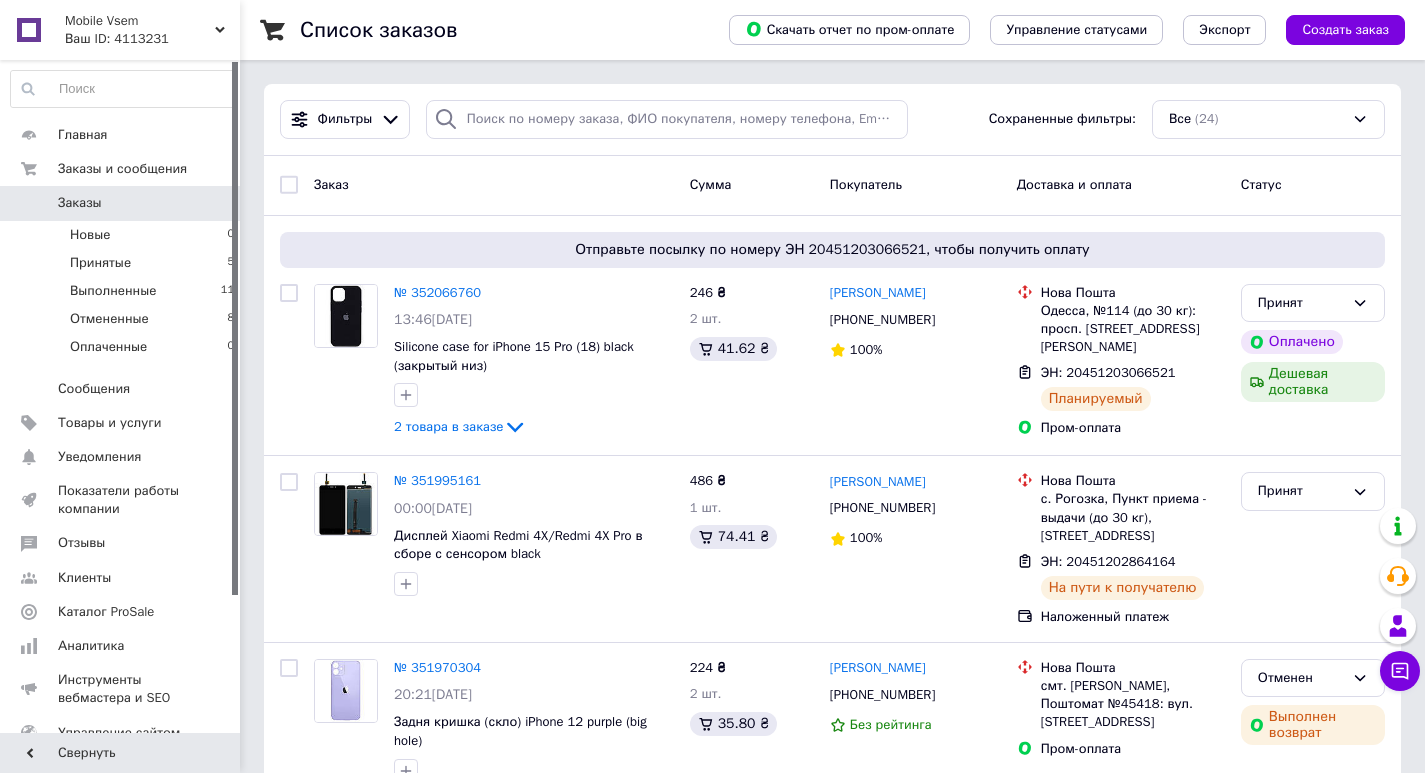 click on "Заказы" at bounding box center [121, 203] 